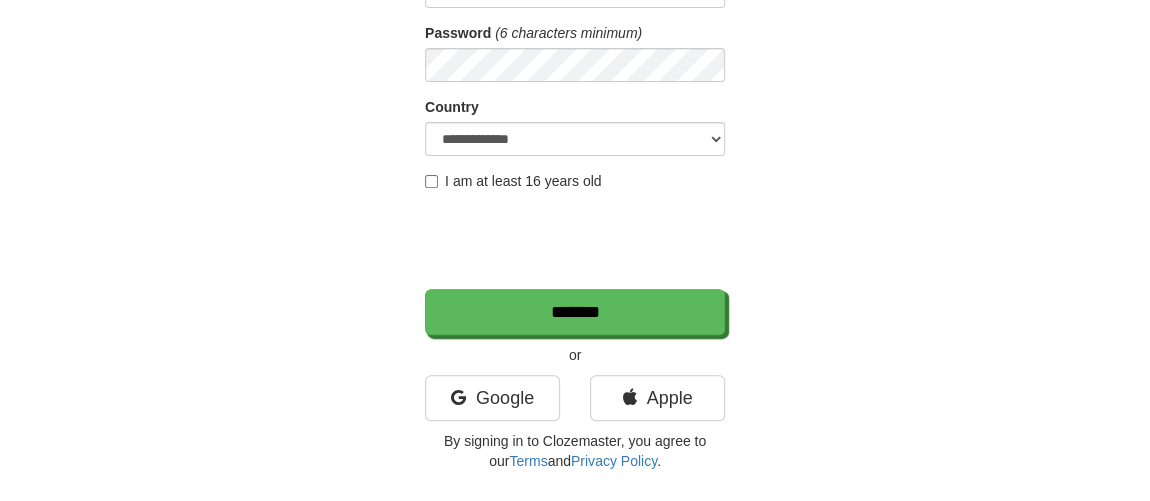 scroll, scrollTop: 454, scrollLeft: 0, axis: vertical 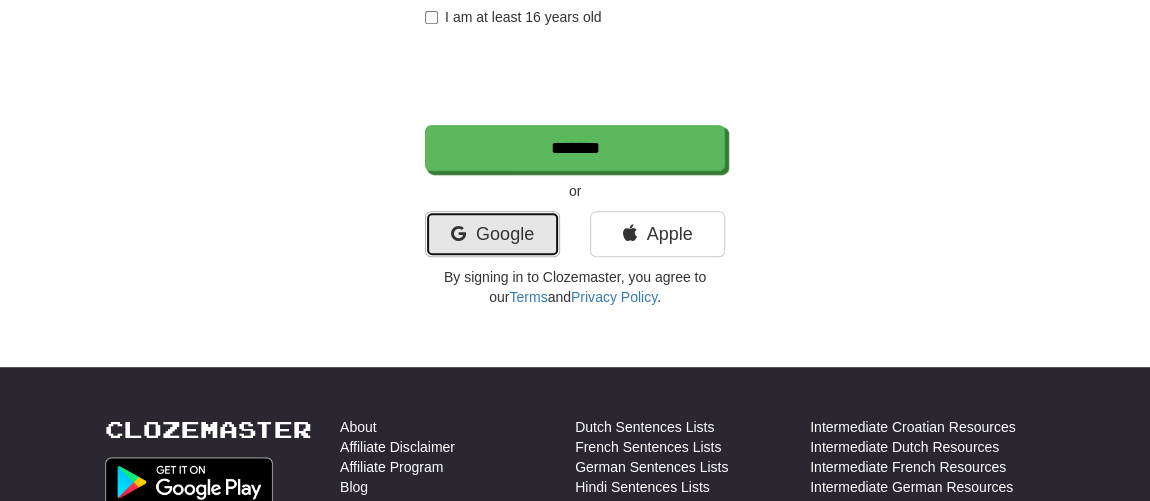 click on "Google" at bounding box center (492, 234) 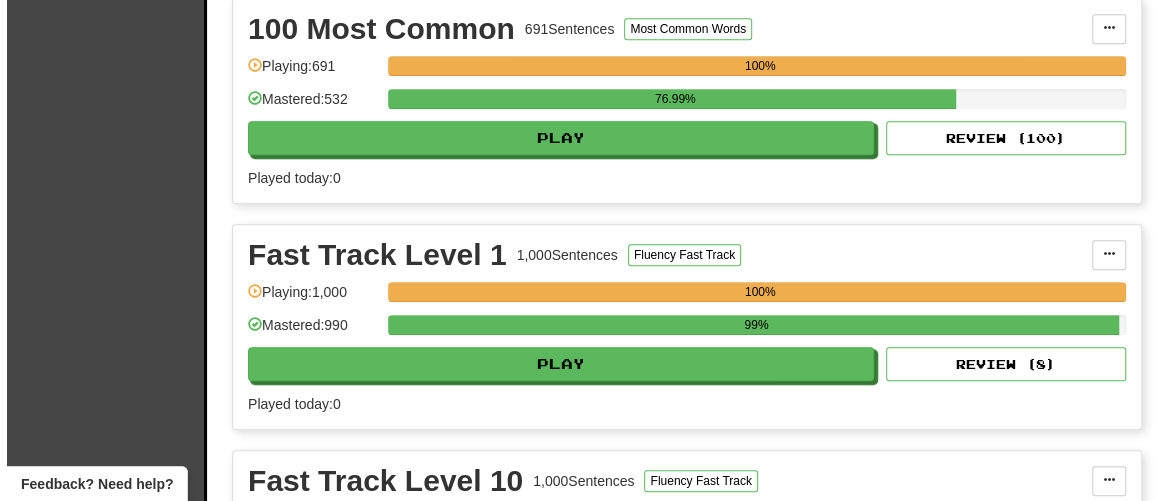 scroll, scrollTop: 454, scrollLeft: 0, axis: vertical 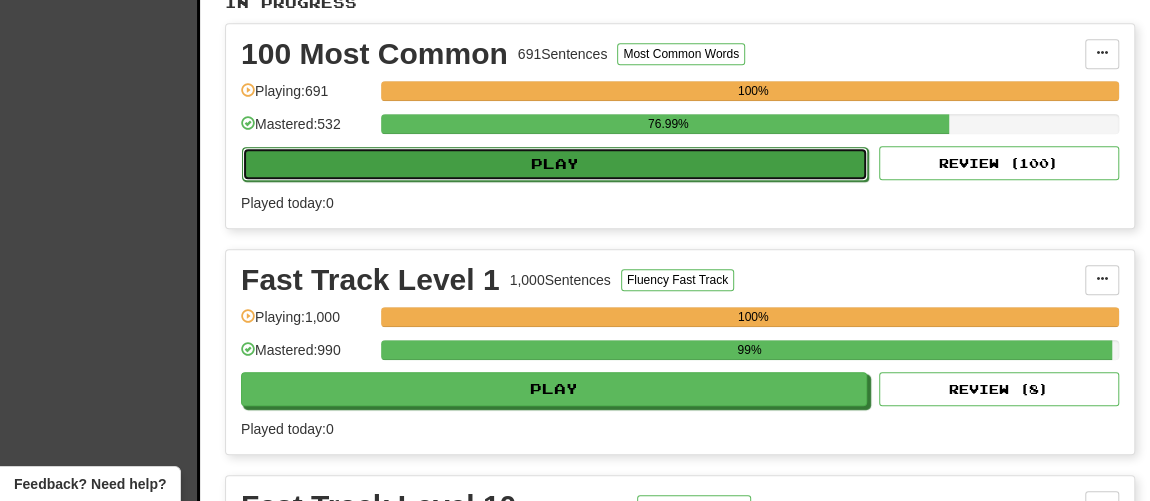 click on "Play" at bounding box center (555, 164) 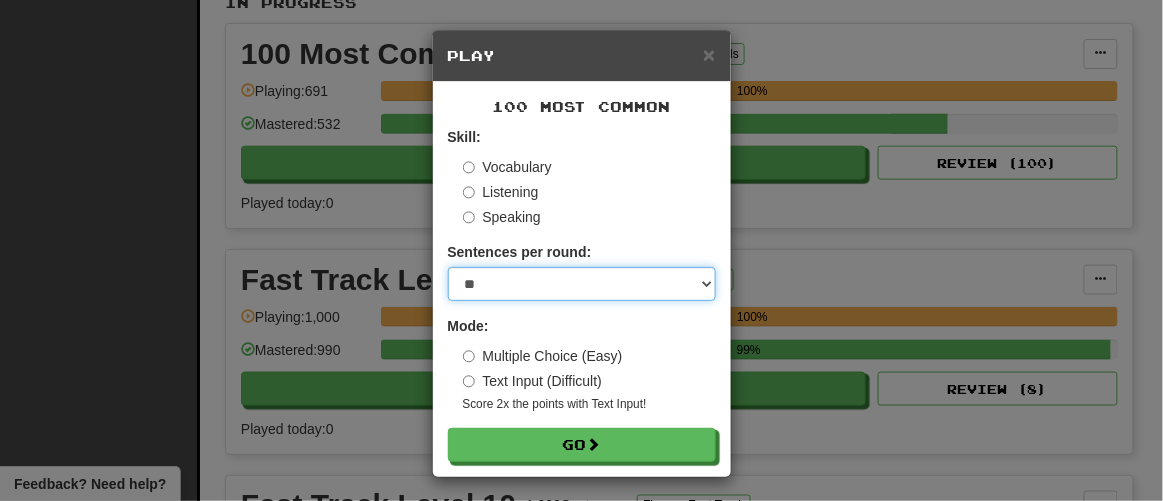 click on "* ** ** ** ** ** *** ********" at bounding box center (582, 284) 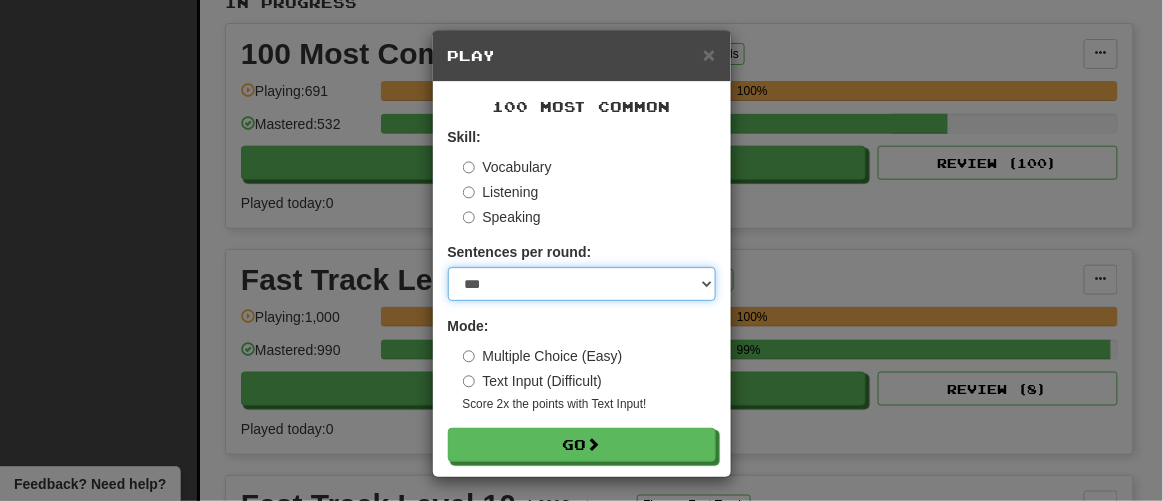 click on "* ** ** ** ** ** *** ********" at bounding box center [582, 284] 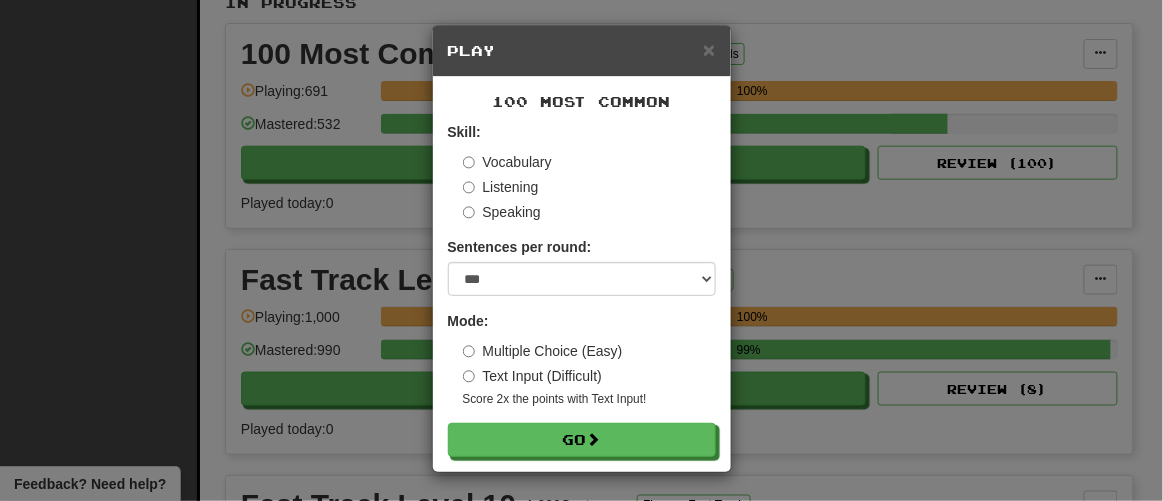 click on "Multiple Choice (Easy)" at bounding box center [543, 351] 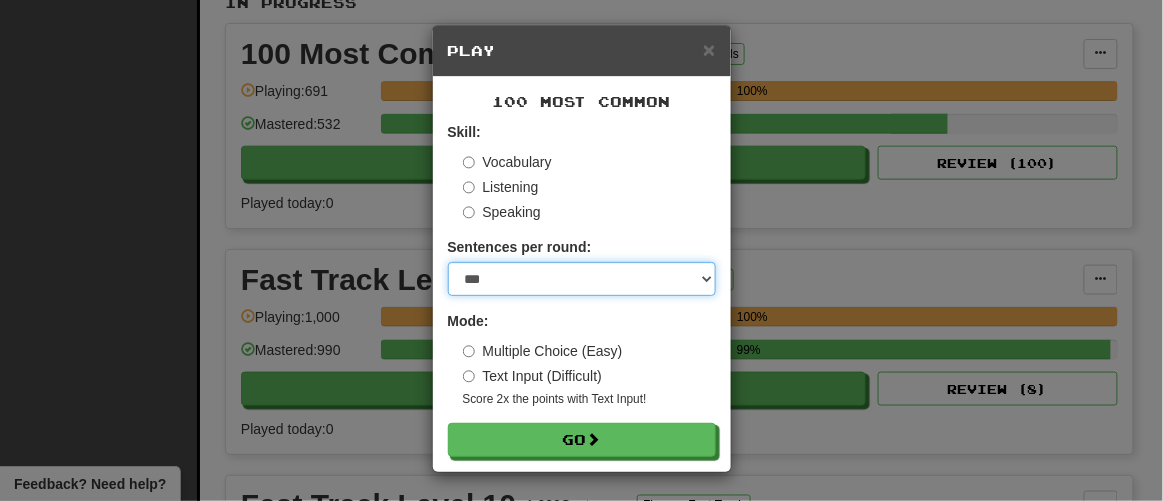 click on "* ** ** ** ** ** *** ********" at bounding box center [582, 279] 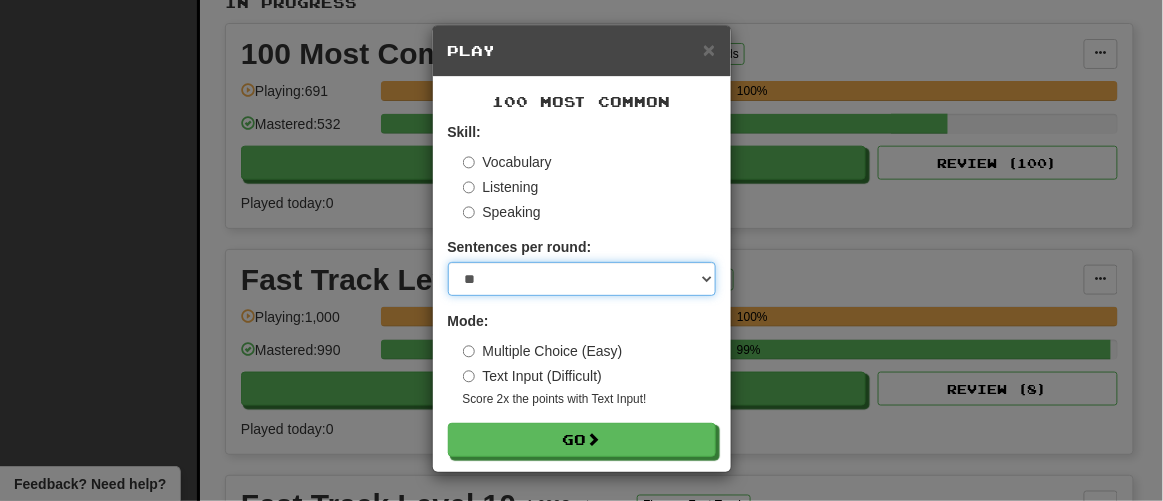 click on "* ** ** ** ** ** *** ********" at bounding box center [582, 279] 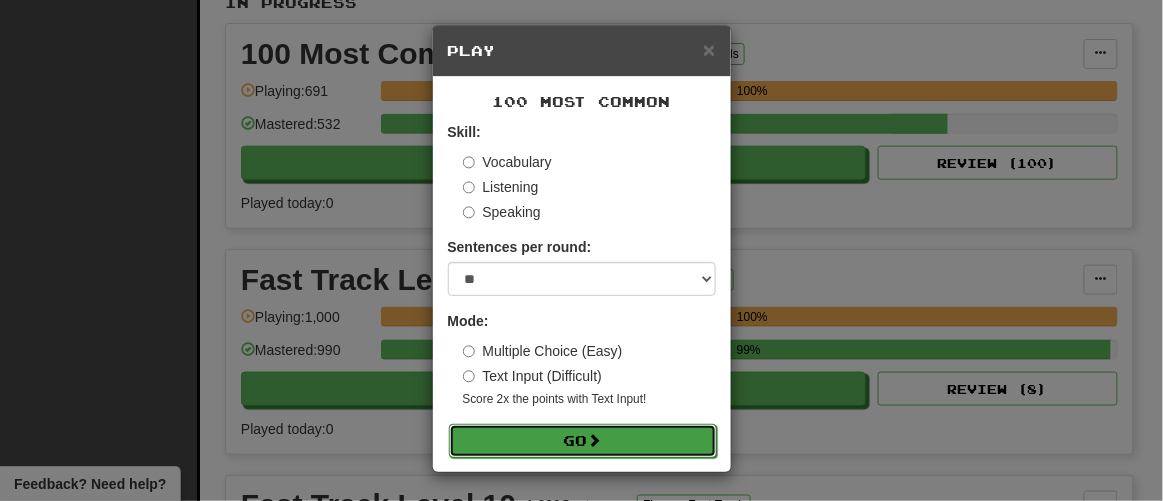 click on "Go" at bounding box center (583, 441) 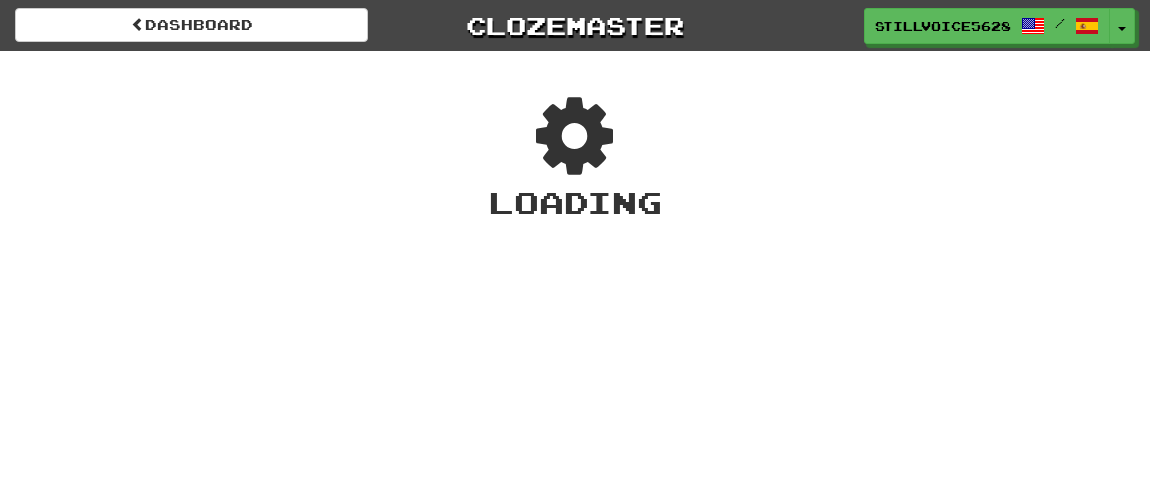 scroll, scrollTop: 0, scrollLeft: 0, axis: both 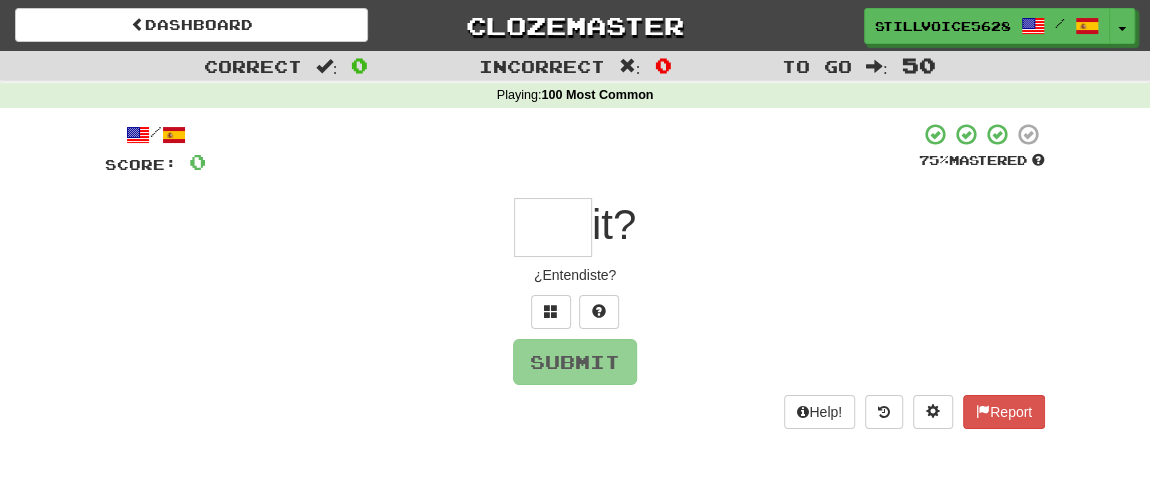 type on "***" 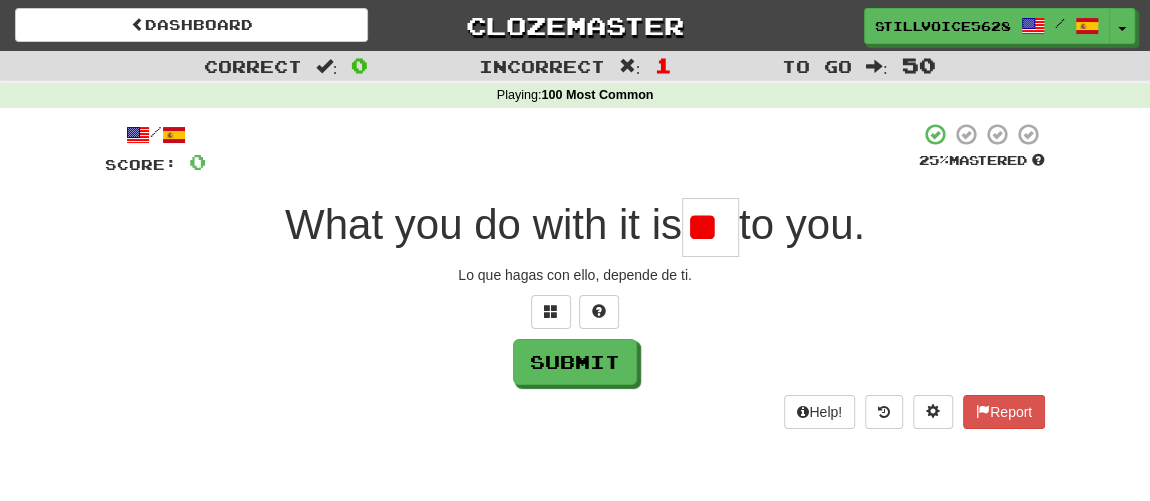type on "*" 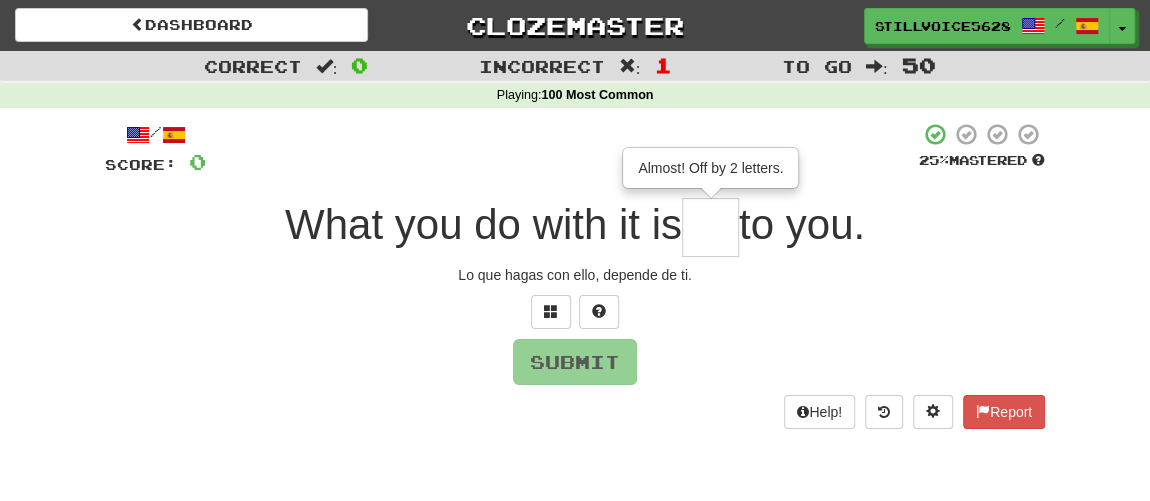 type on "**" 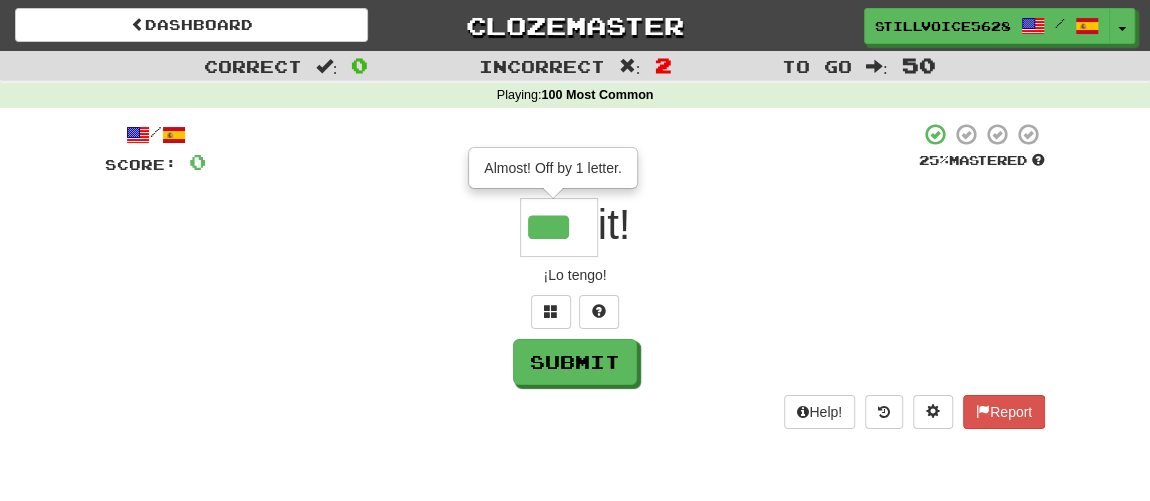 type on "***" 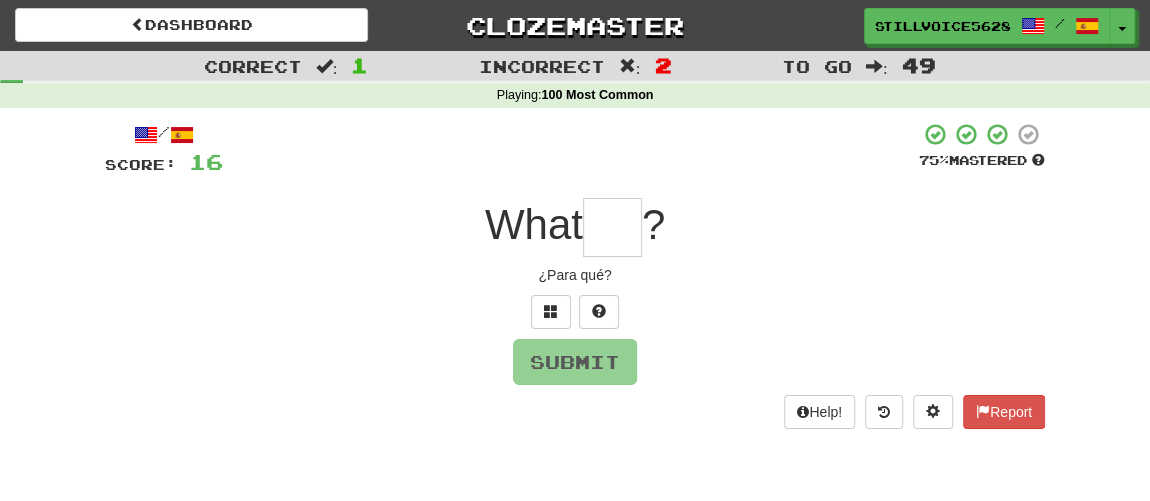 type on "*" 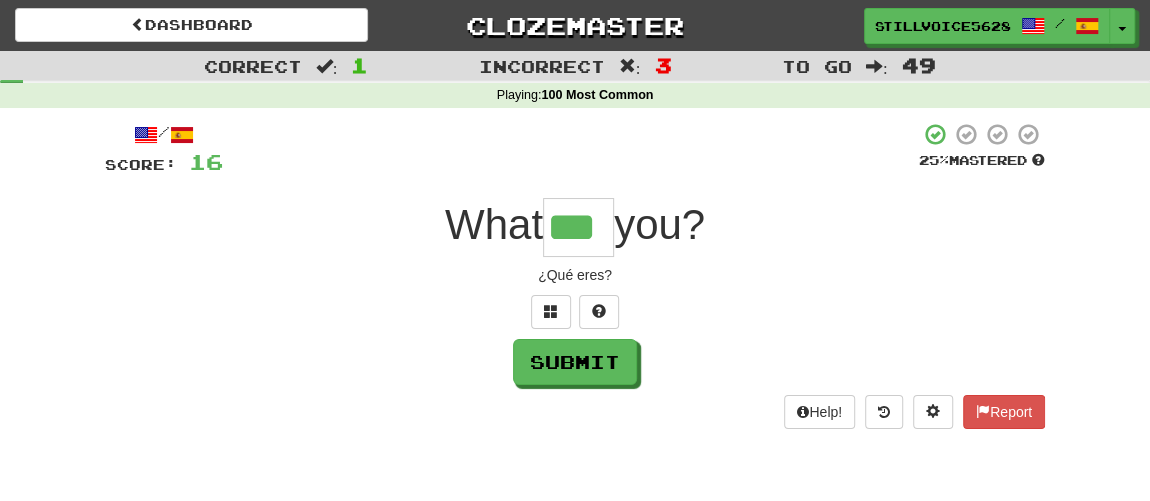 type on "***" 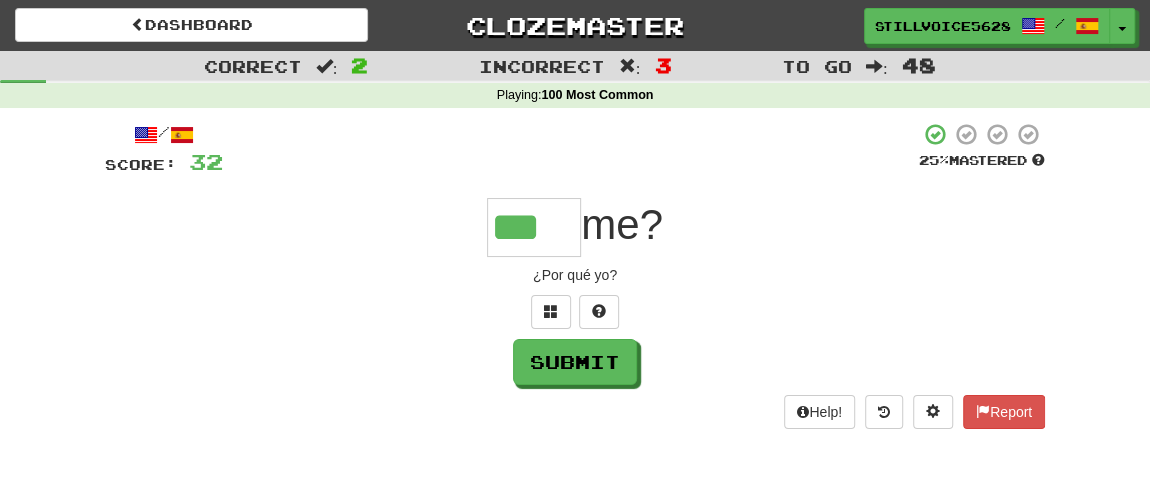 type on "***" 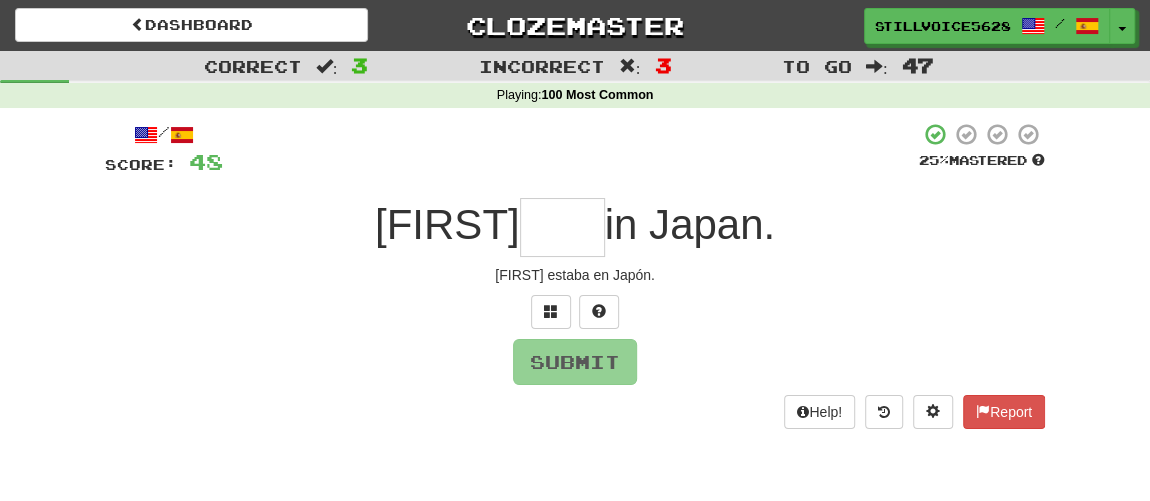 type on "*" 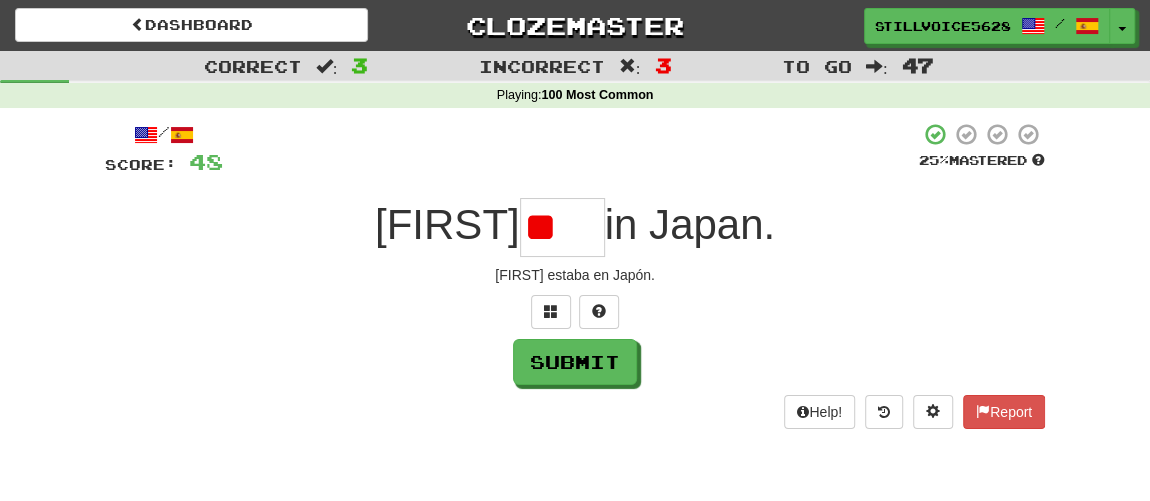 type on "*" 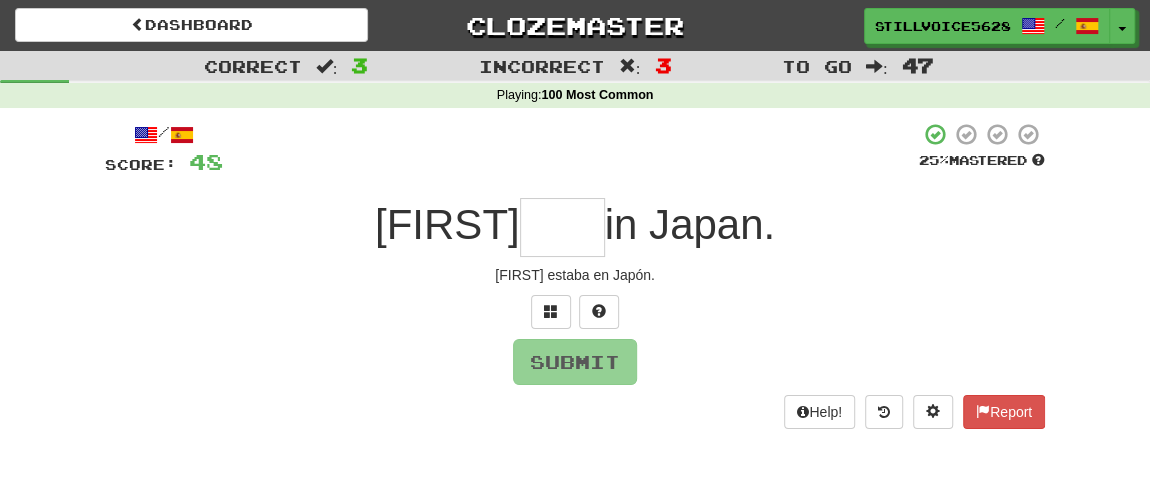 type on "***" 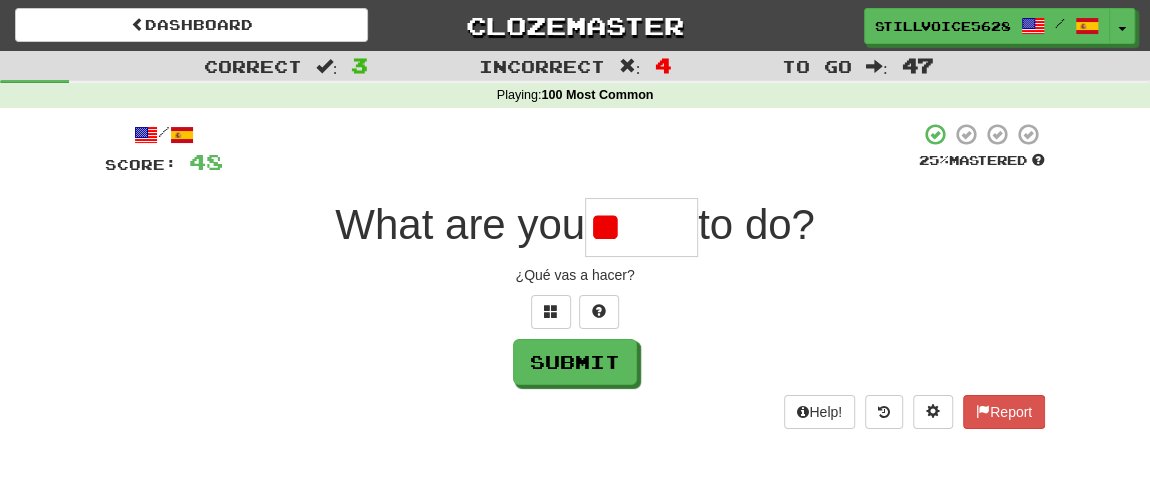 type on "*" 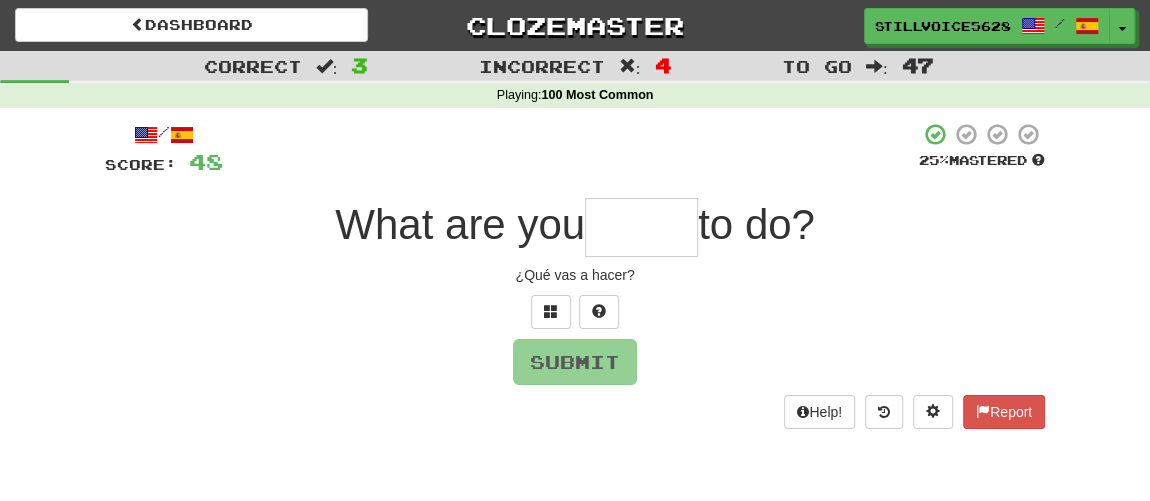 type on "*****" 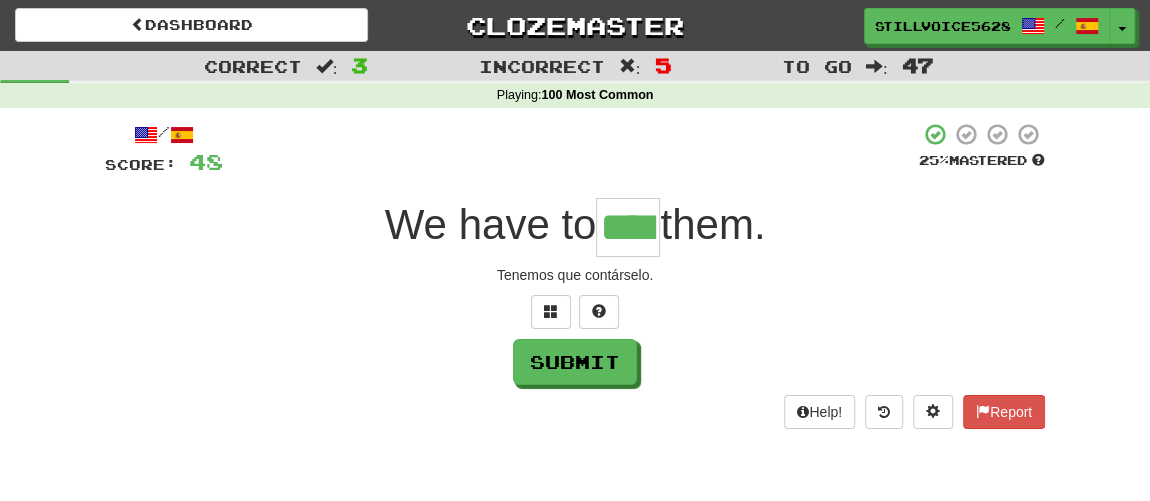 type on "****" 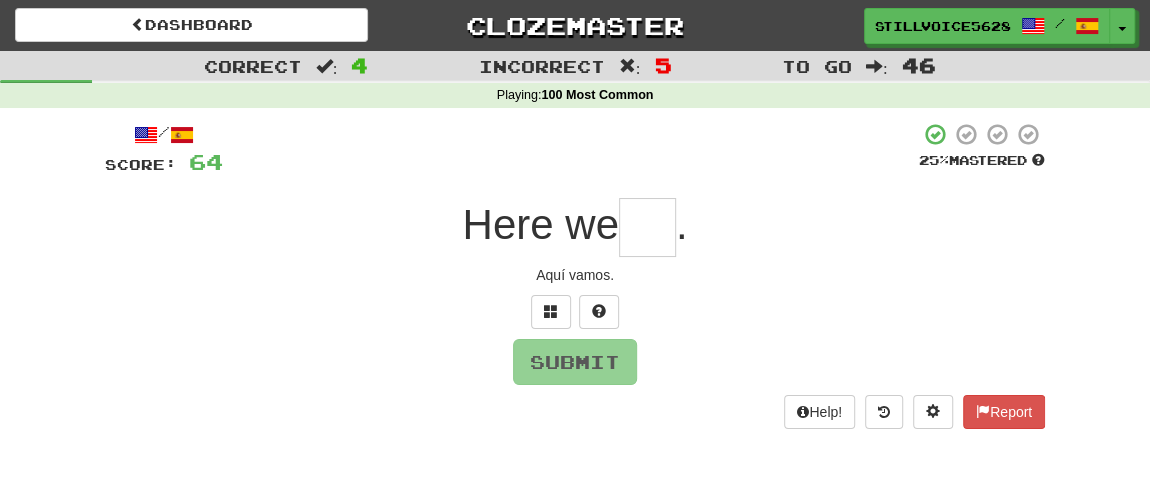 type on "*" 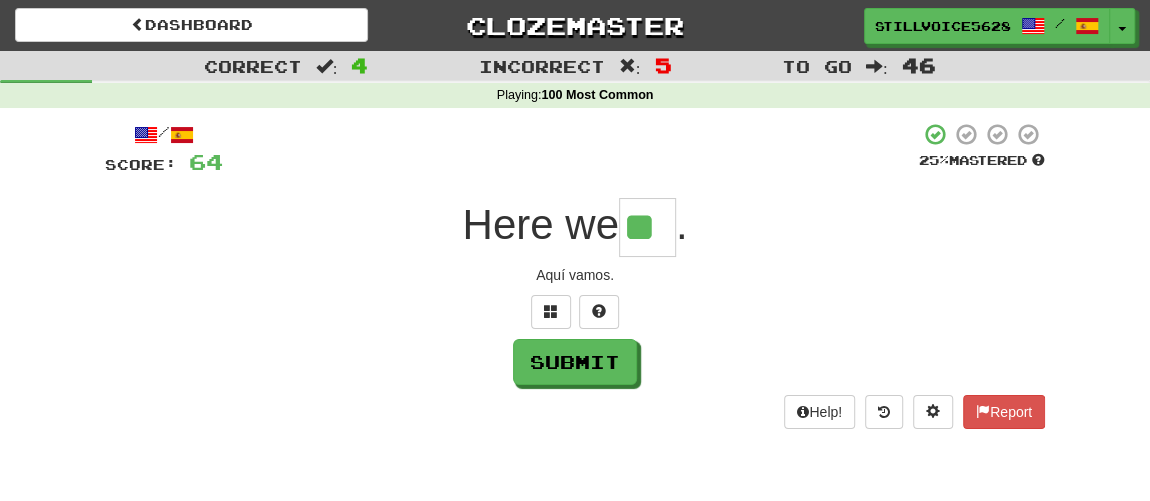 type on "**" 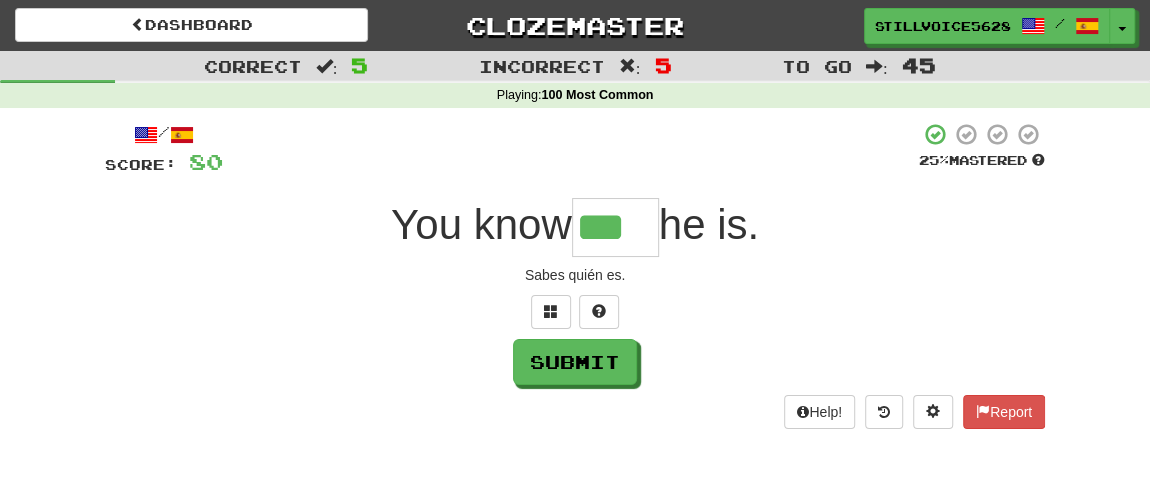 type on "***" 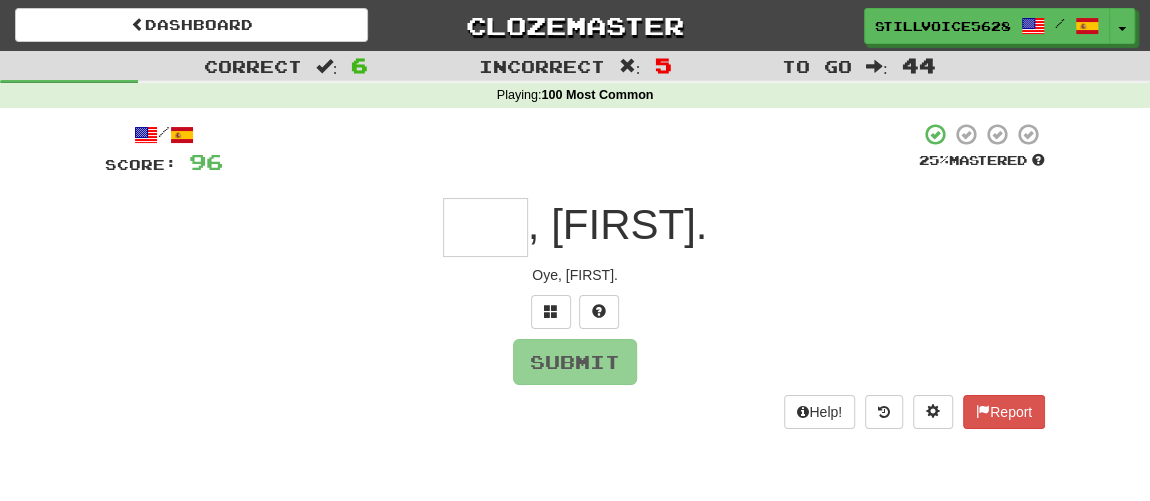 type on "*" 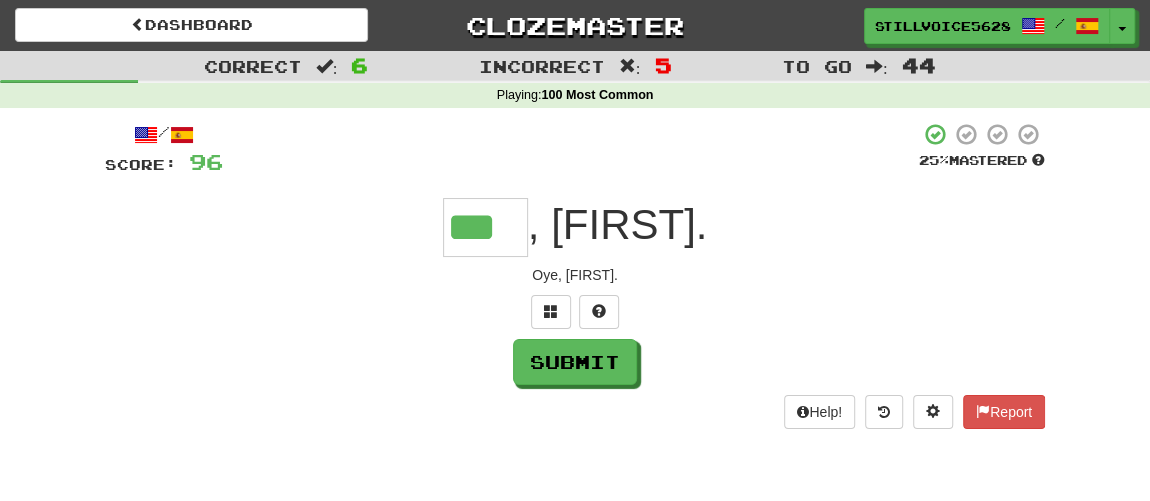 type on "***" 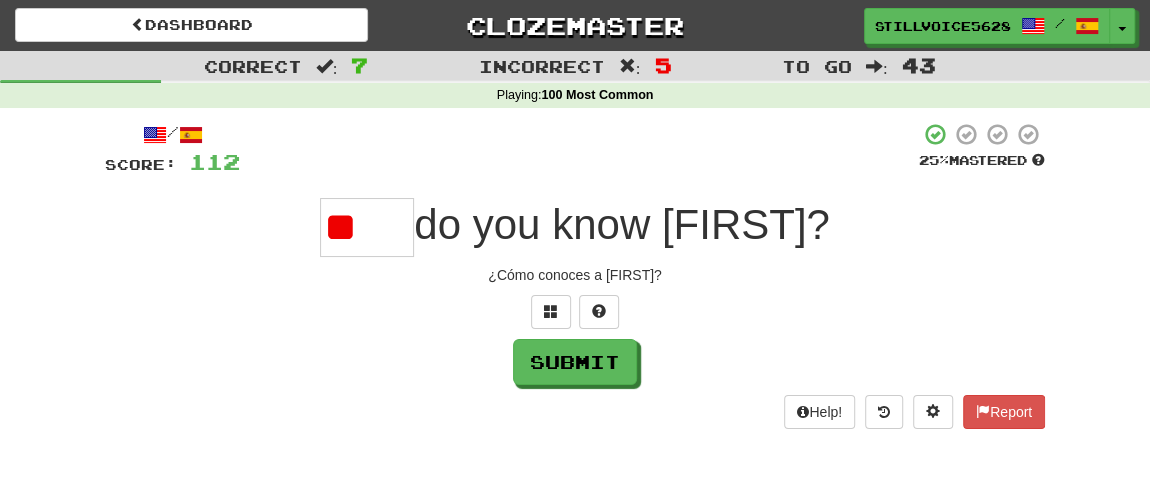 type on "*" 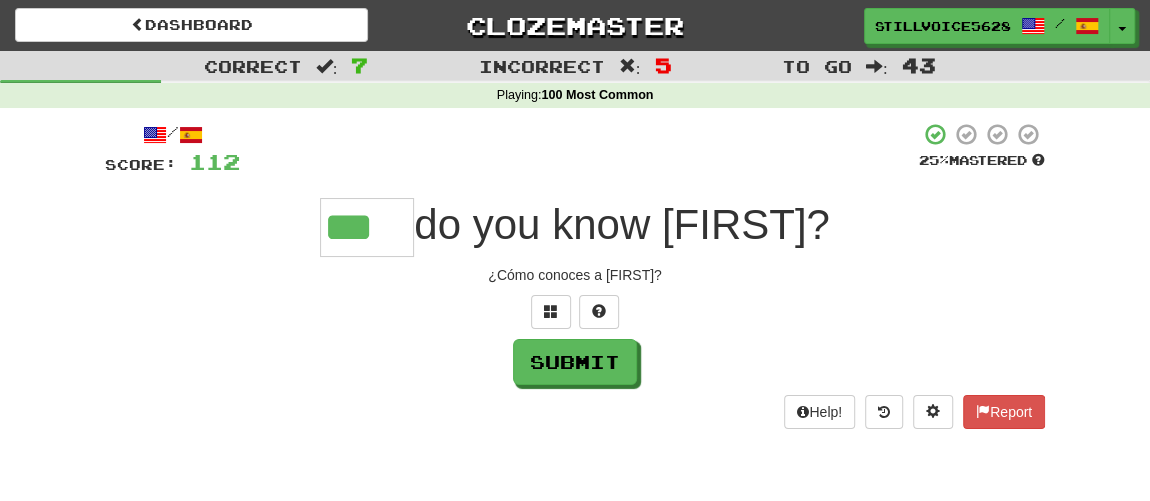 type on "***" 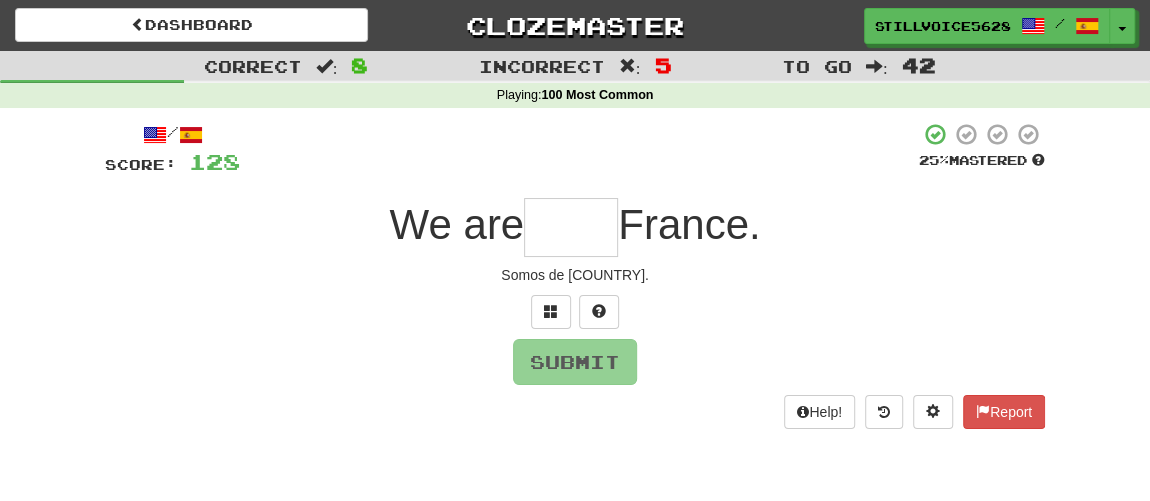 type on "*" 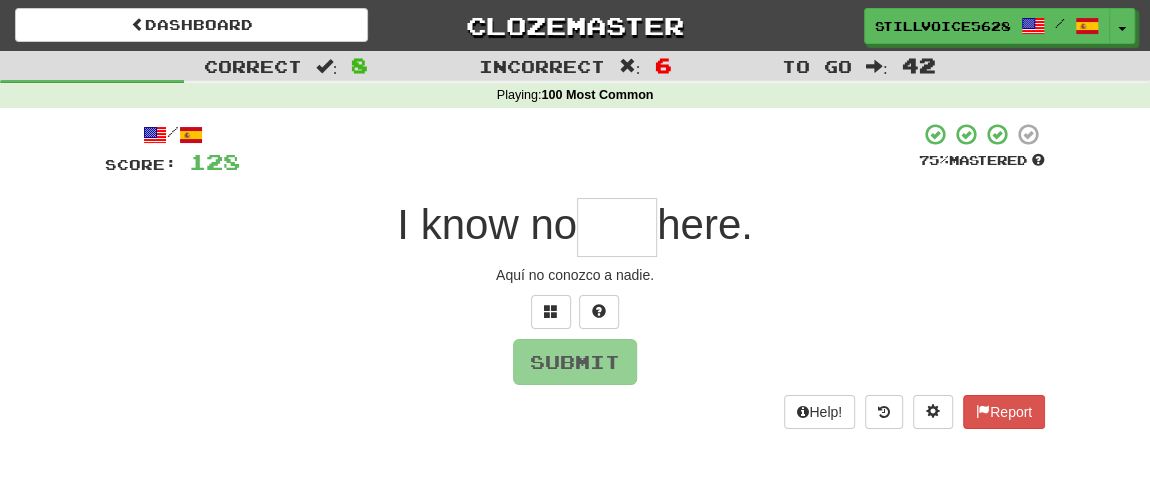 type on "***" 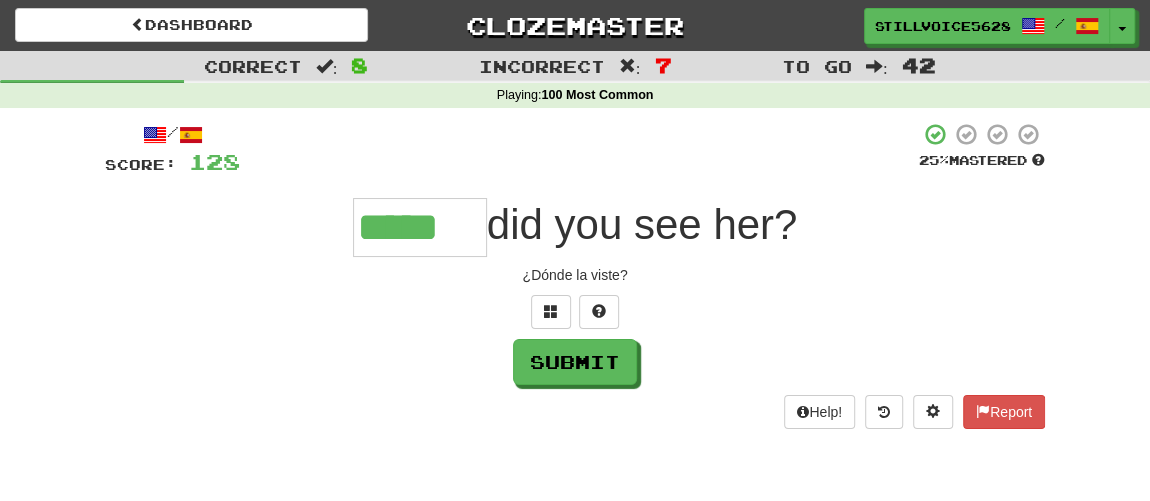 type on "*****" 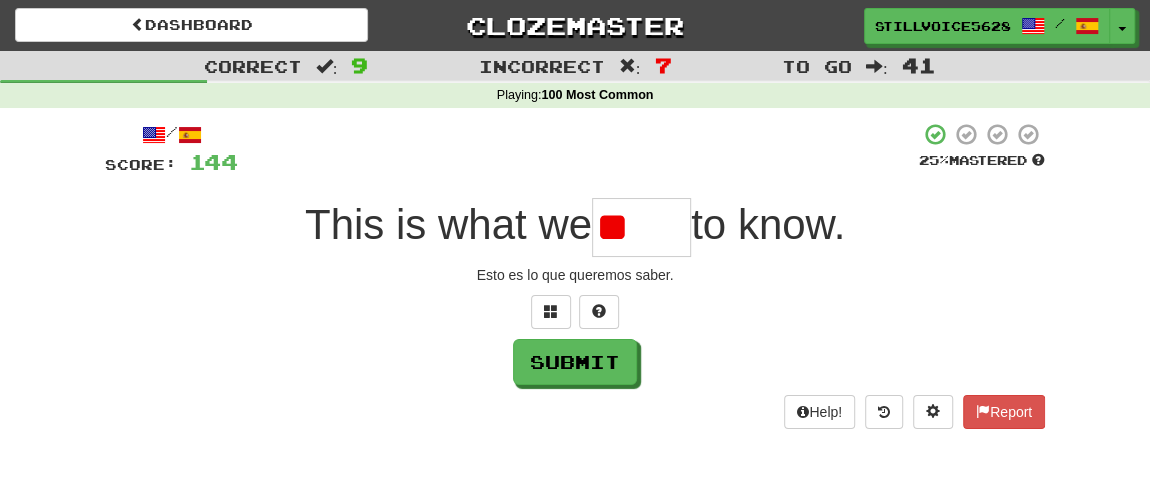 type on "*" 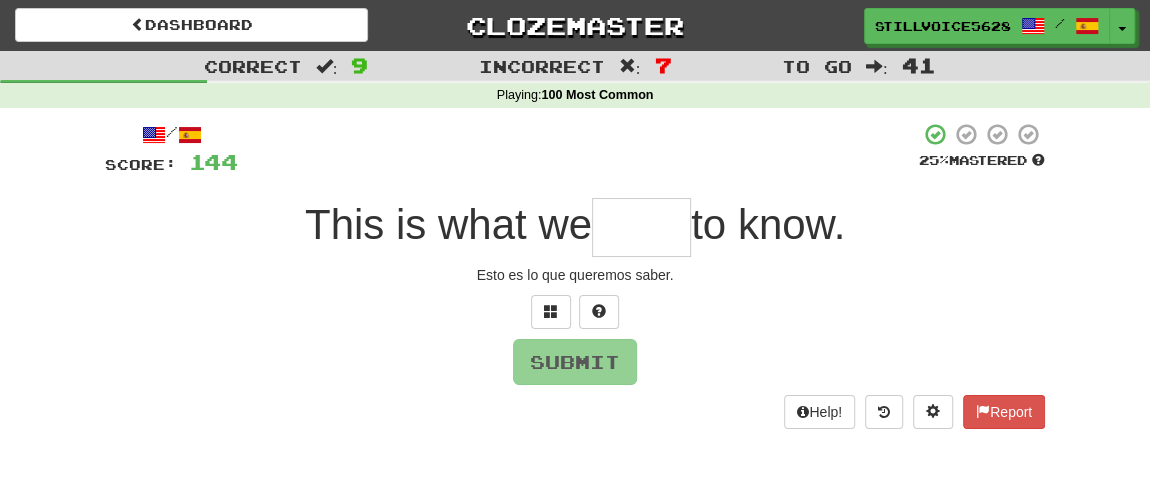 type on "*" 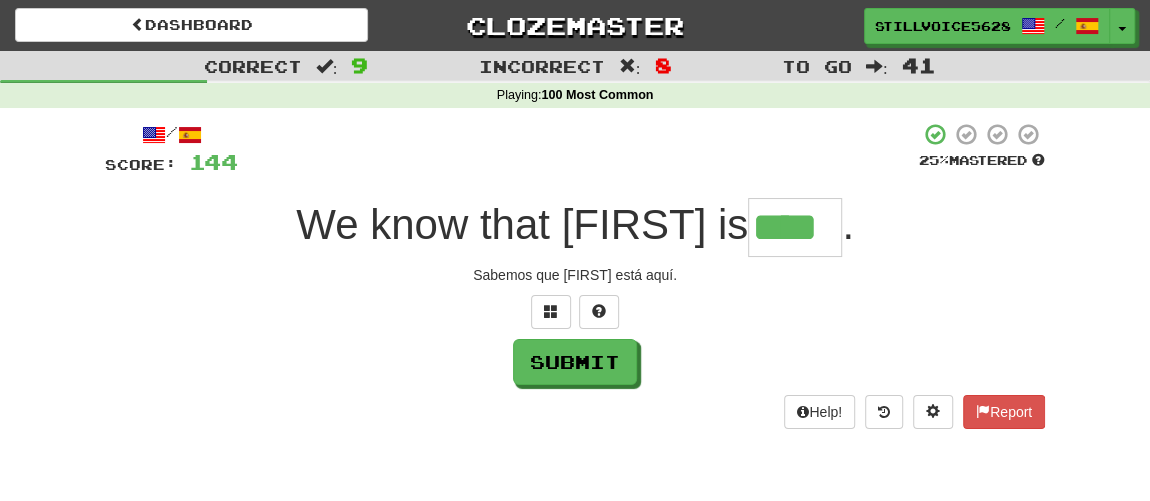 type on "****" 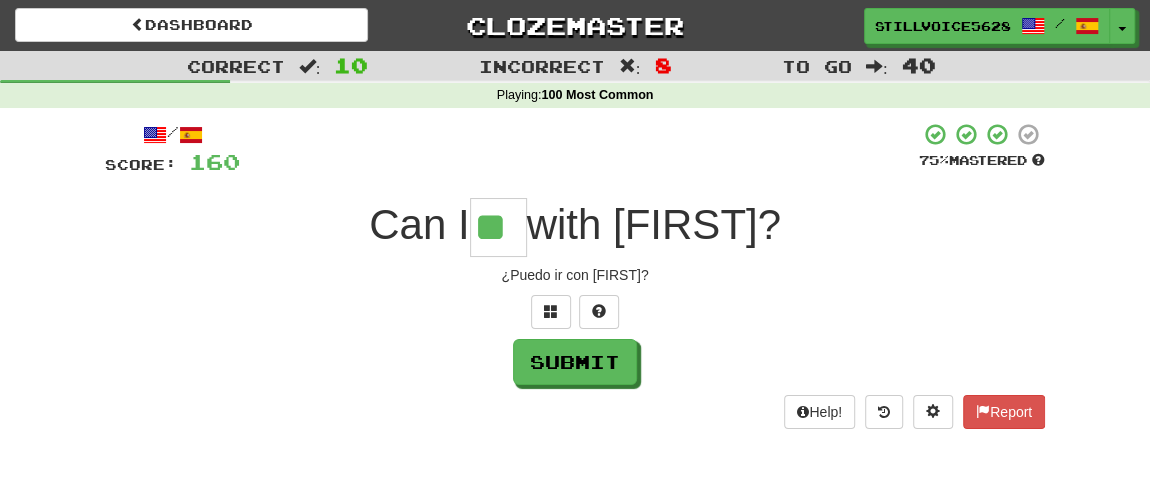 type on "**" 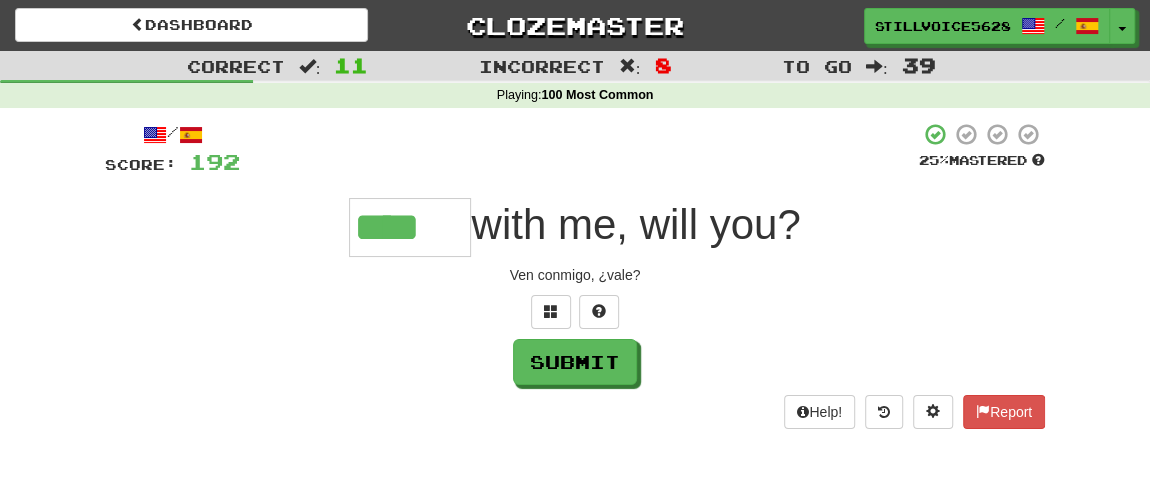 type on "****" 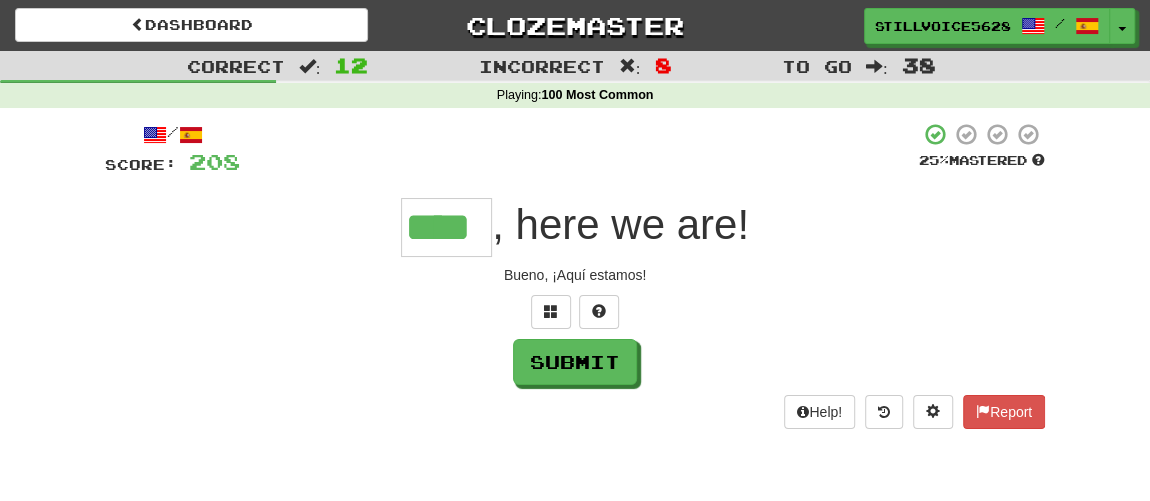 type on "****" 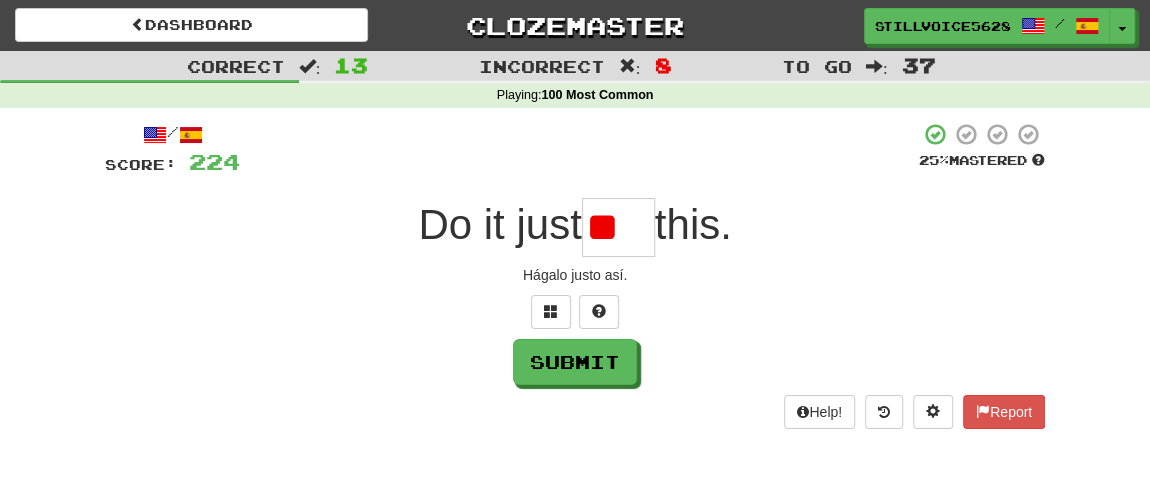 type on "*" 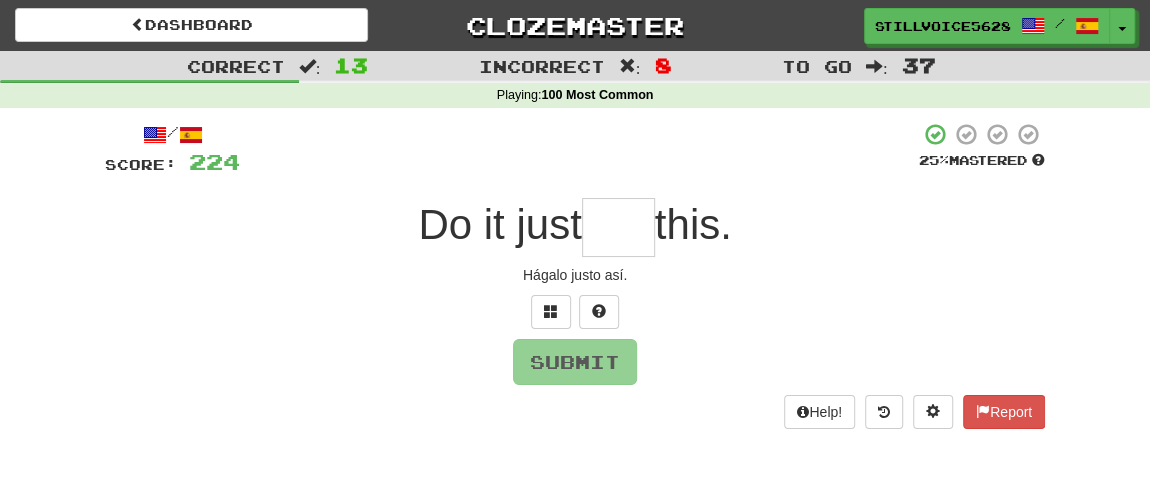 type on "*" 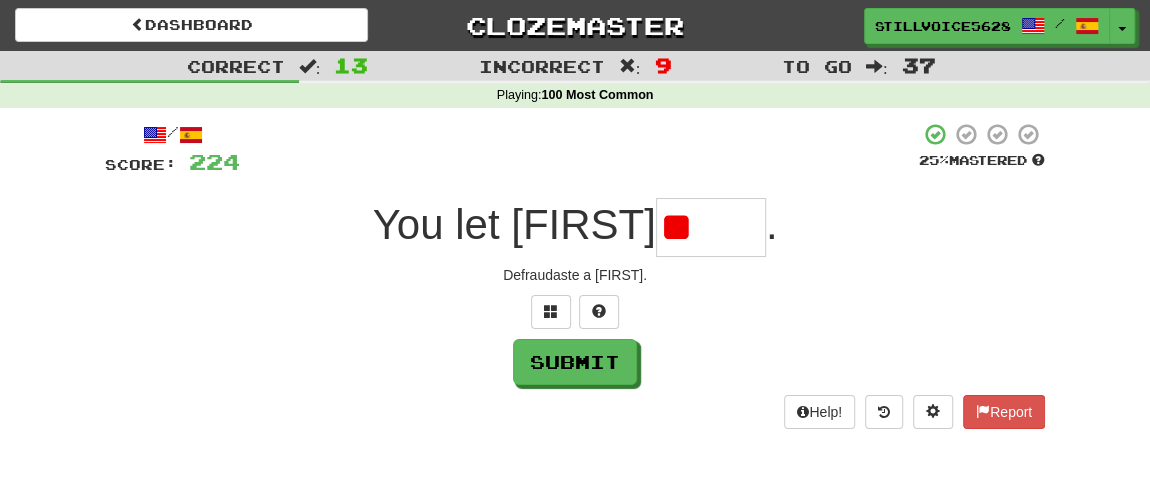 type on "*" 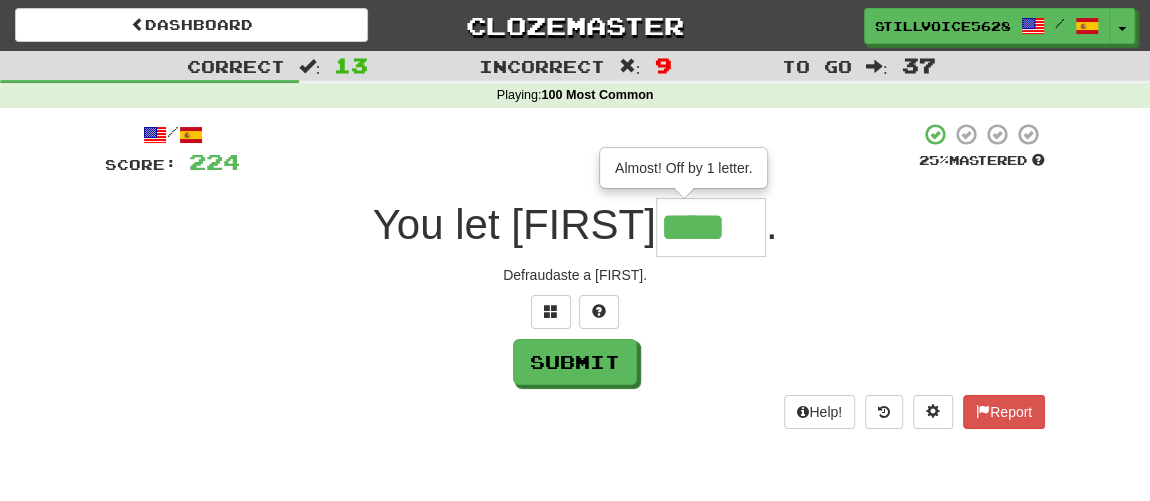 type on "****" 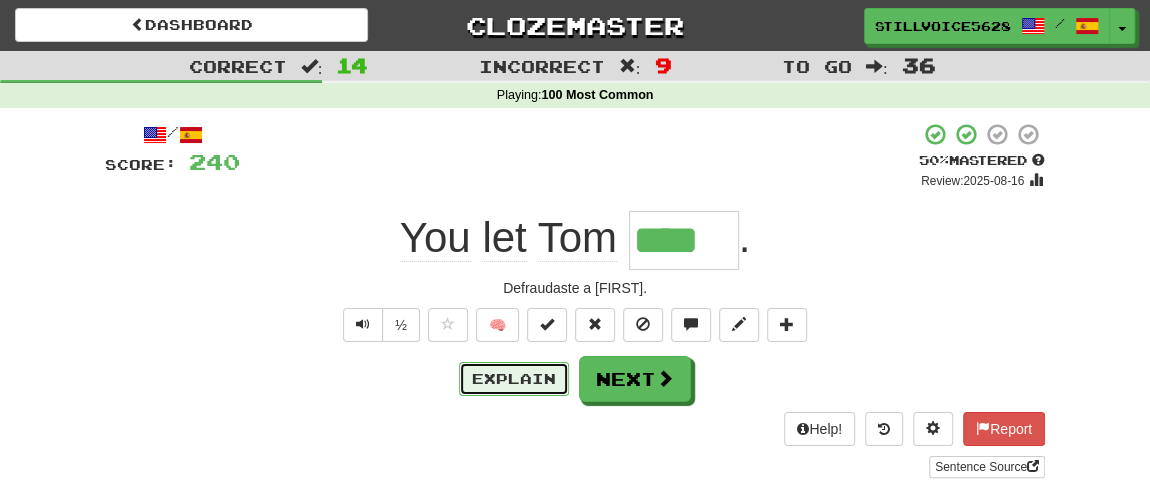 click on "Explain" at bounding box center [514, 379] 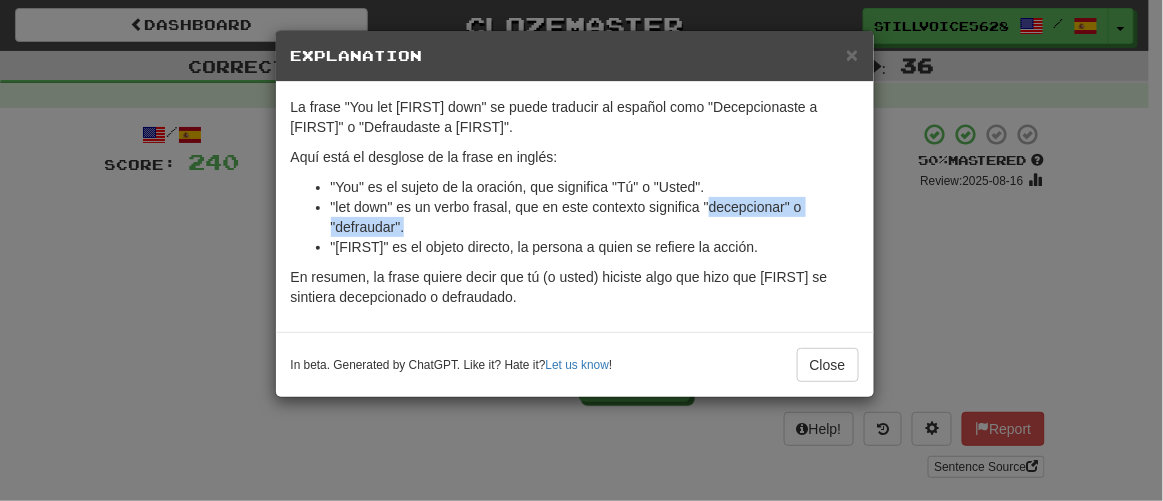 drag, startPoint x: 709, startPoint y: 210, endPoint x: 825, endPoint y: 186, distance: 118.45674 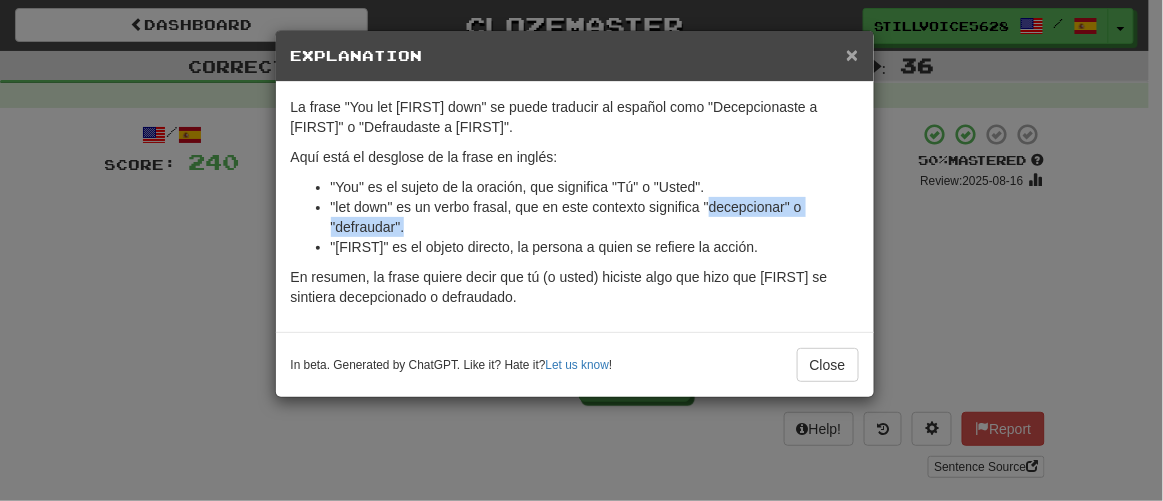 click on "×" at bounding box center [852, 54] 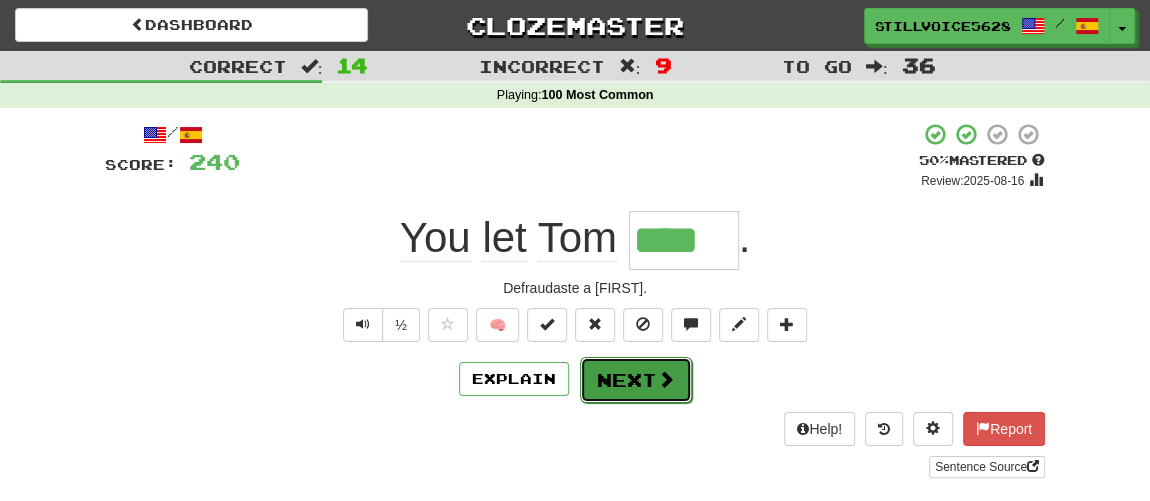 click on "Next" at bounding box center (636, 380) 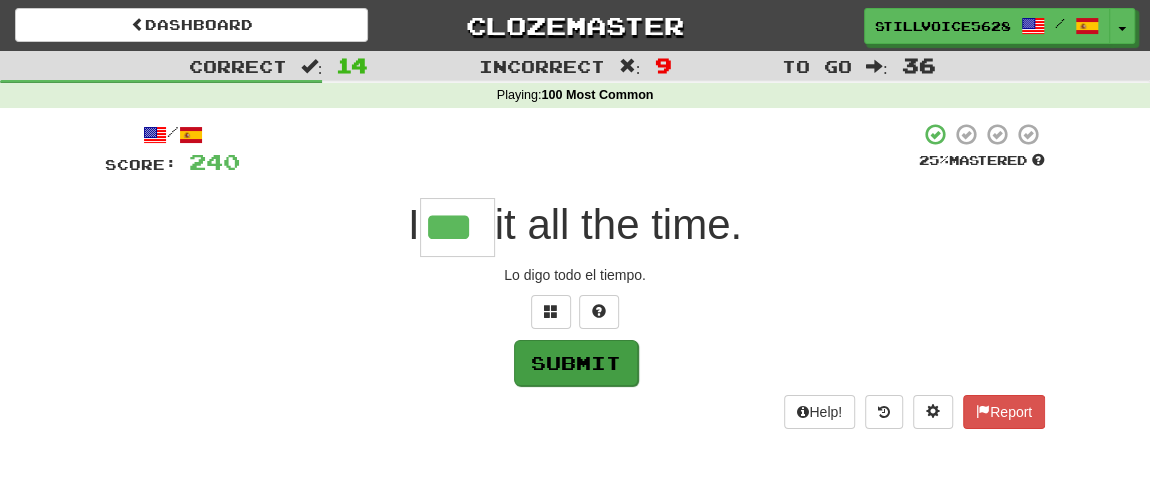 type on "***" 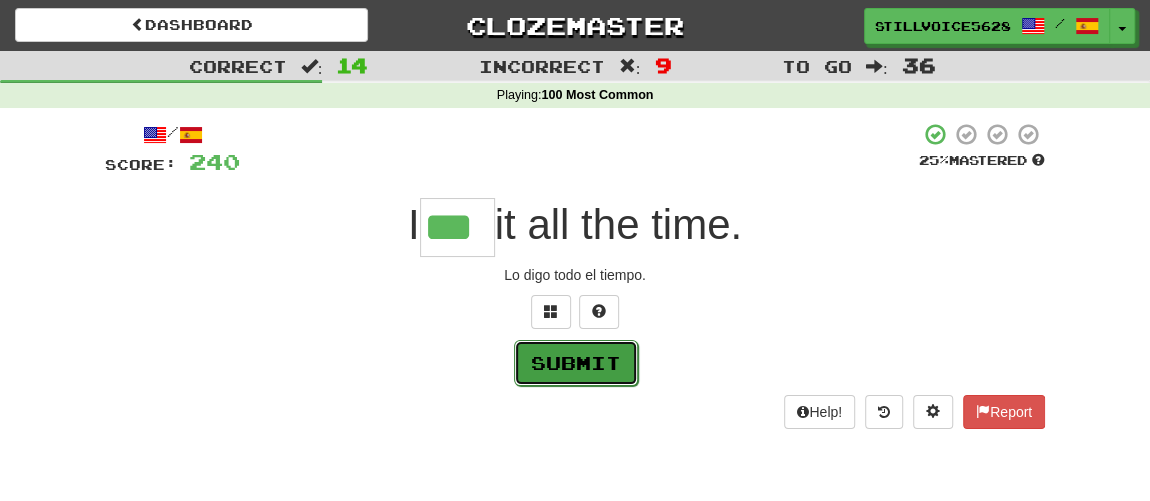 click on "Submit" at bounding box center [576, 363] 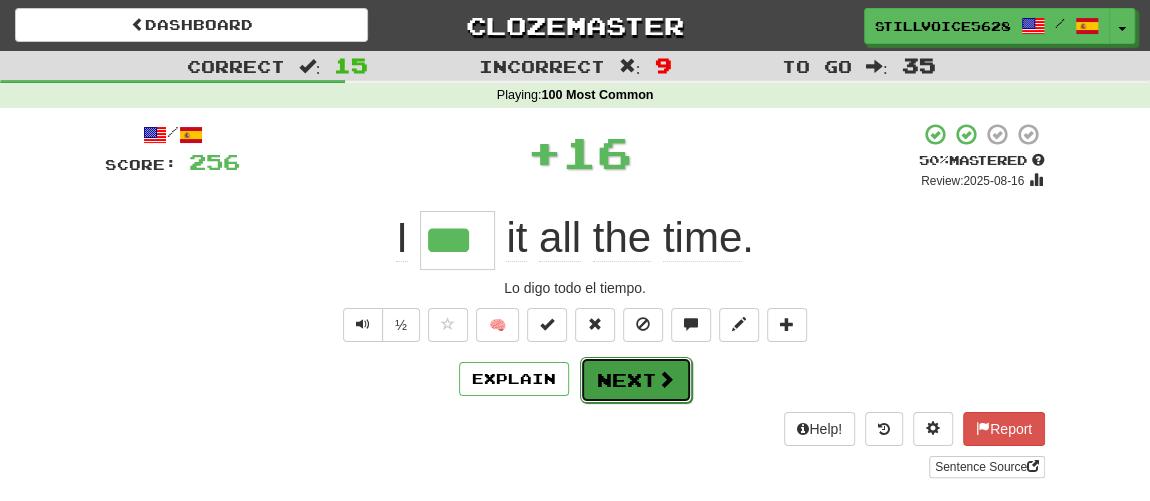 click on "Next" at bounding box center [636, 380] 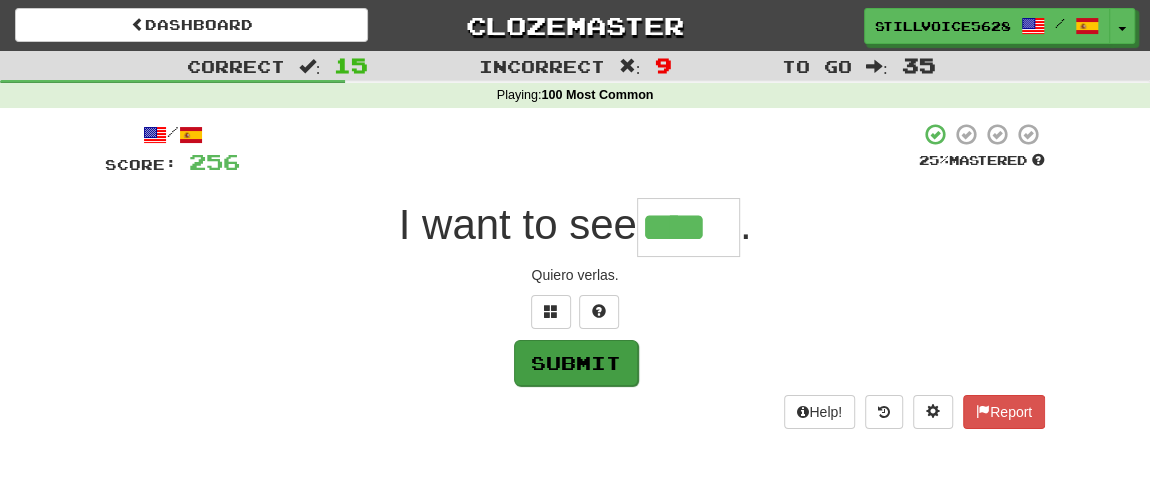 type on "****" 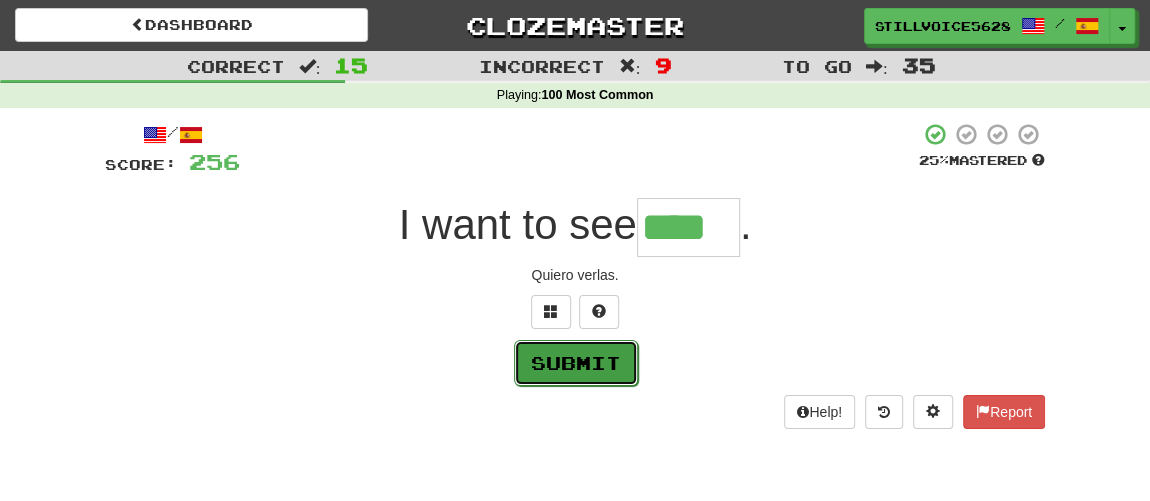 click on "Submit" at bounding box center [576, 363] 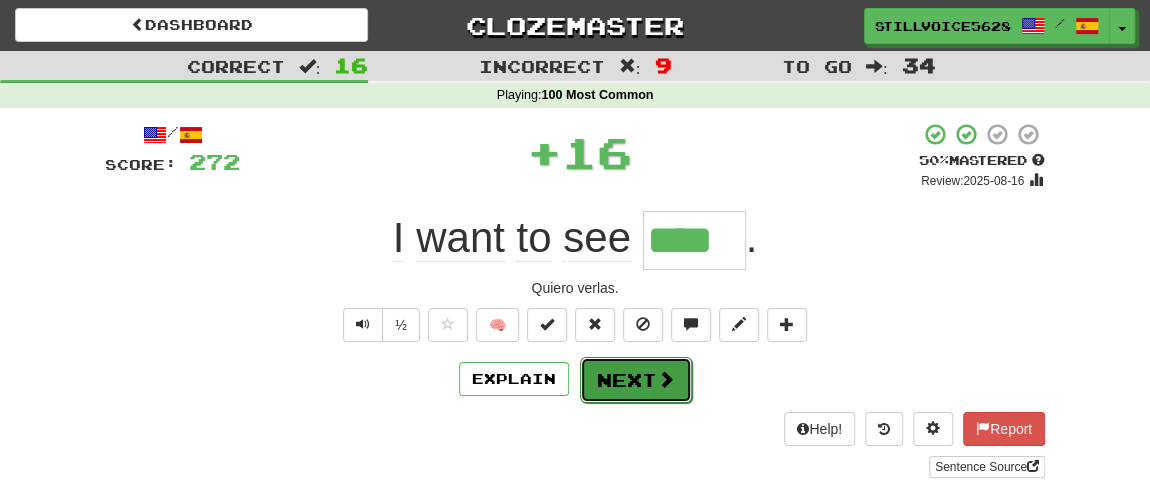 click on "Next" at bounding box center (636, 380) 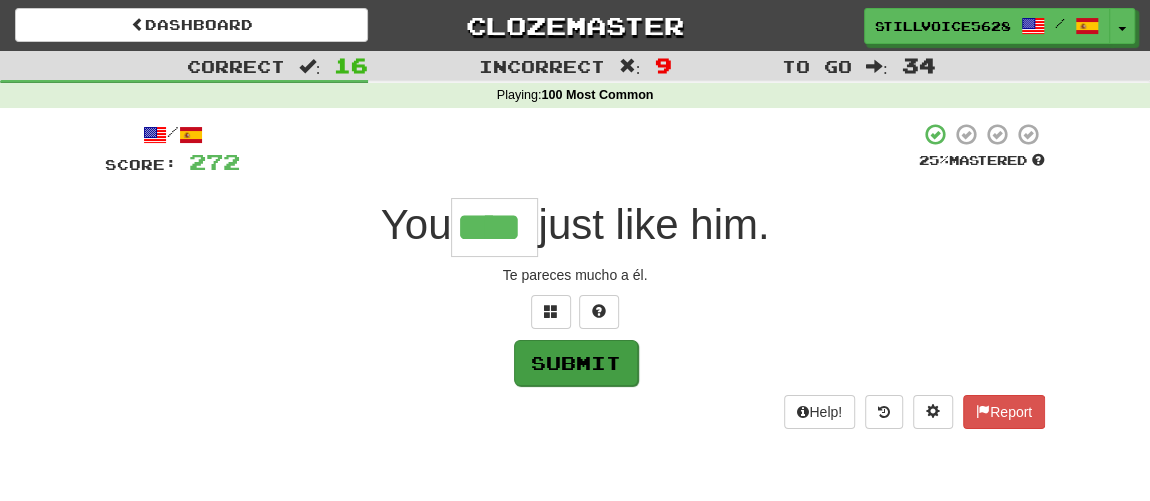 type on "****" 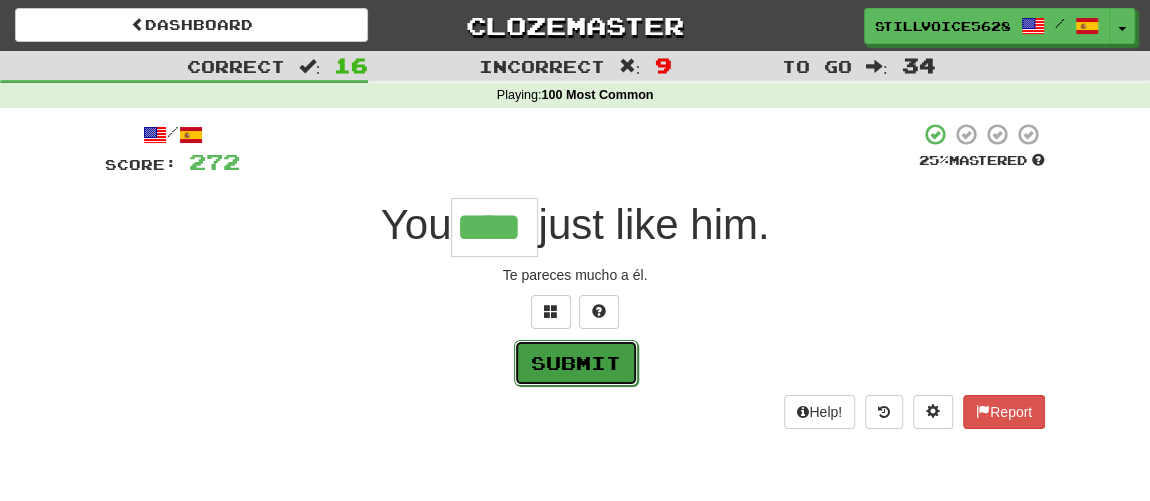 click on "Submit" at bounding box center (576, 363) 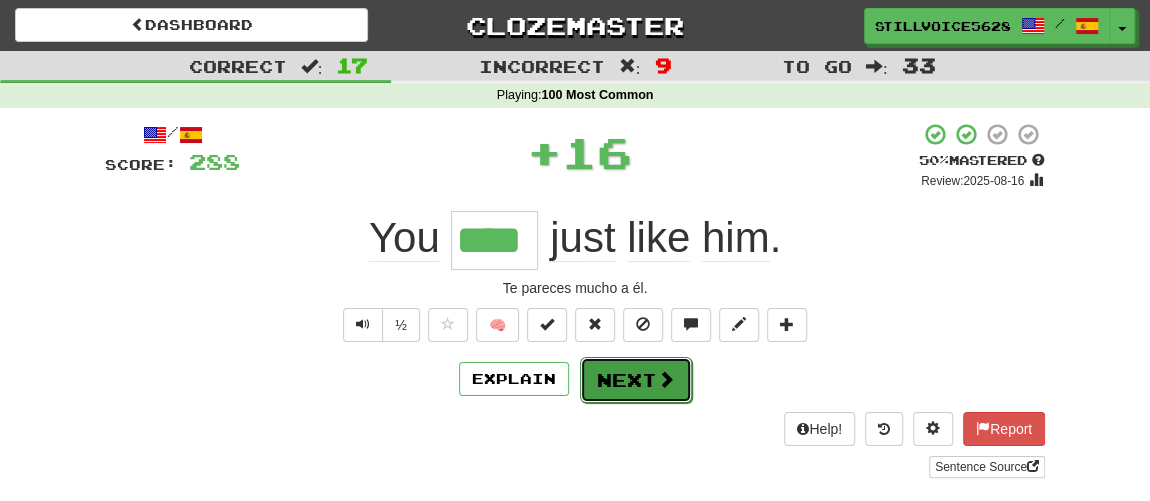 click on "Next" at bounding box center [636, 380] 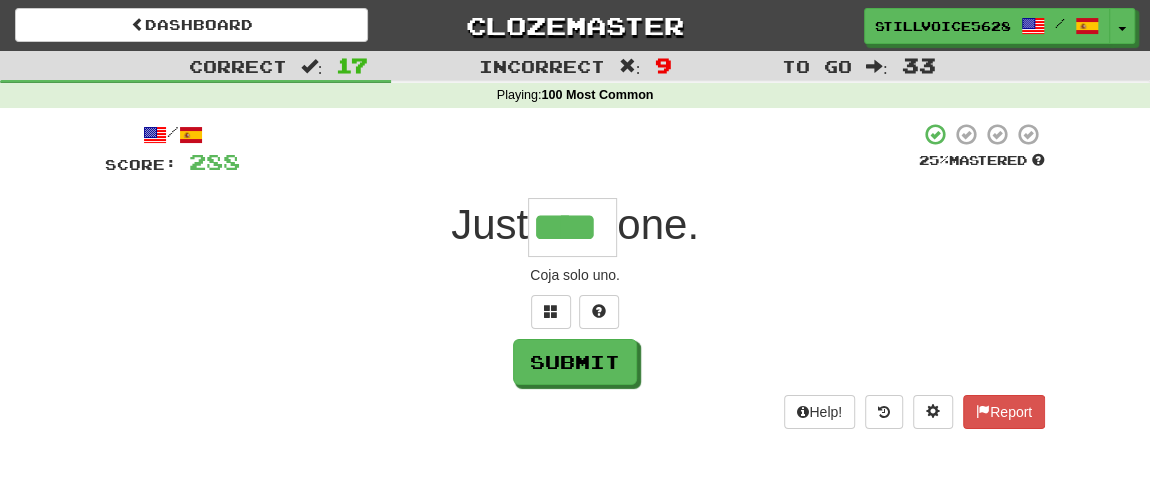 type on "****" 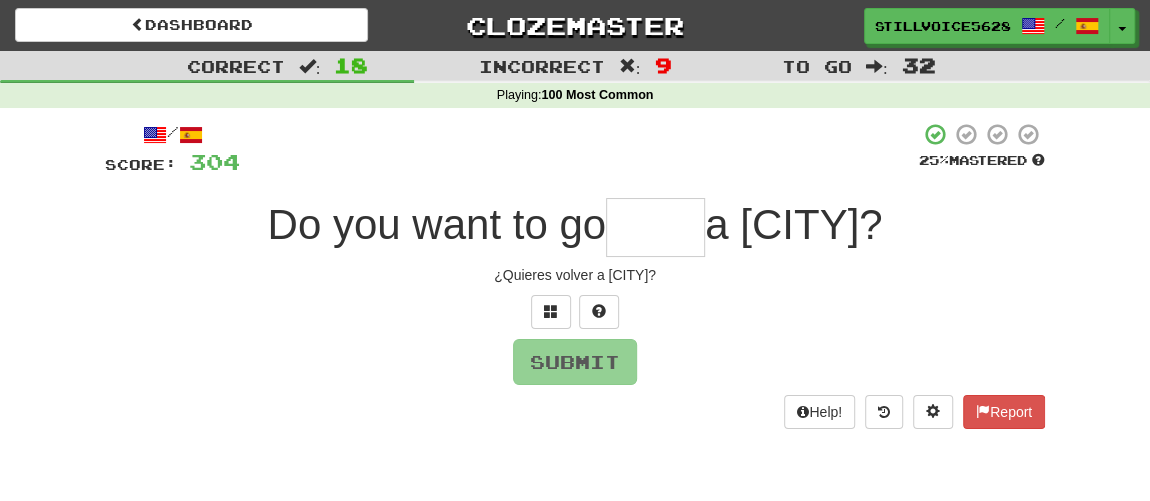 click at bounding box center [655, 227] 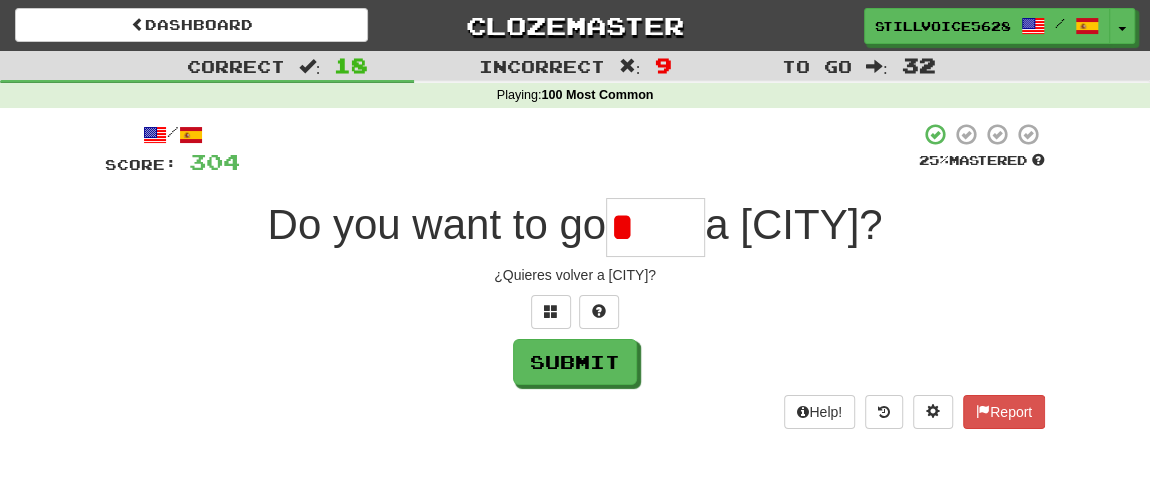 type on "****" 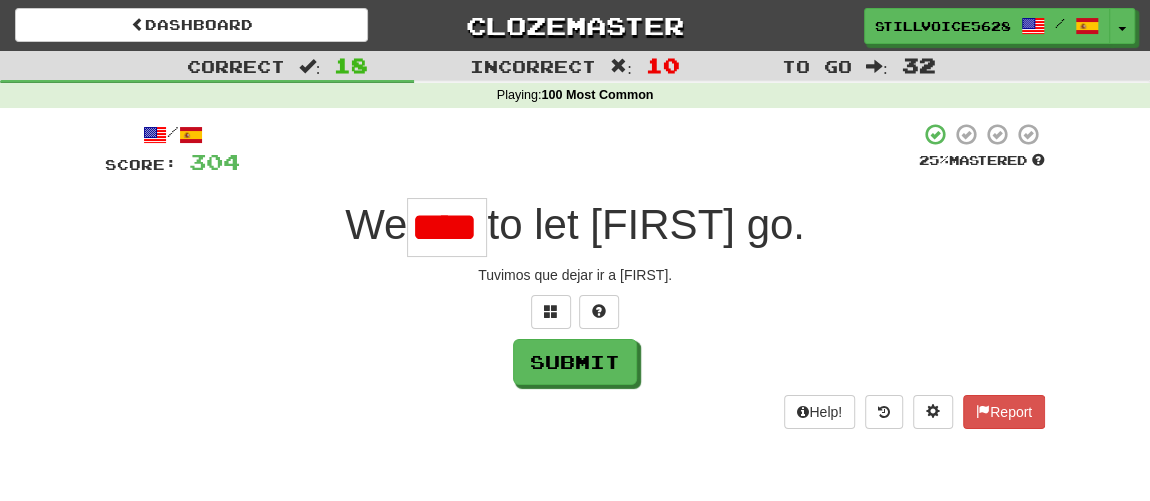 type on "***" 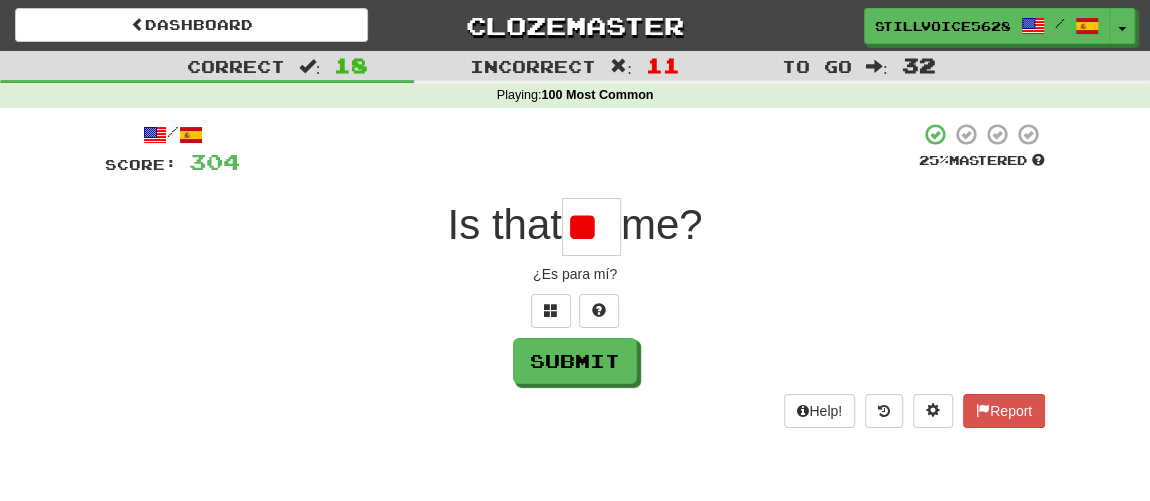 scroll, scrollTop: 0, scrollLeft: 0, axis: both 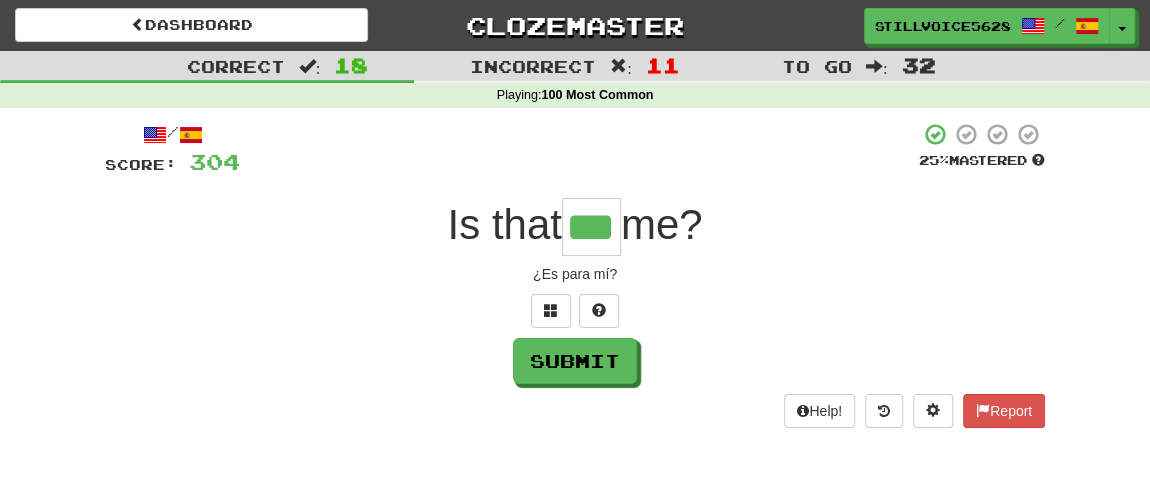 type on "***" 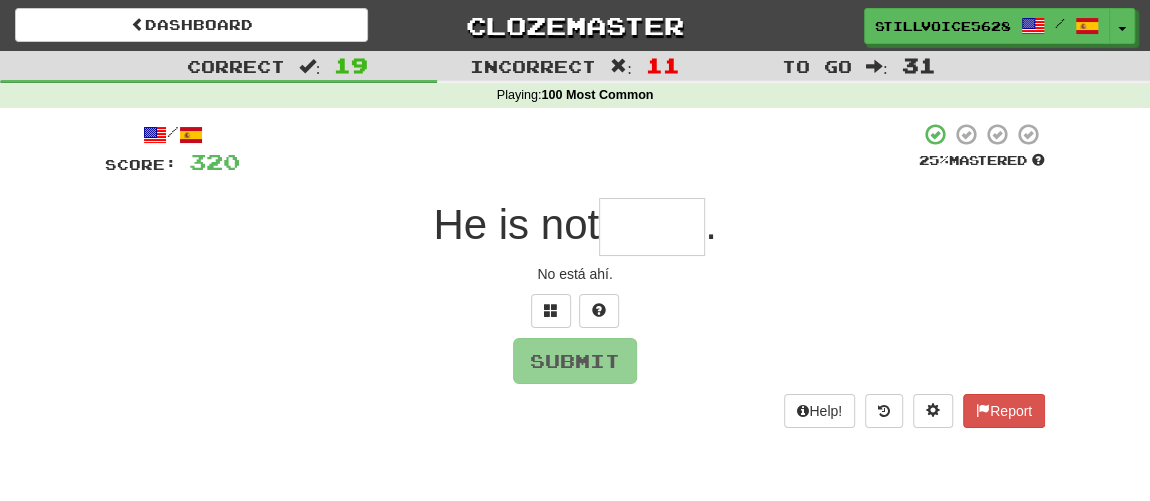 type on "*" 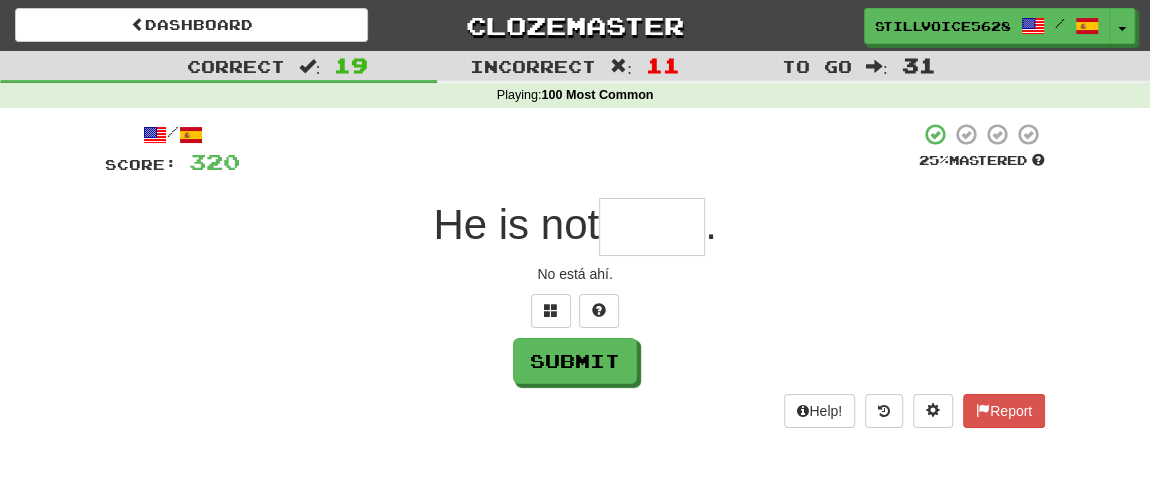 type on "*" 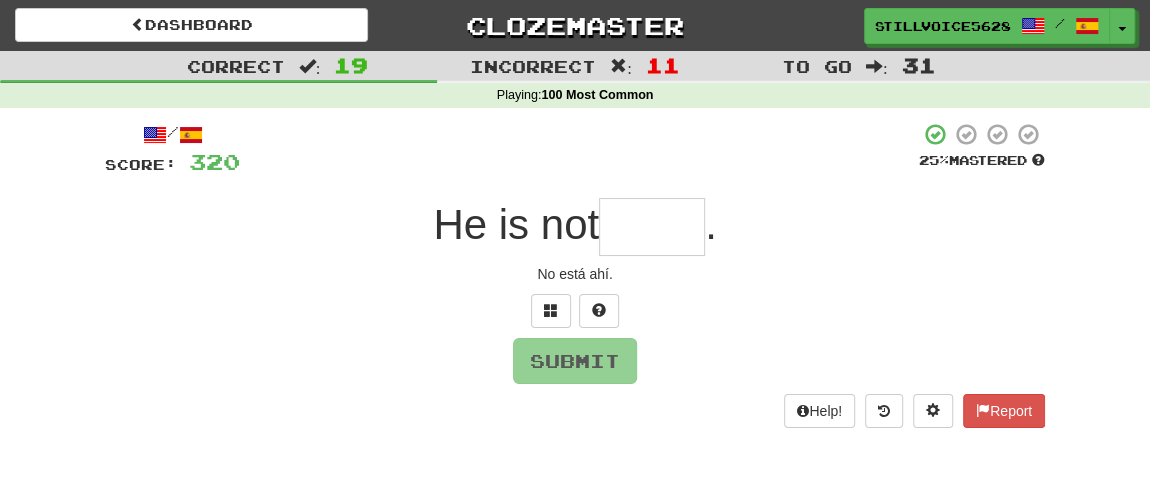 type on "*" 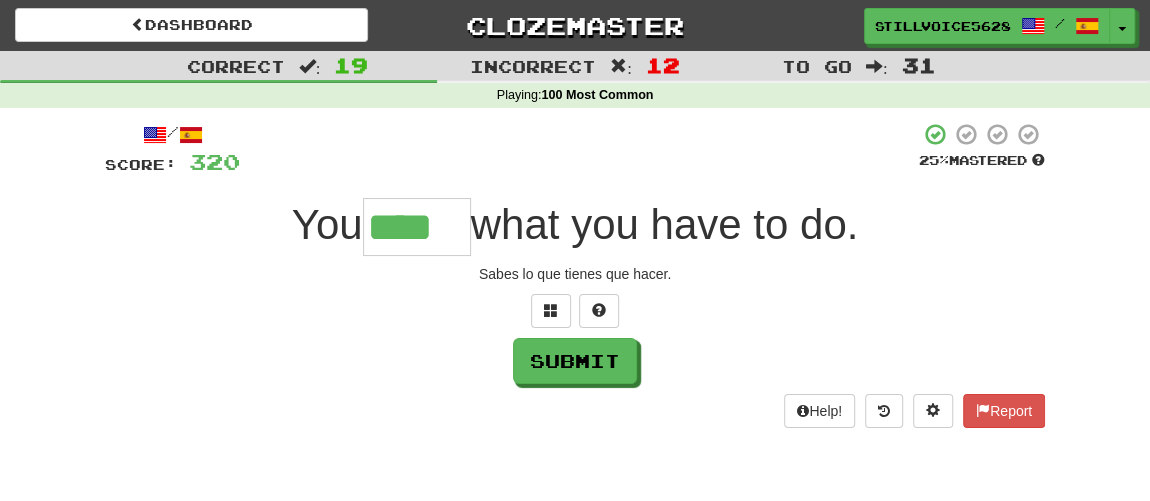 type on "****" 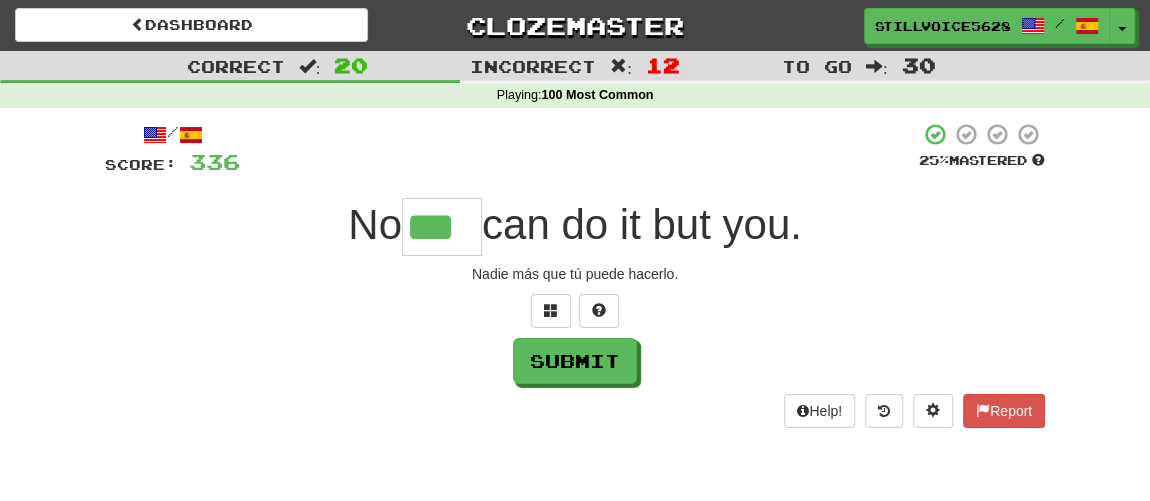 type on "***" 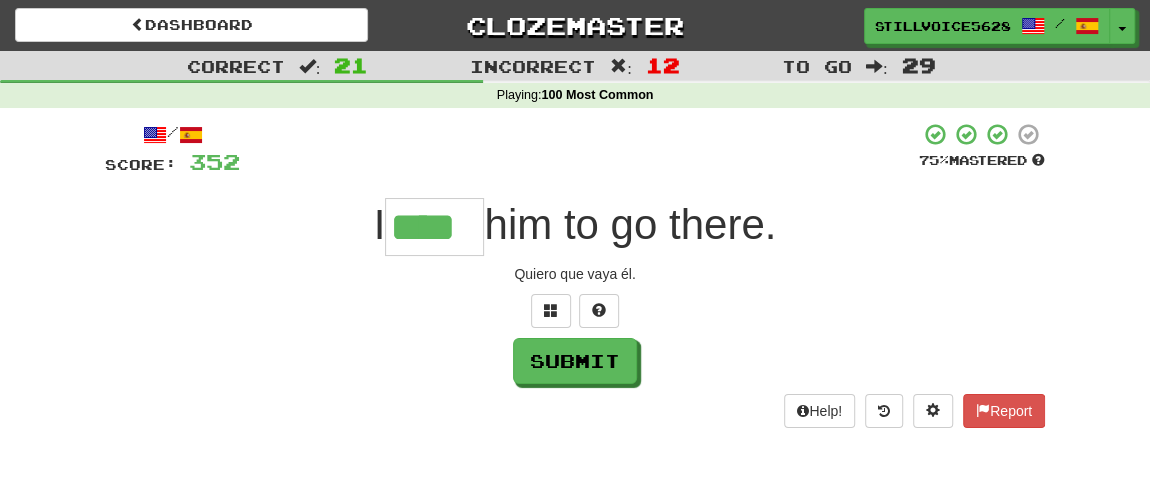 type on "****" 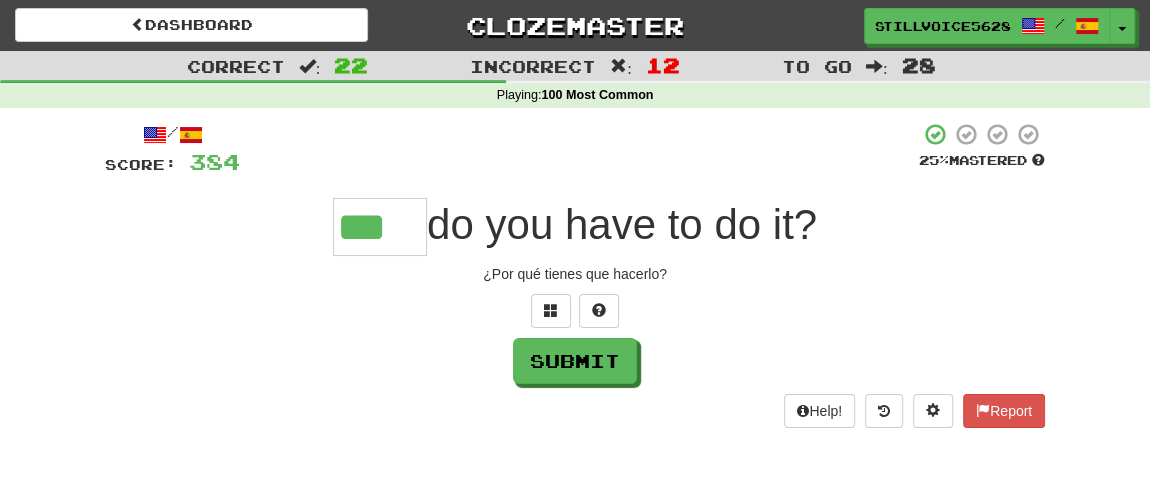 type on "***" 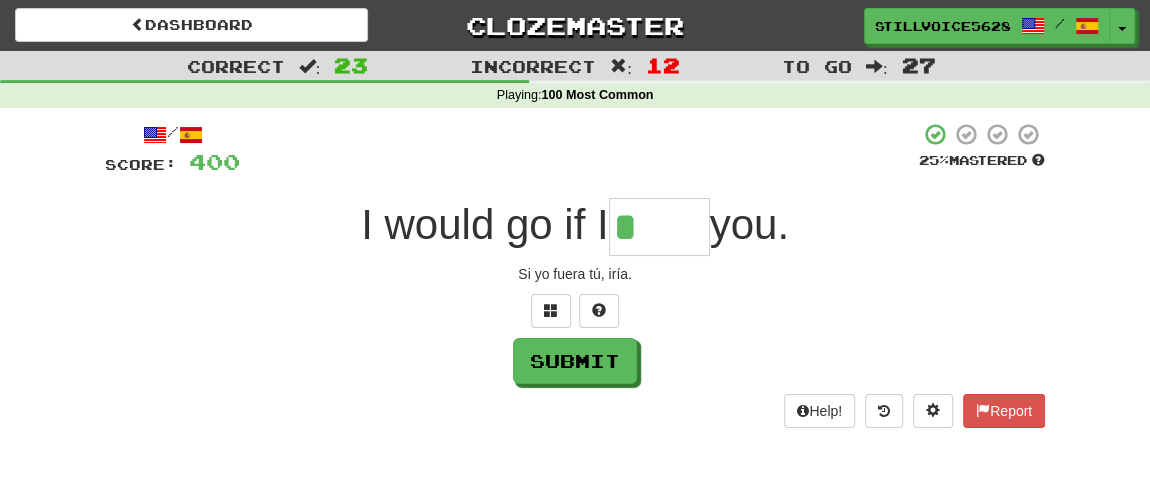 type on "****" 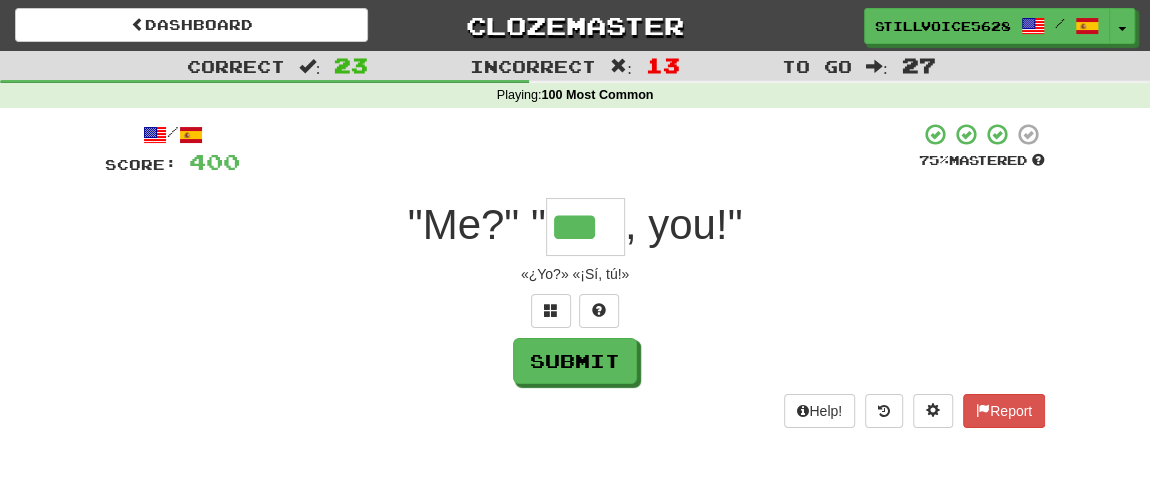 type on "***" 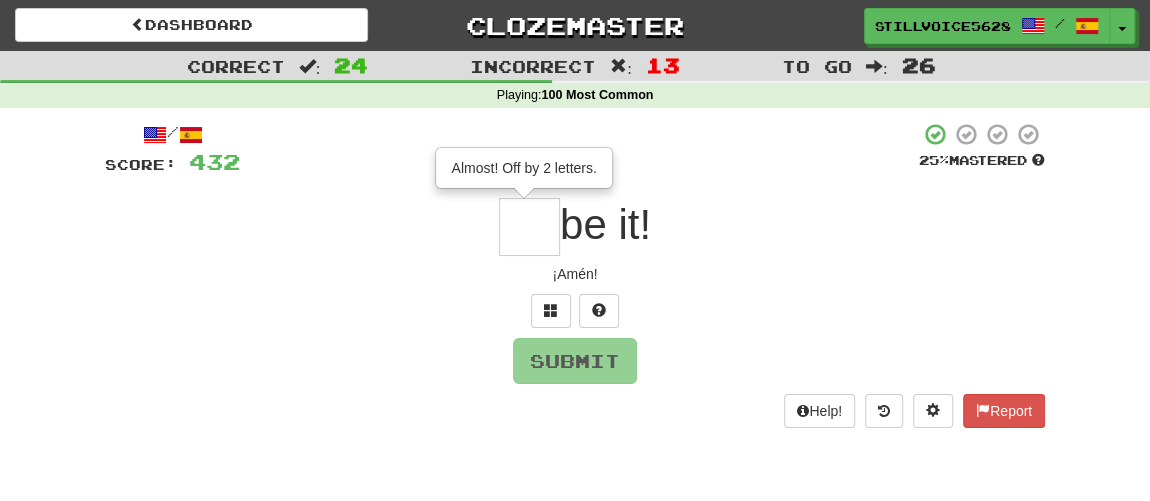 type on "**" 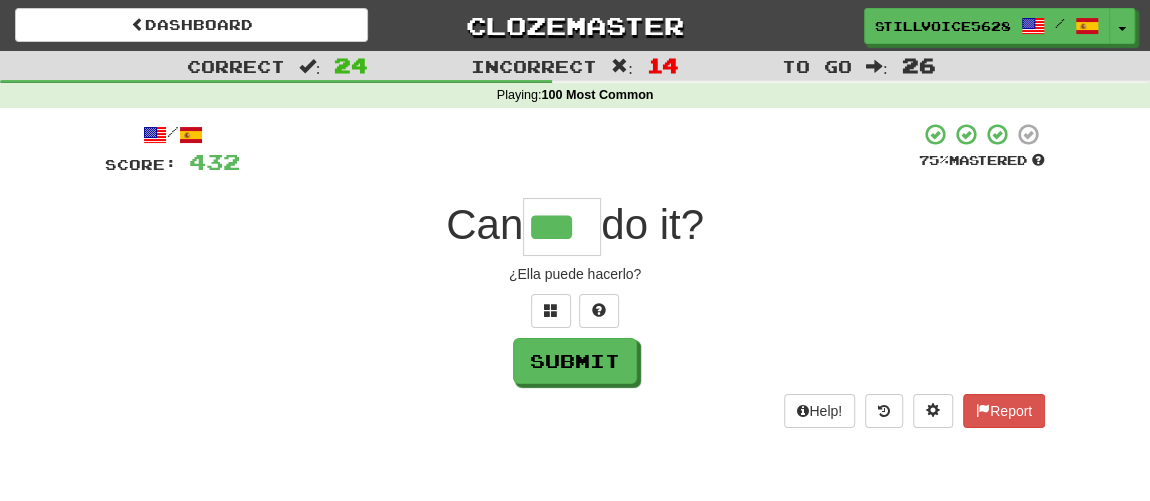 type on "***" 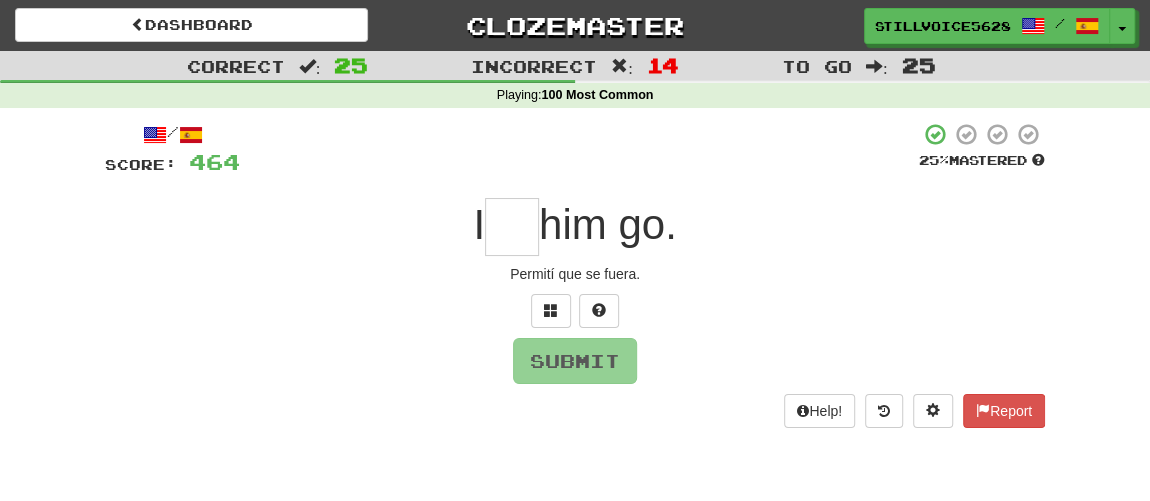 type on "*" 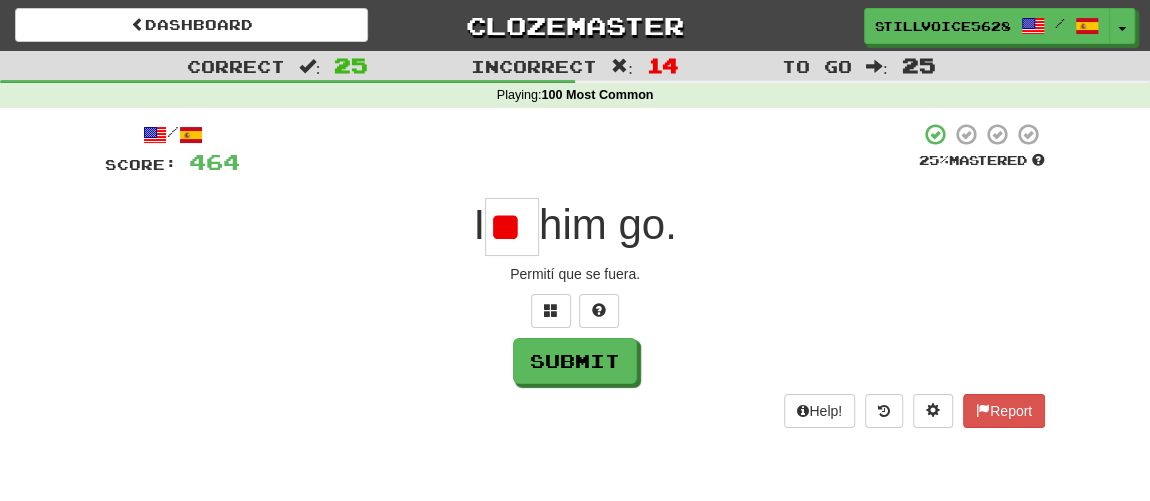 scroll, scrollTop: 0, scrollLeft: 0, axis: both 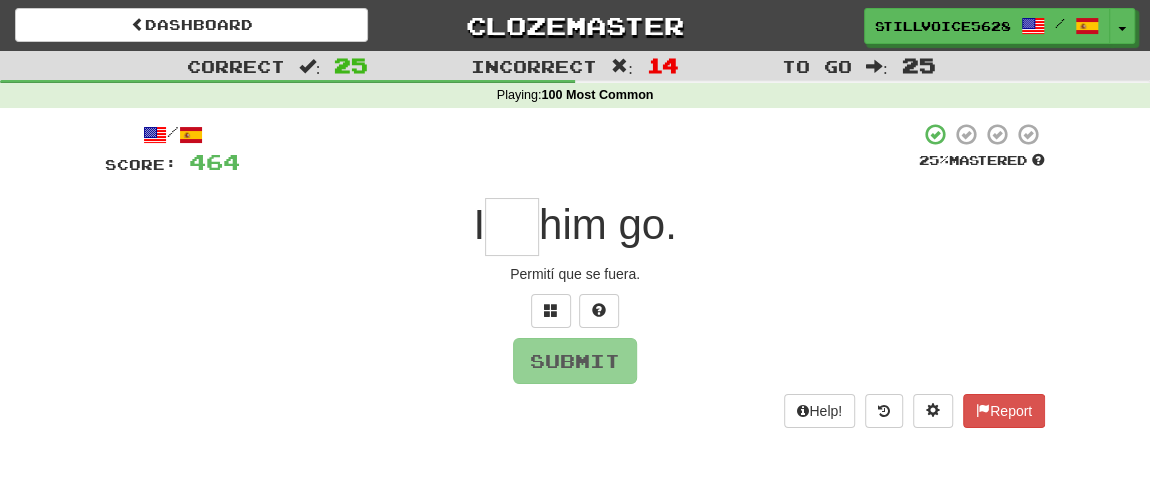 type on "*" 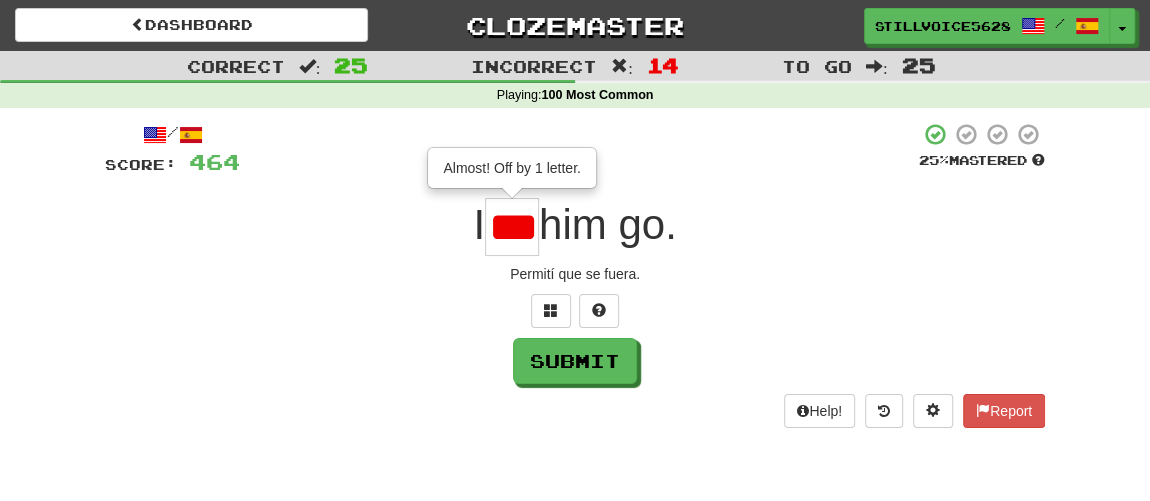 scroll, scrollTop: 0, scrollLeft: 9, axis: horizontal 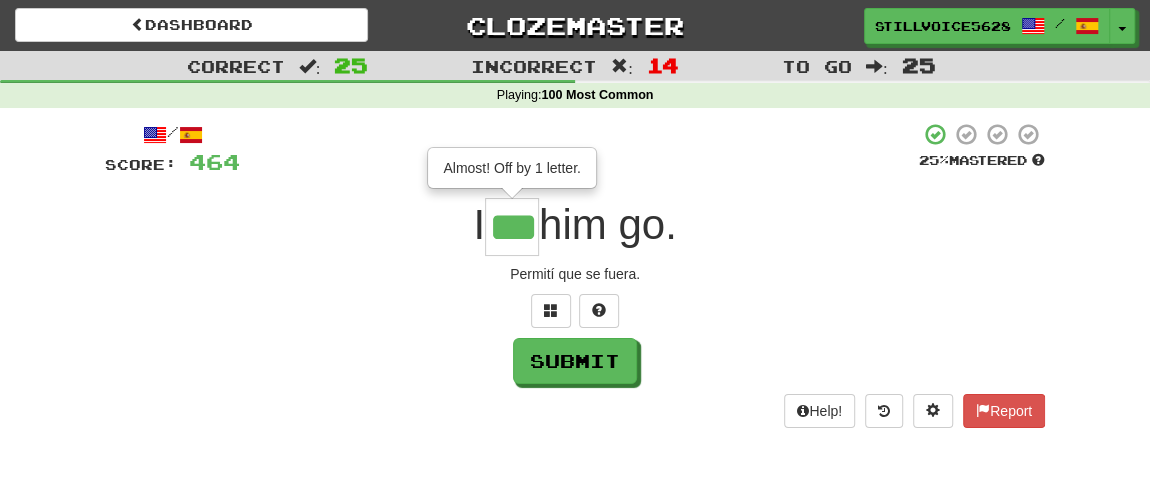 type on "***" 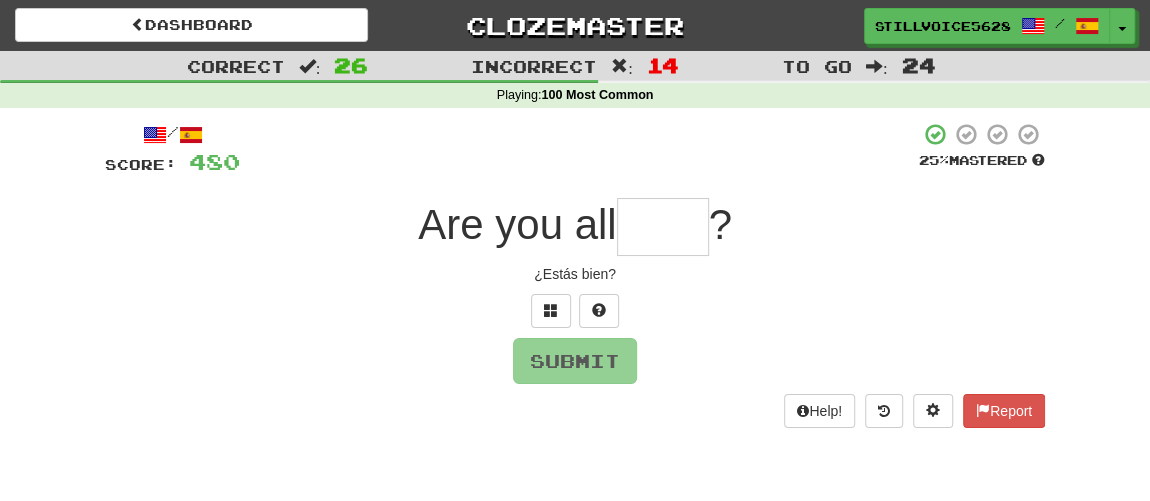 type on "*" 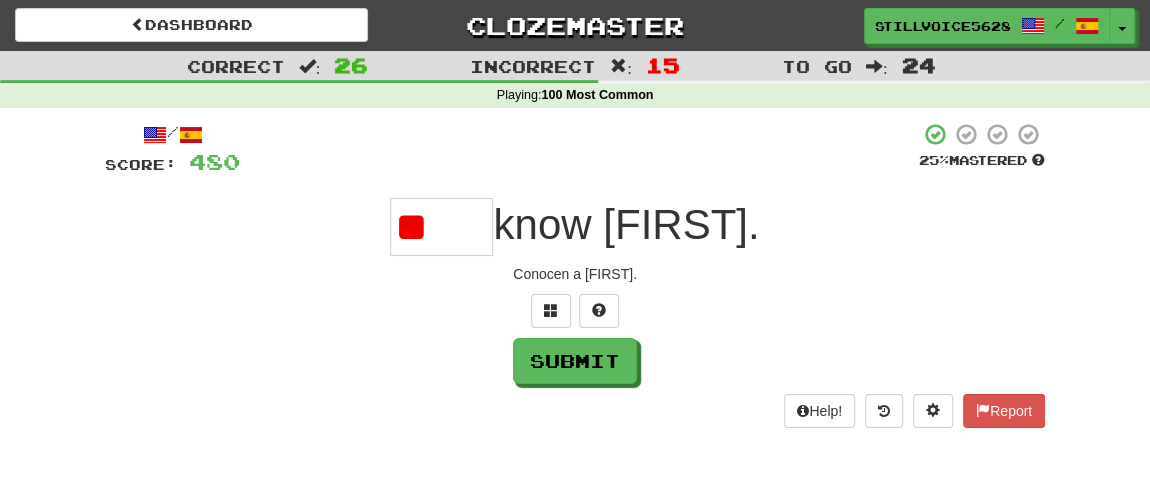 type on "*" 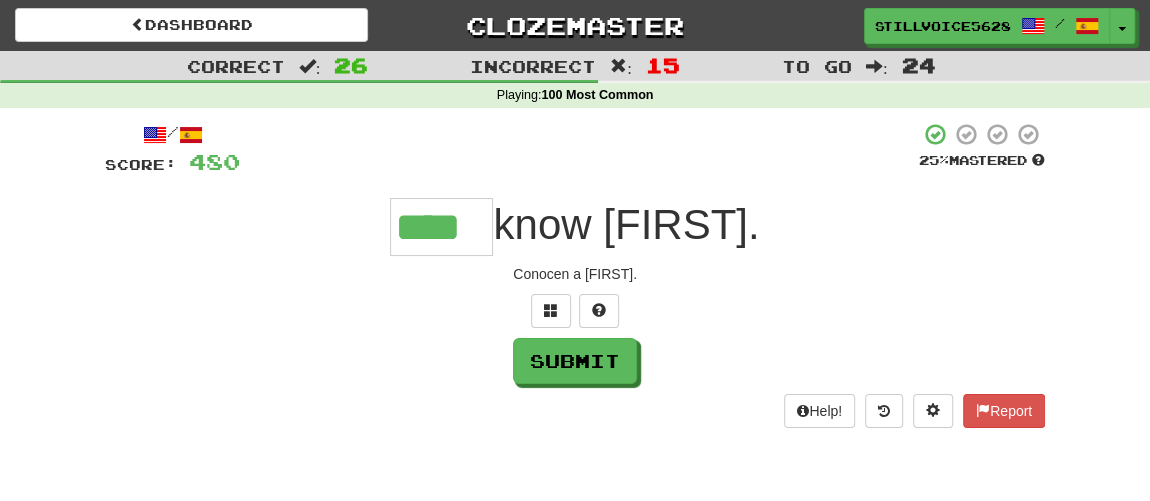 type on "****" 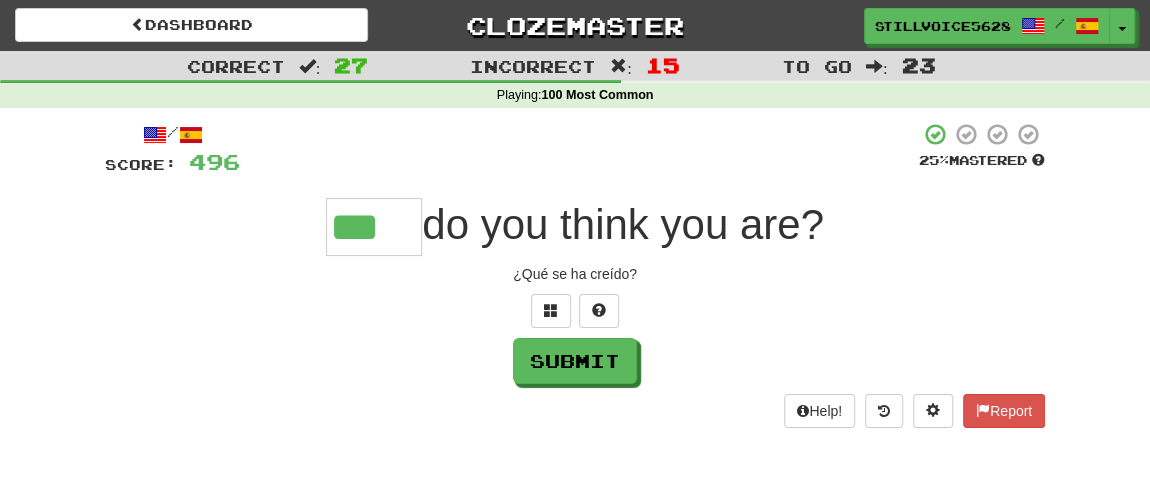 type on "***" 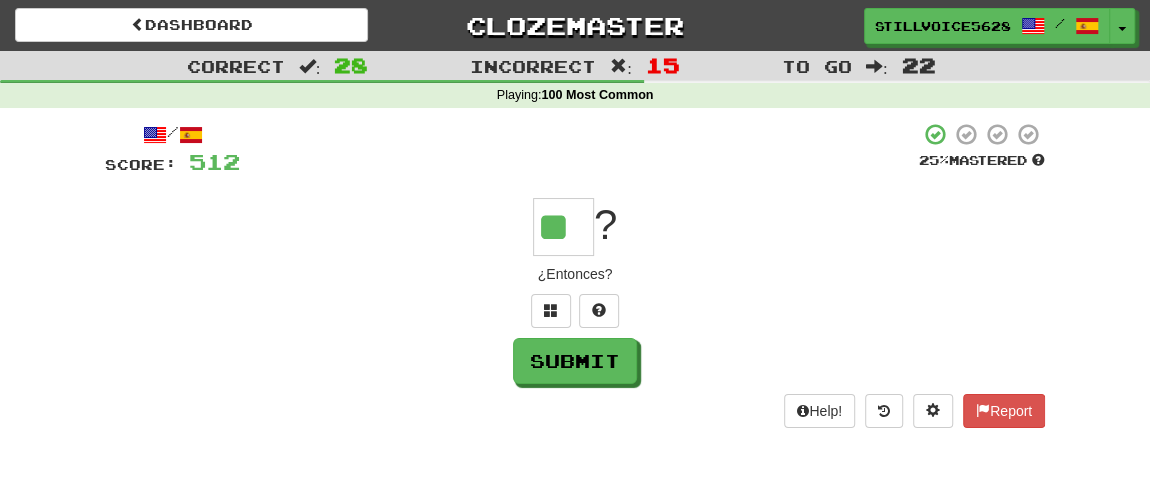 type on "**" 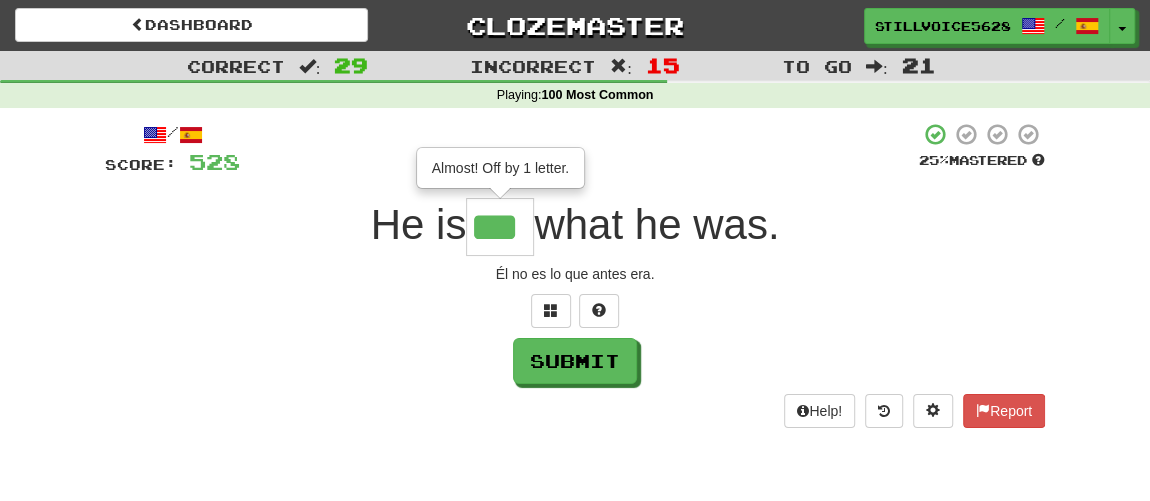 type on "***" 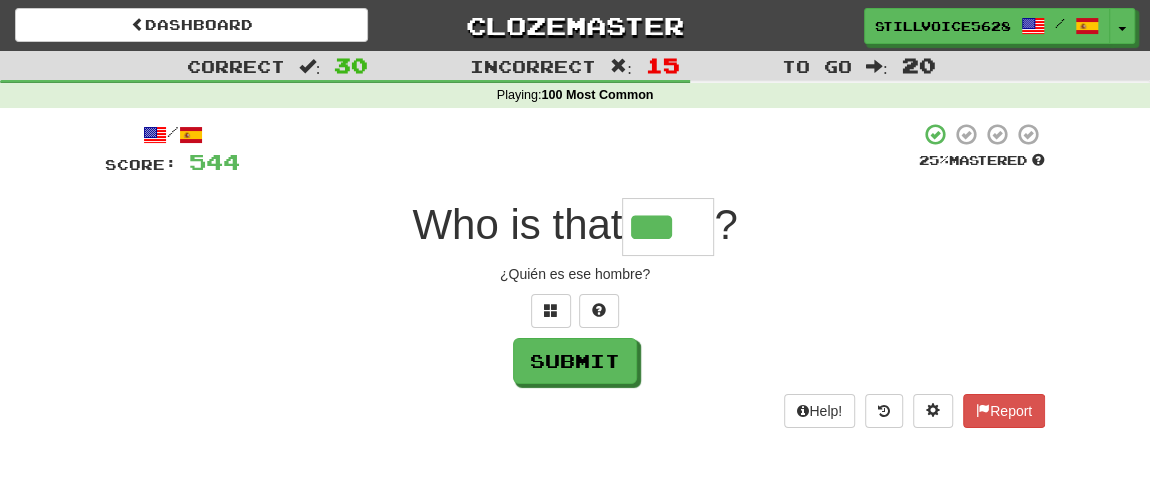 type on "***" 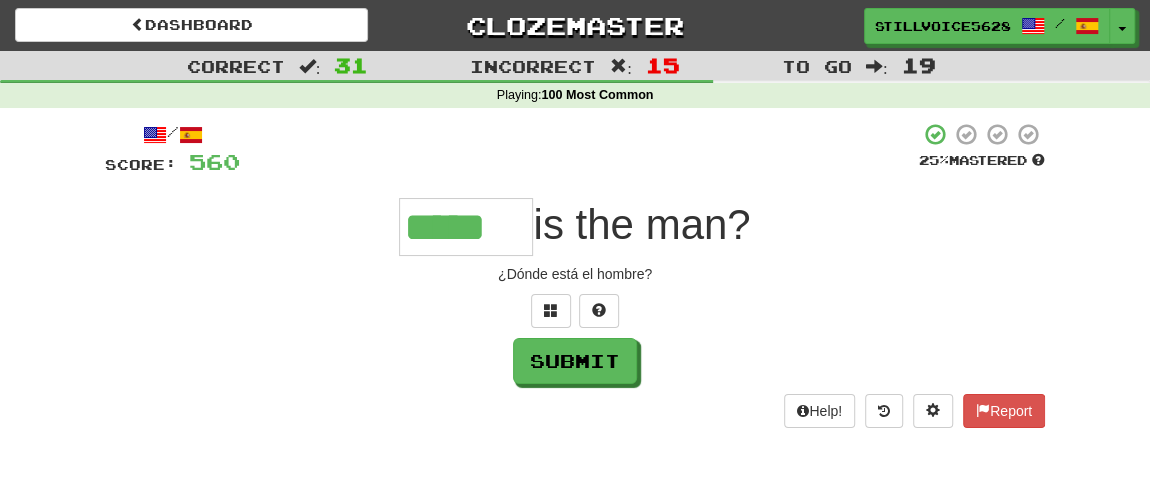 type on "*****" 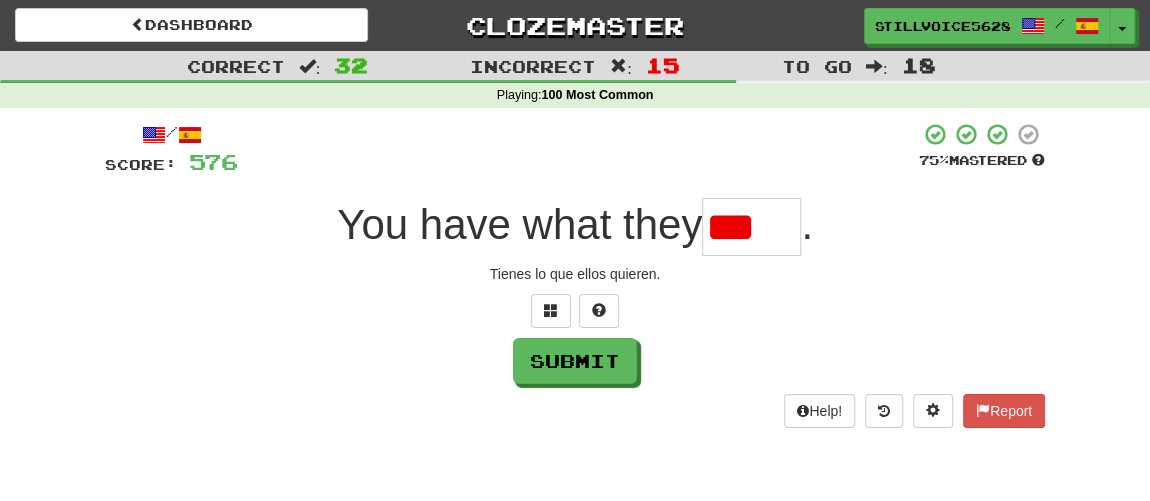 scroll, scrollTop: 0, scrollLeft: 0, axis: both 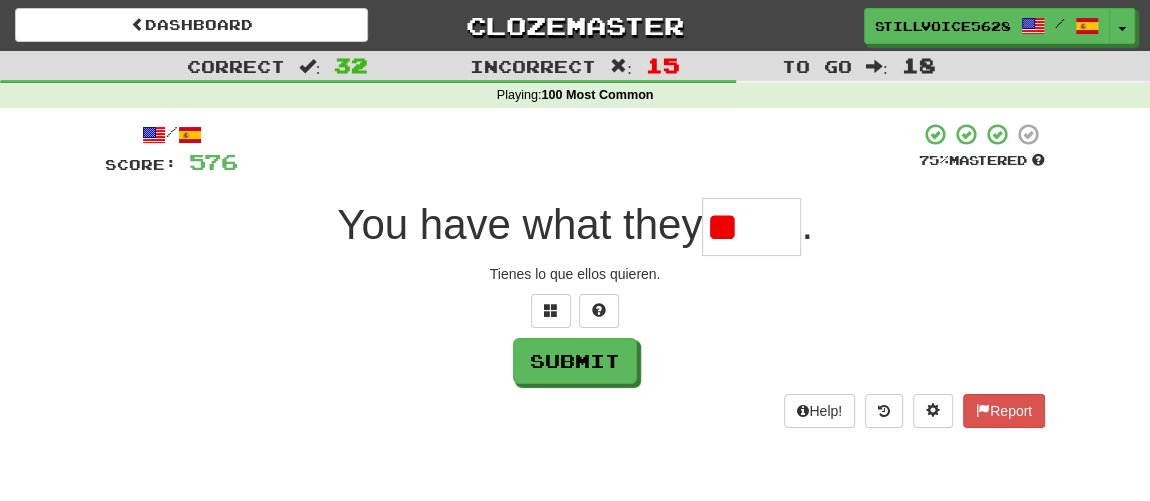 type on "*" 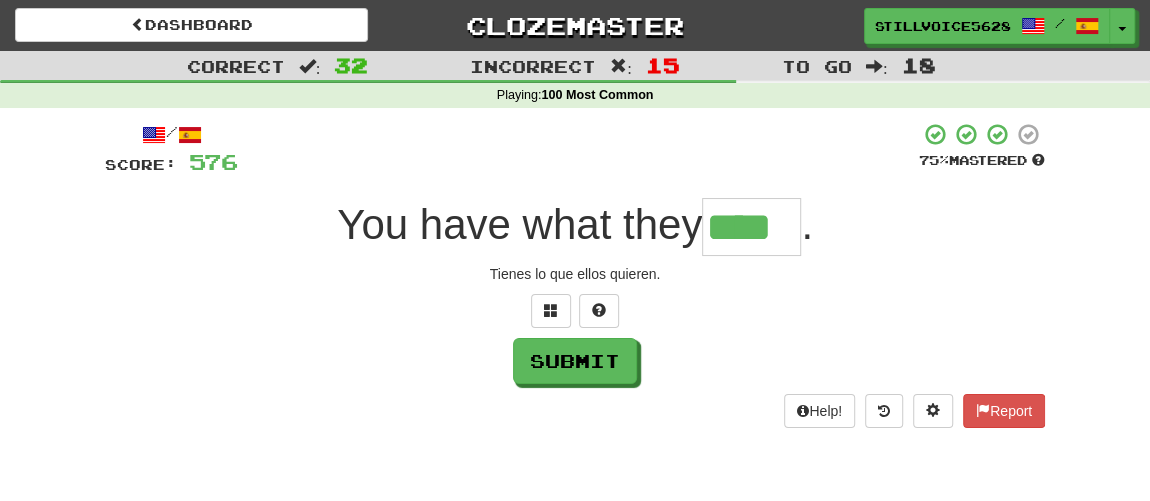 type on "****" 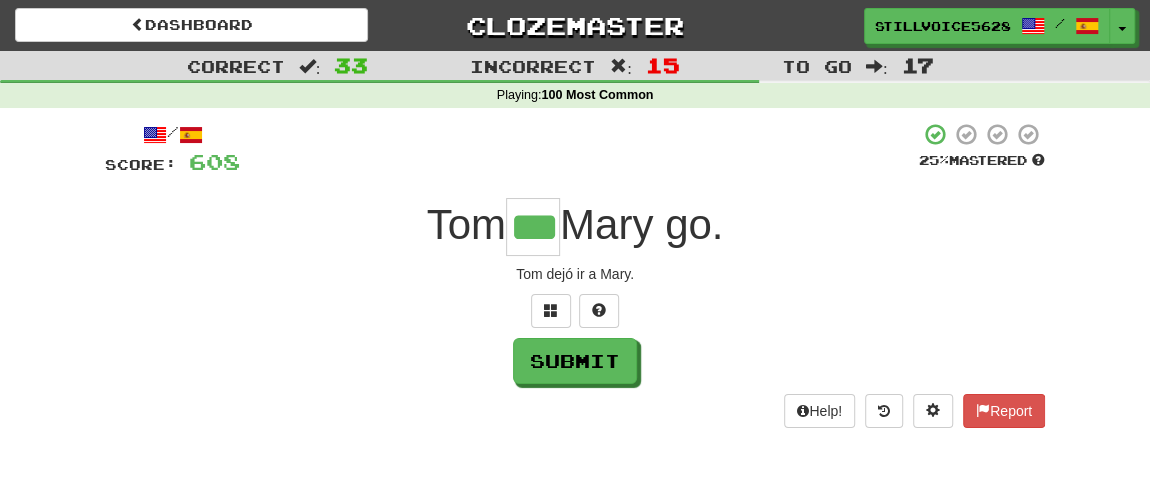 type on "***" 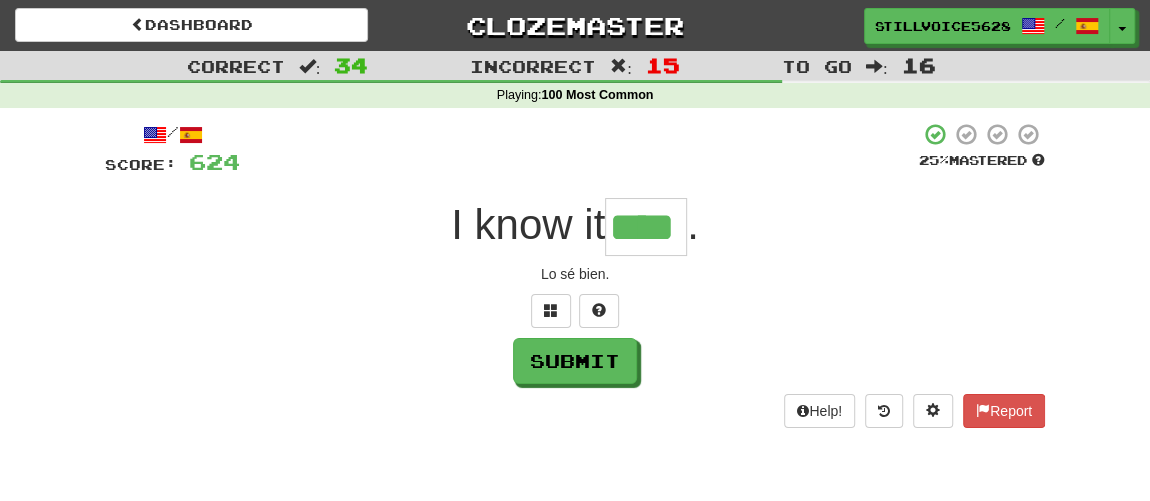 type on "****" 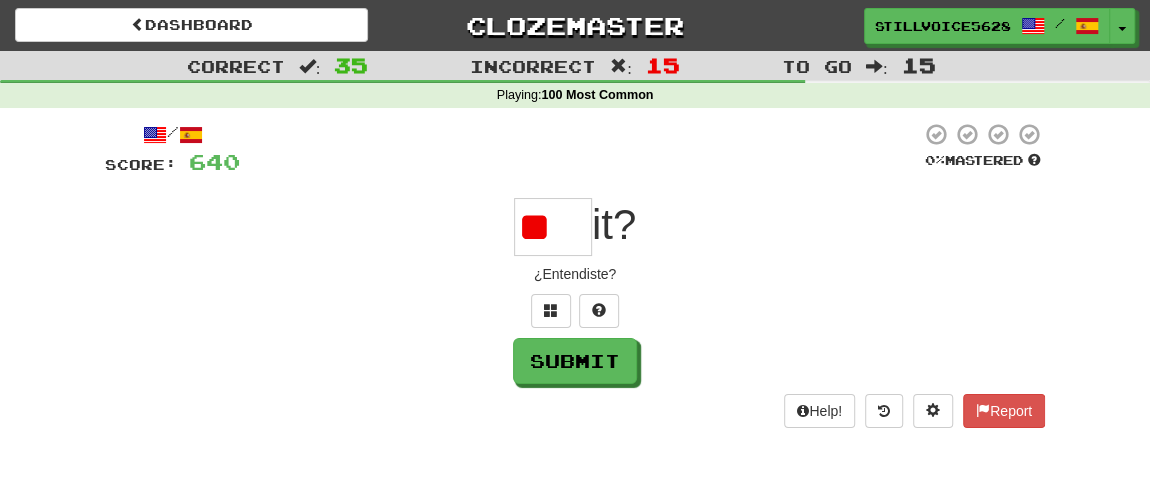 type on "*" 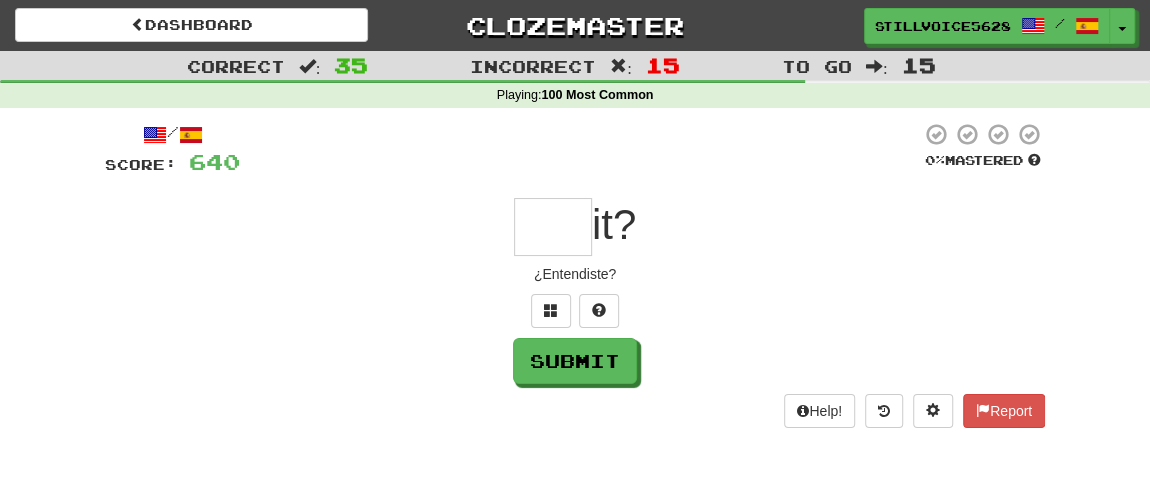 type on "*" 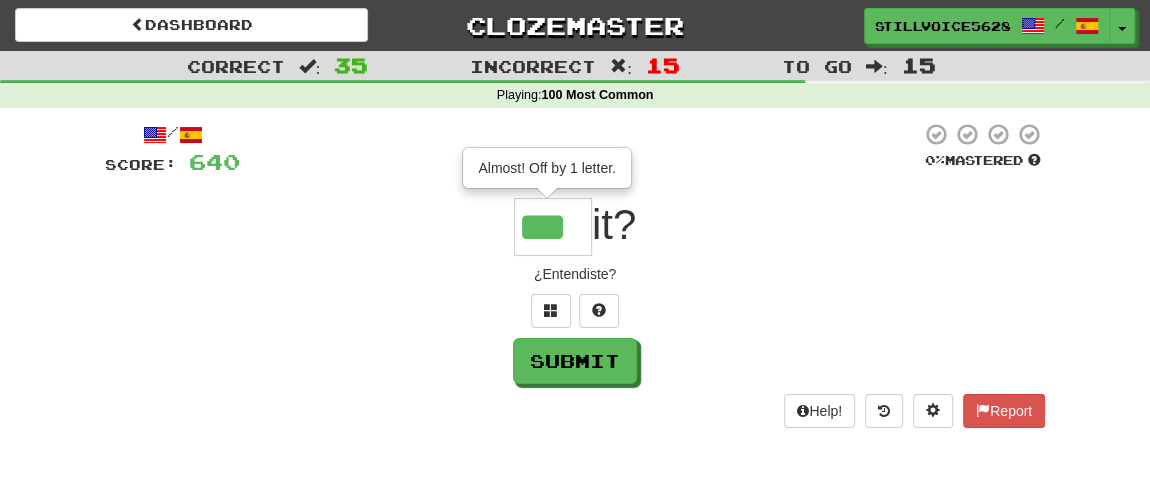 type on "***" 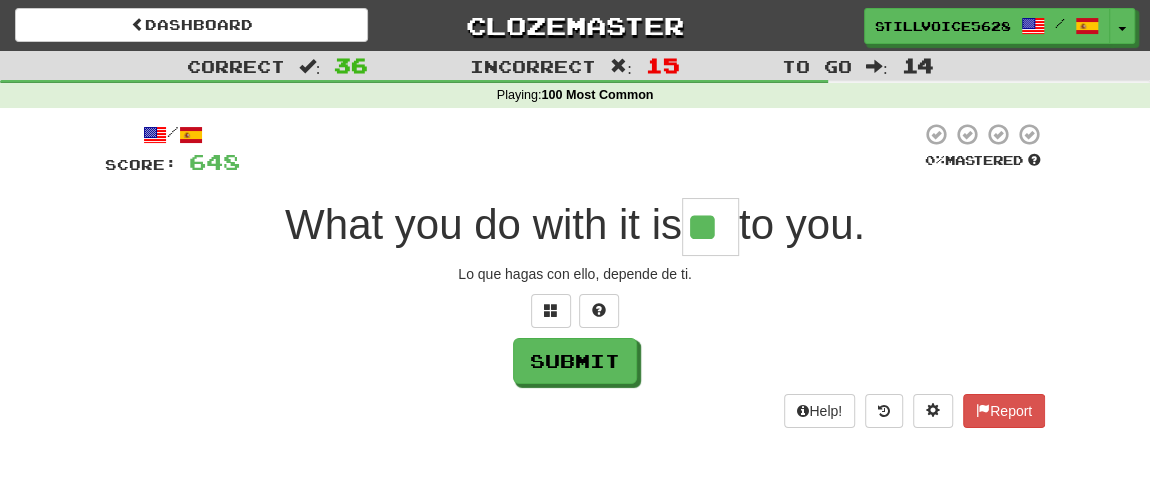type on "**" 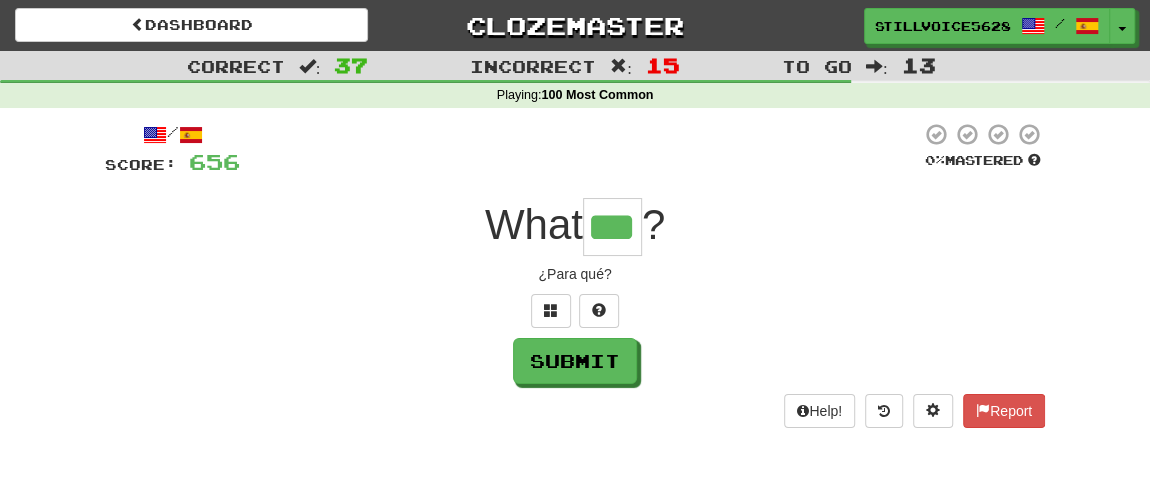 type on "***" 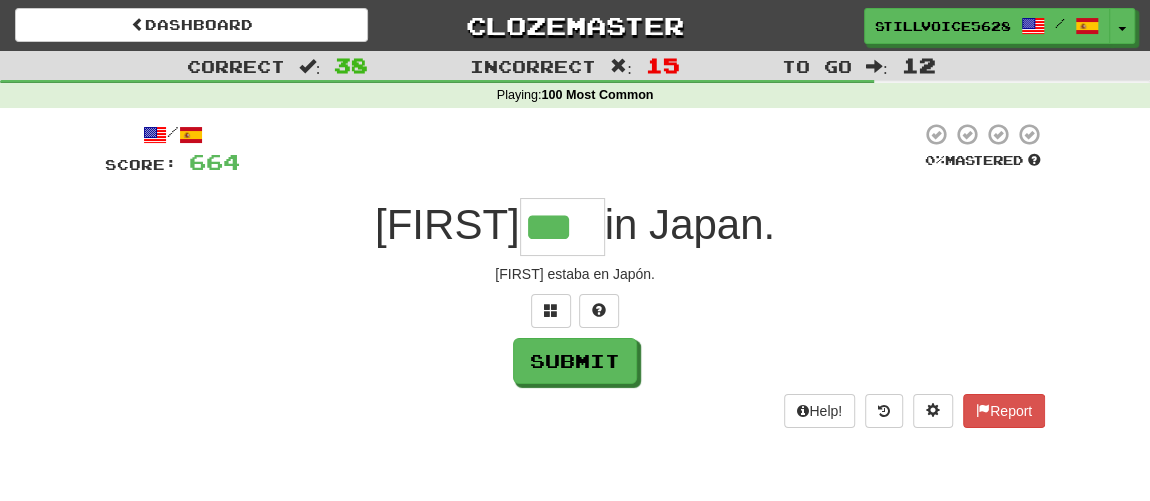 type on "***" 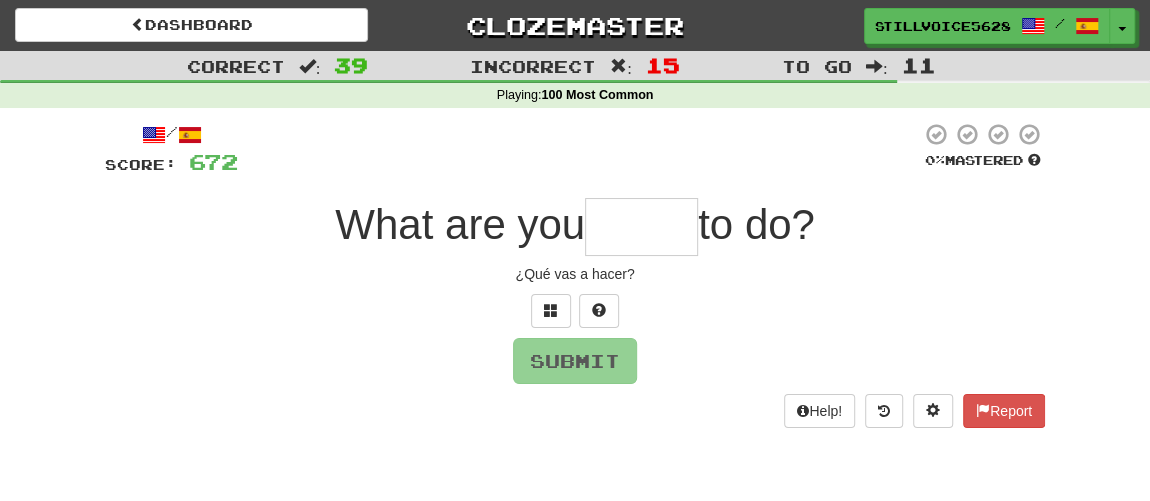 type on "*" 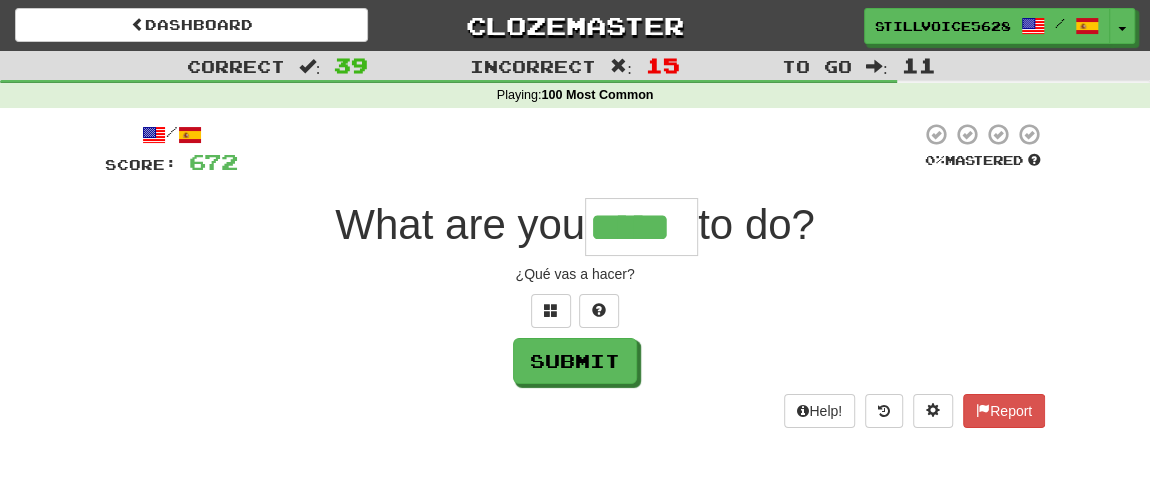 type on "*****" 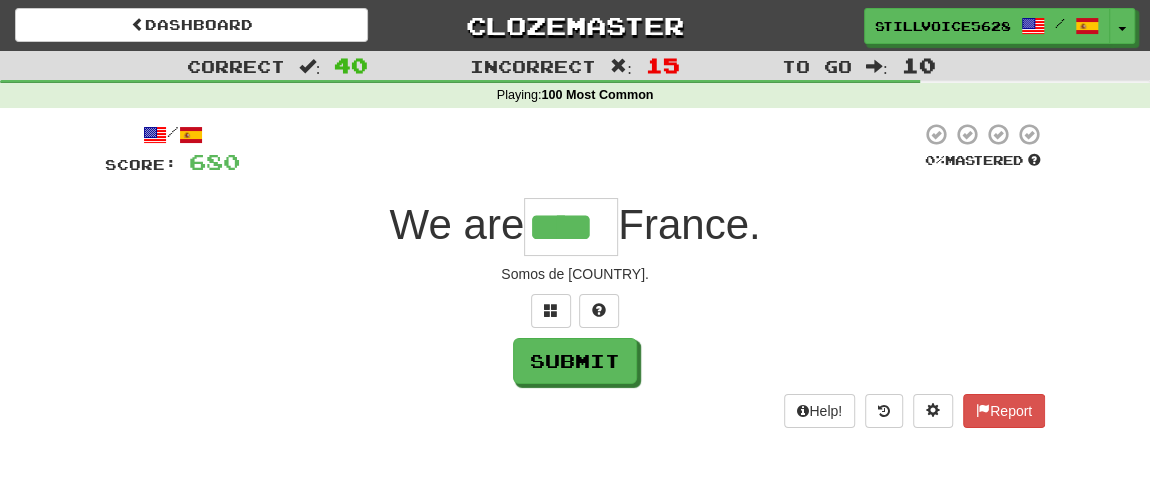 type on "****" 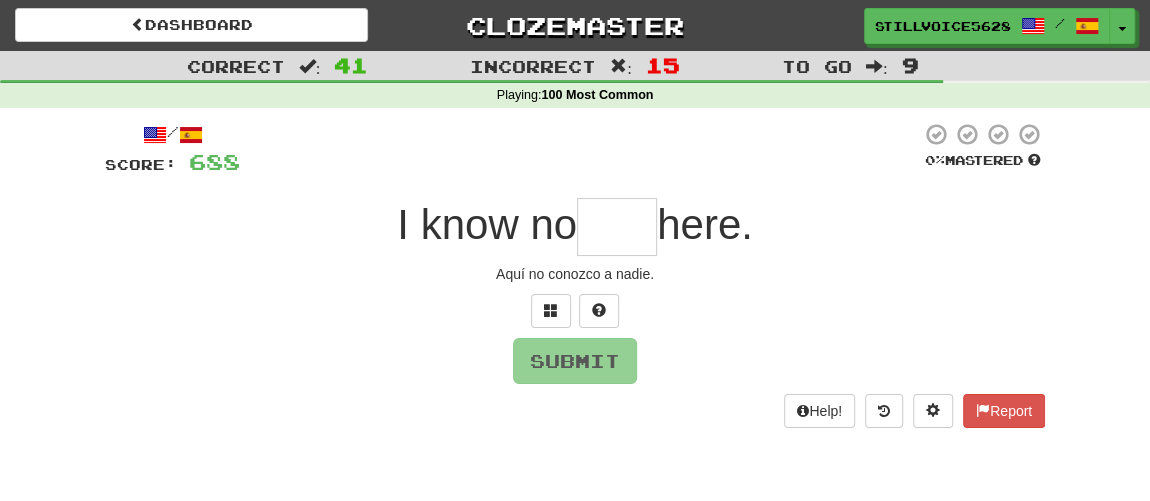 type on "***" 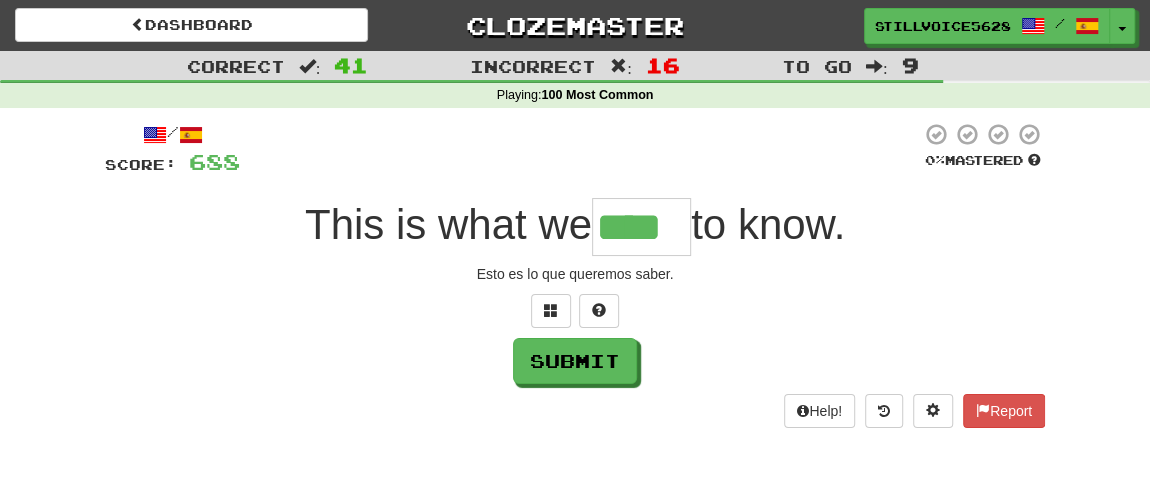type on "****" 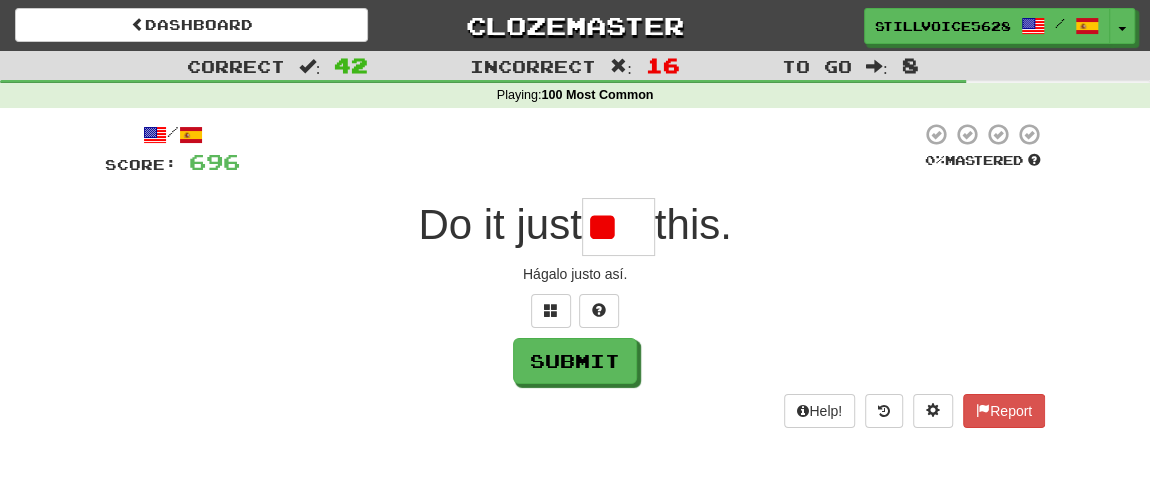 scroll, scrollTop: 0, scrollLeft: 0, axis: both 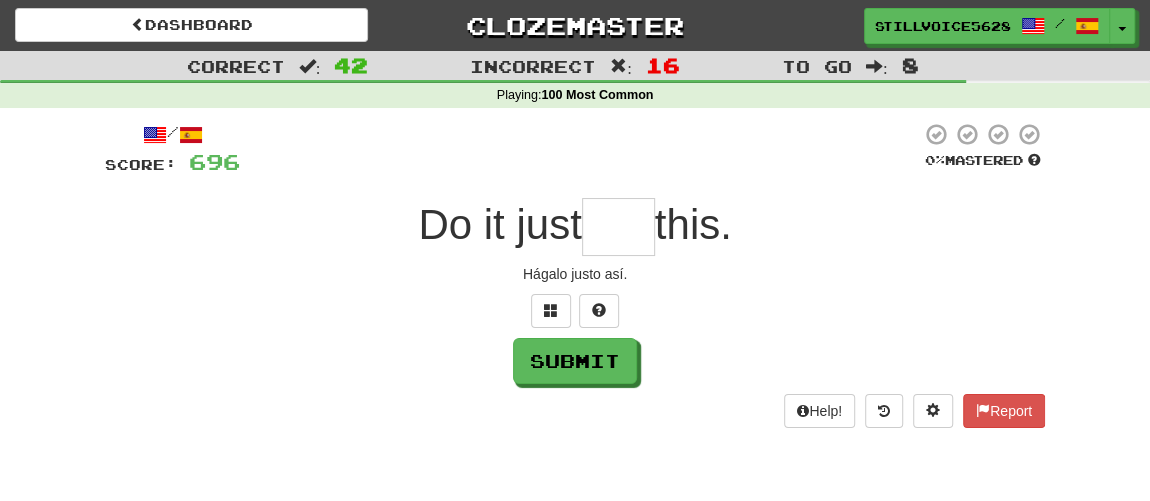 type on "*" 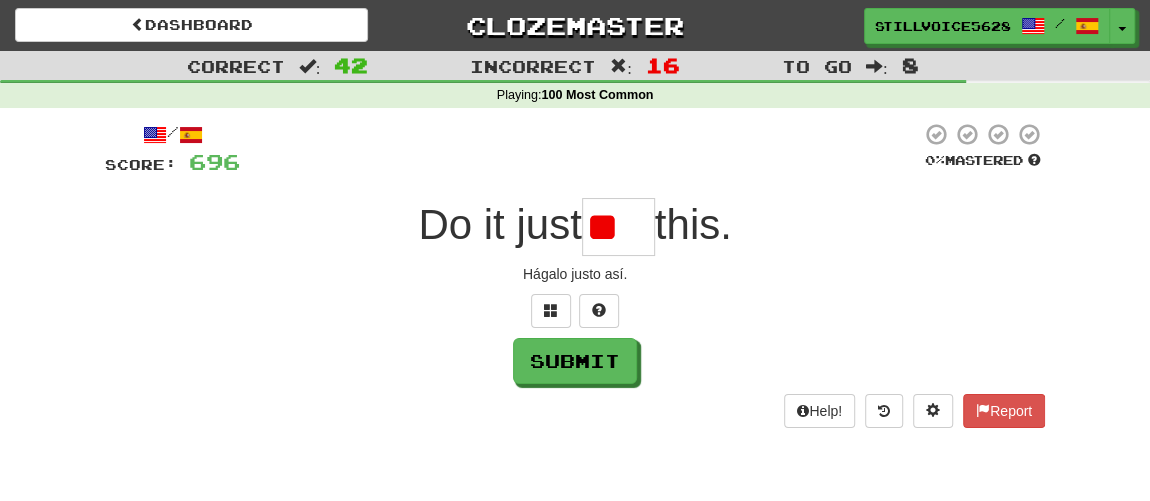 type on "*" 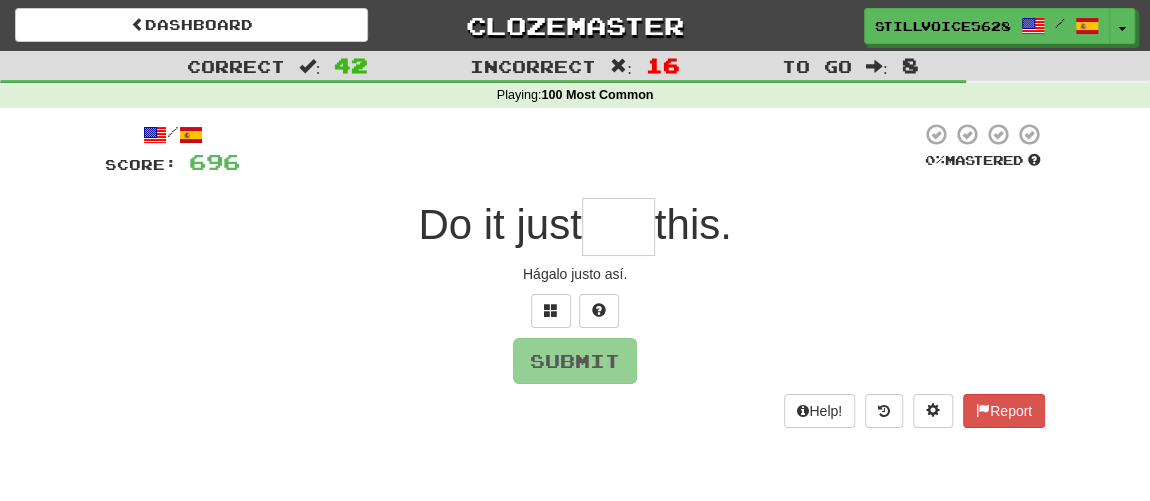 type on "*" 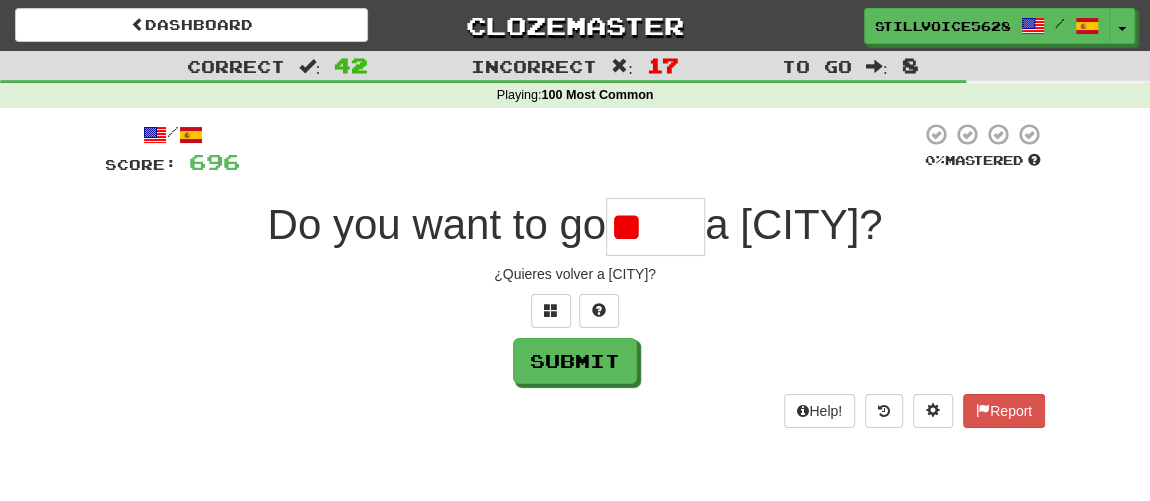 type on "*" 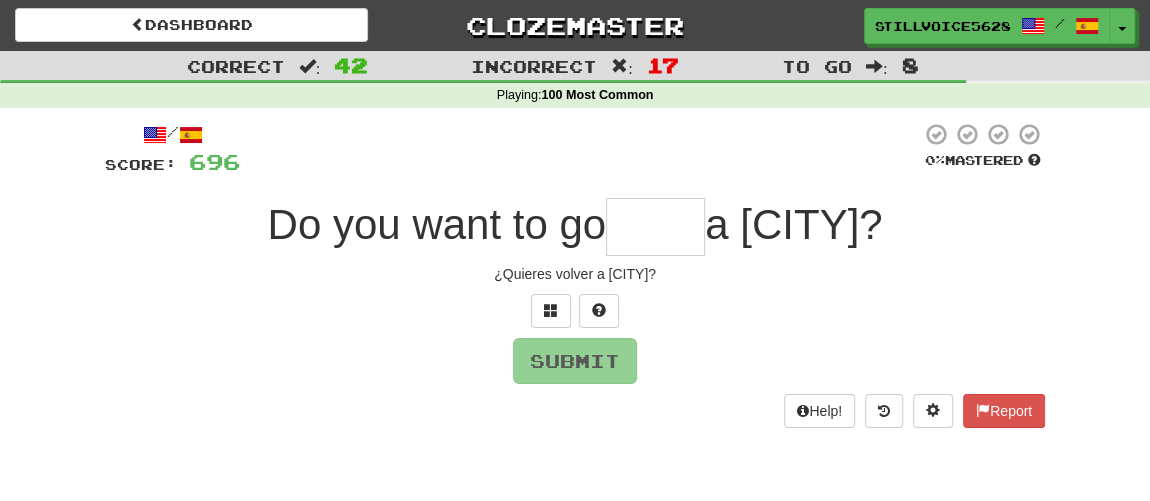 type on "****" 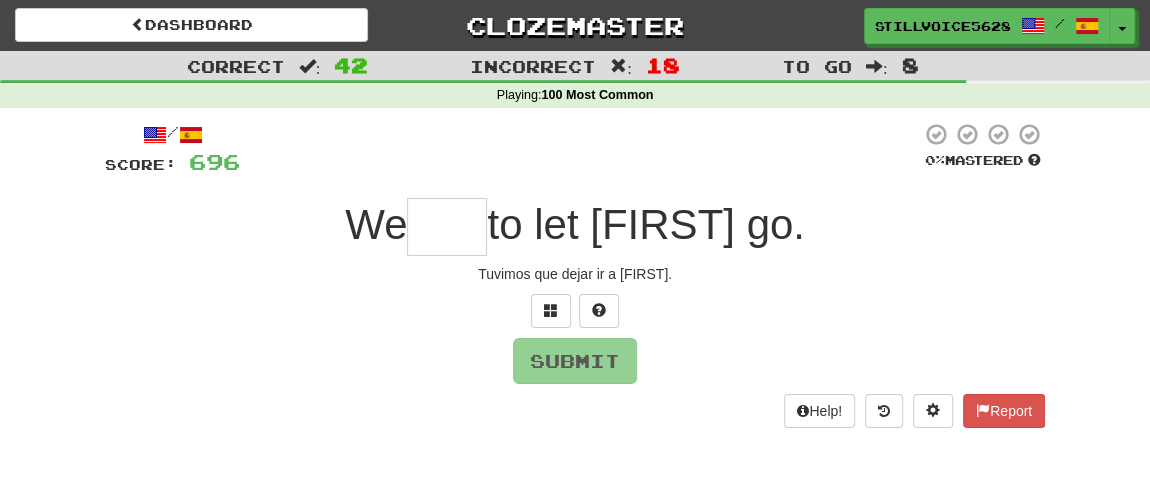 type on "*" 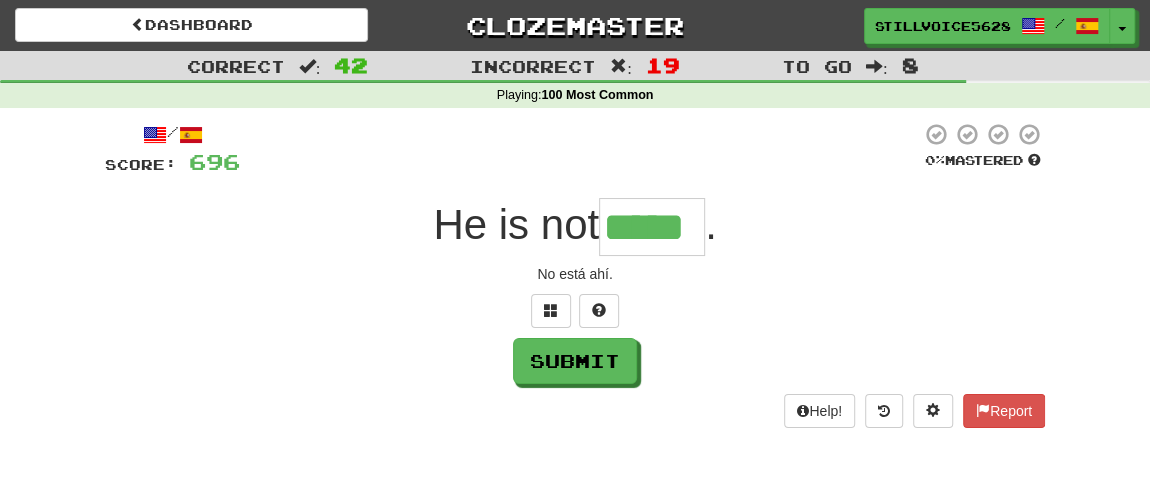 type on "*****" 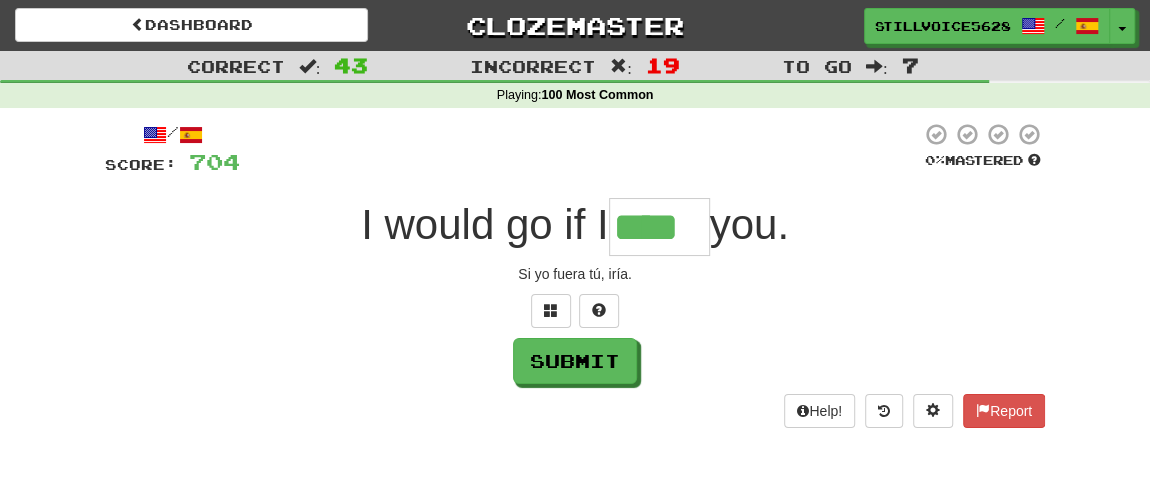 type on "****" 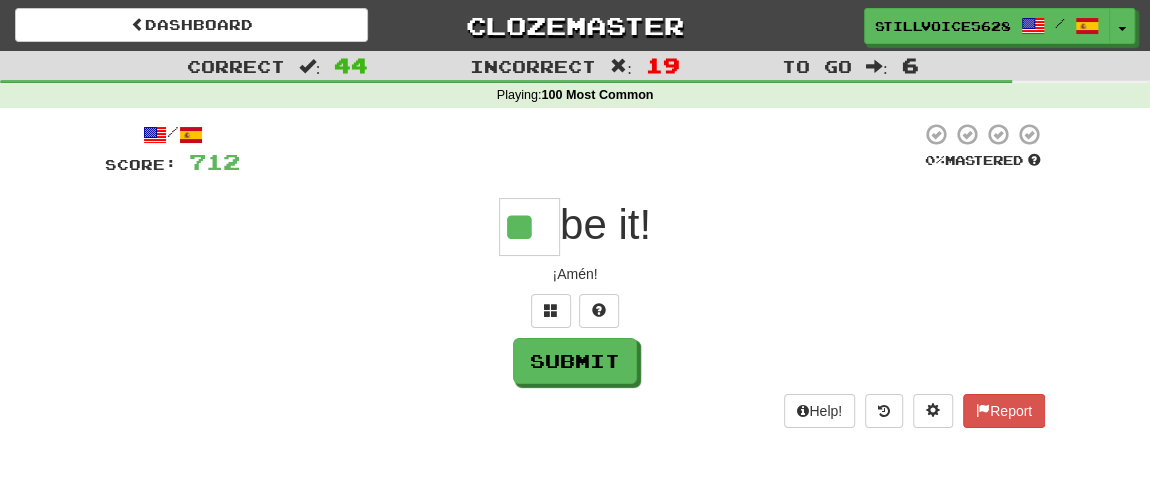 type on "**" 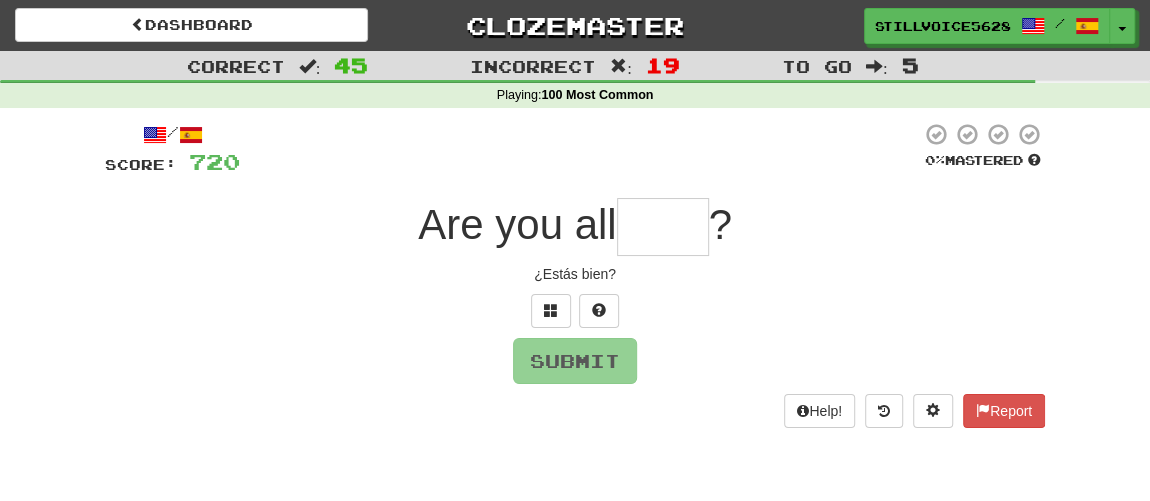 type on "*" 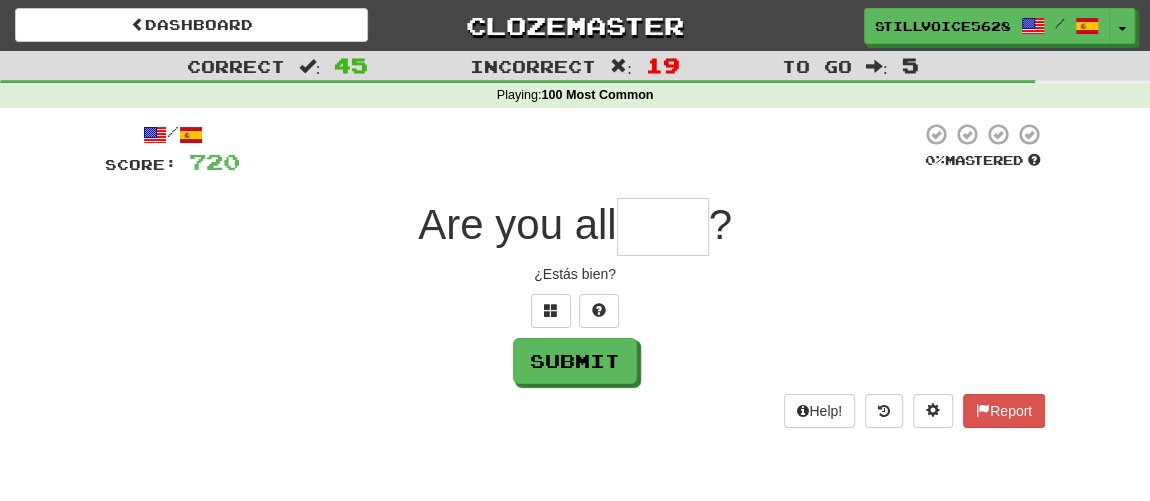type on "*" 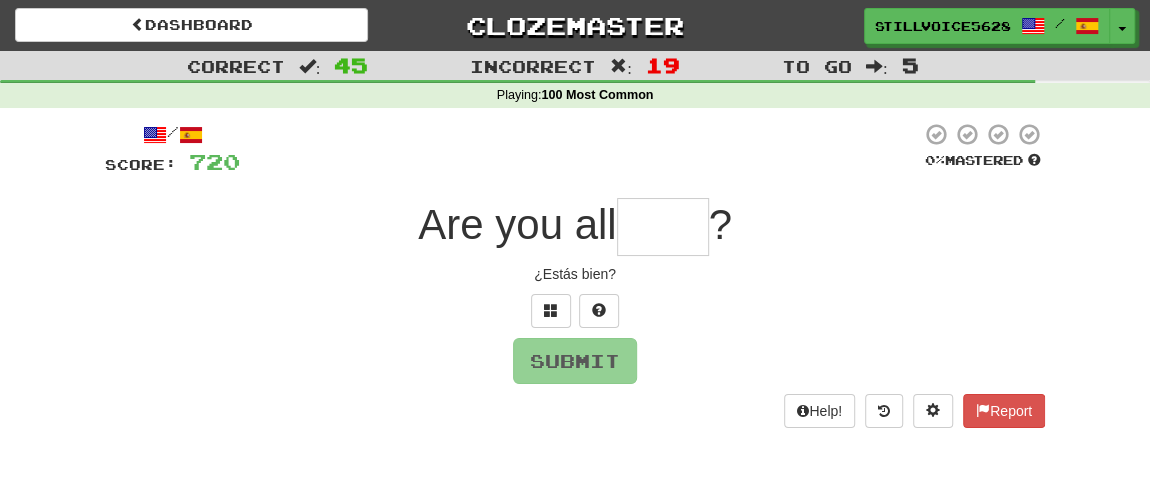 type on "*" 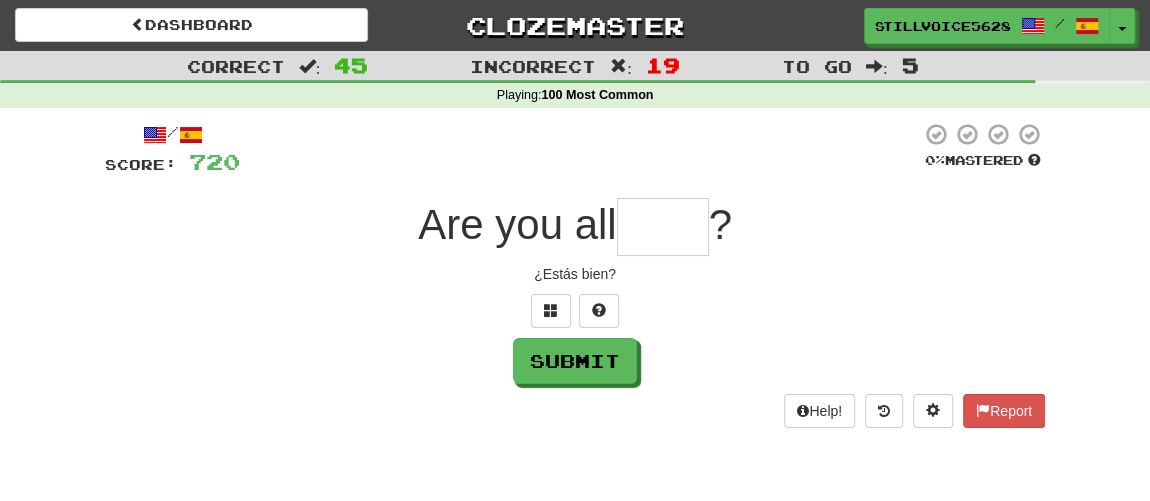 type on "*" 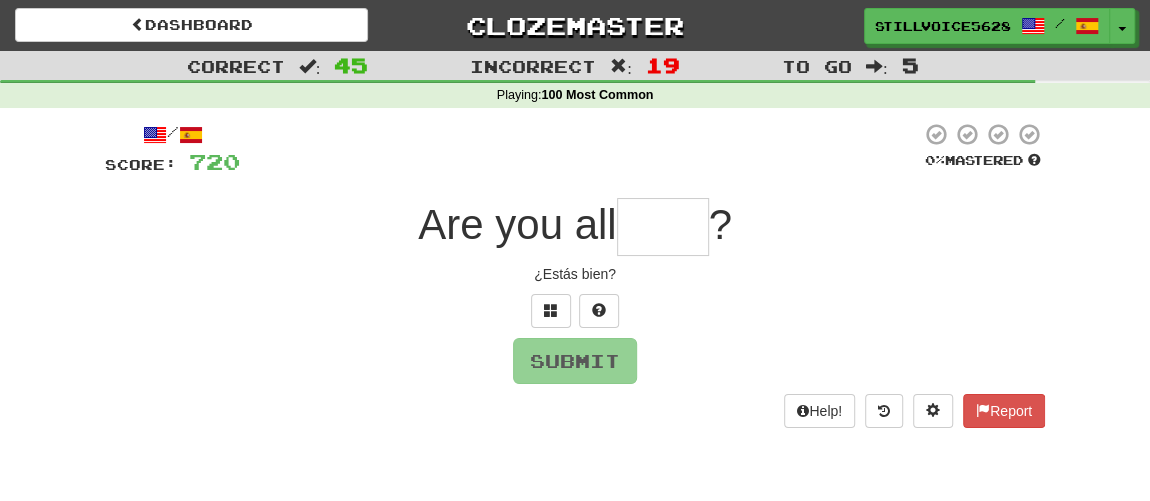 type on "*" 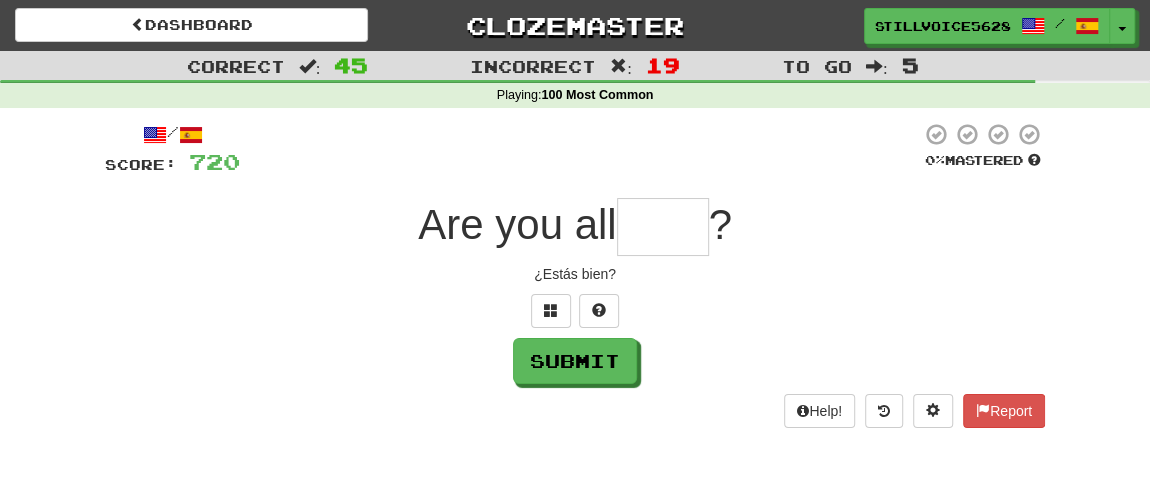 type on "*" 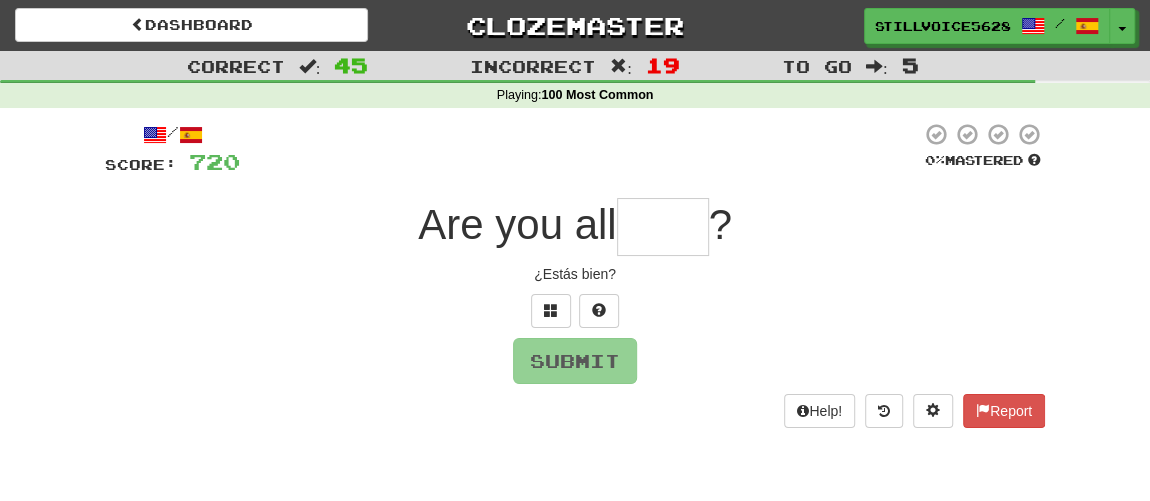 type on "*" 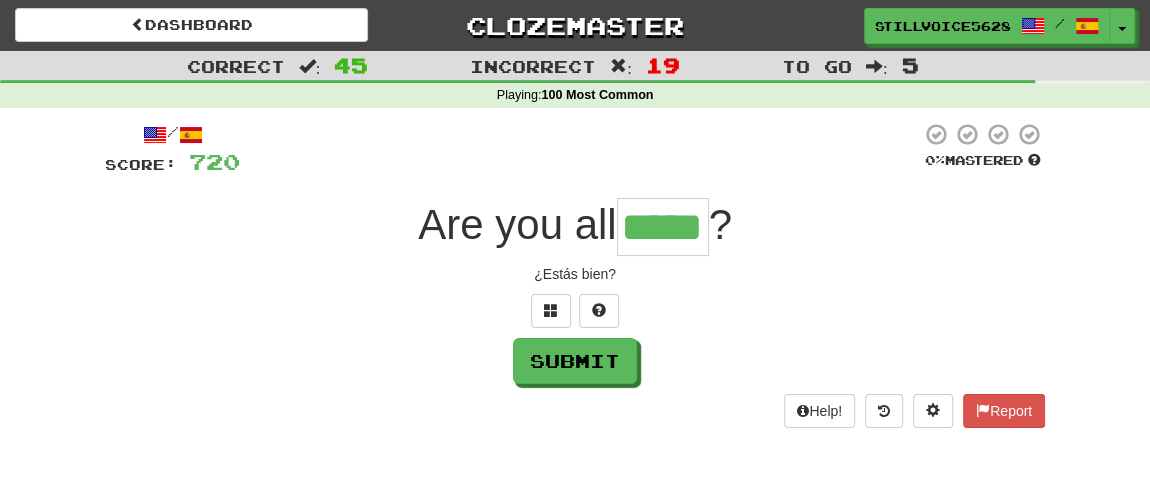 type on "*****" 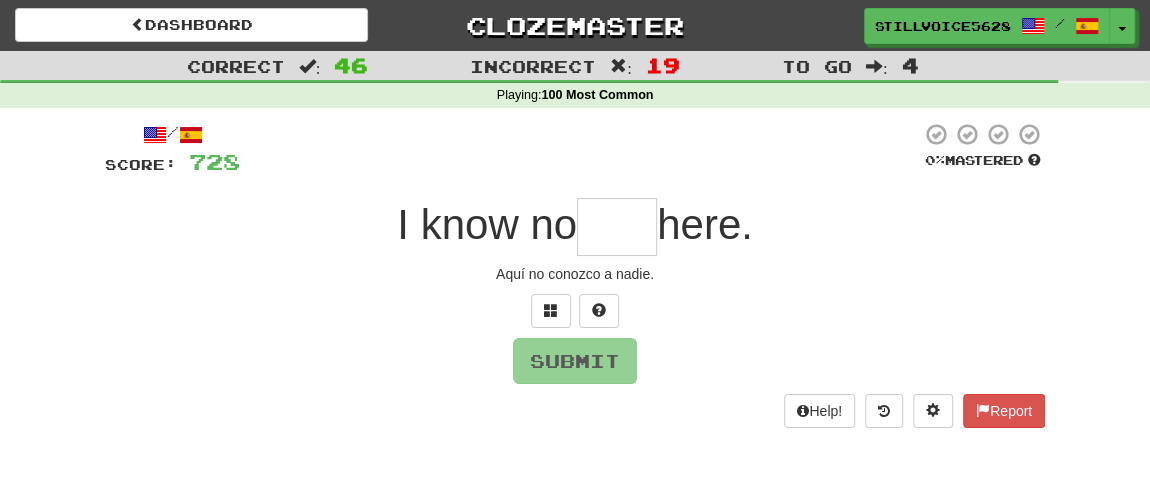 type on "***" 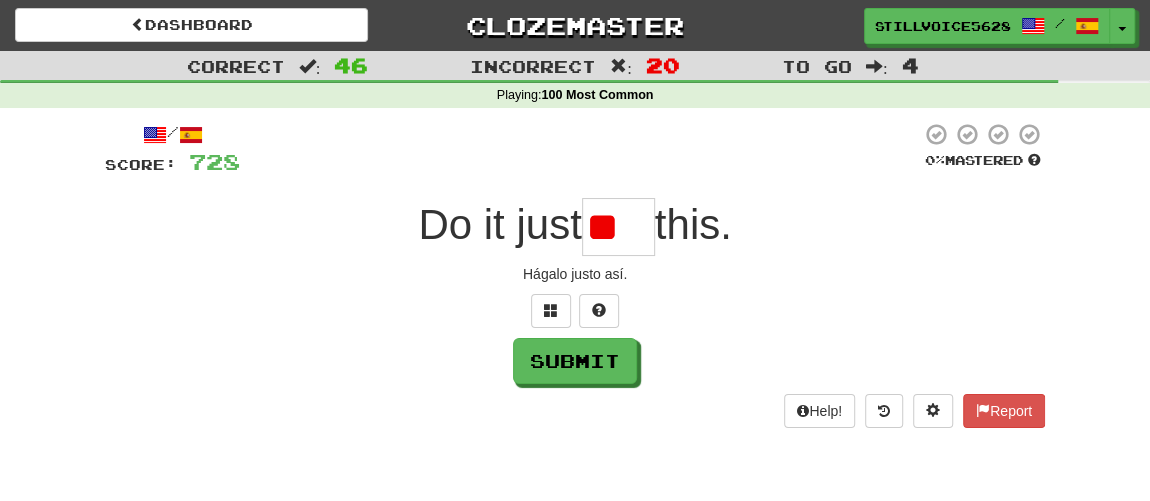 scroll, scrollTop: 0, scrollLeft: 0, axis: both 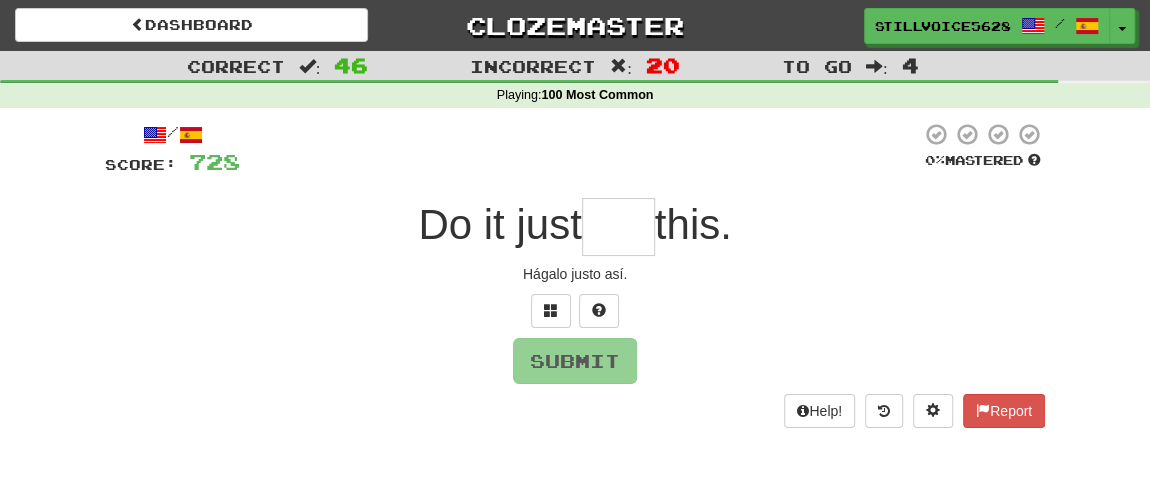 type on "****" 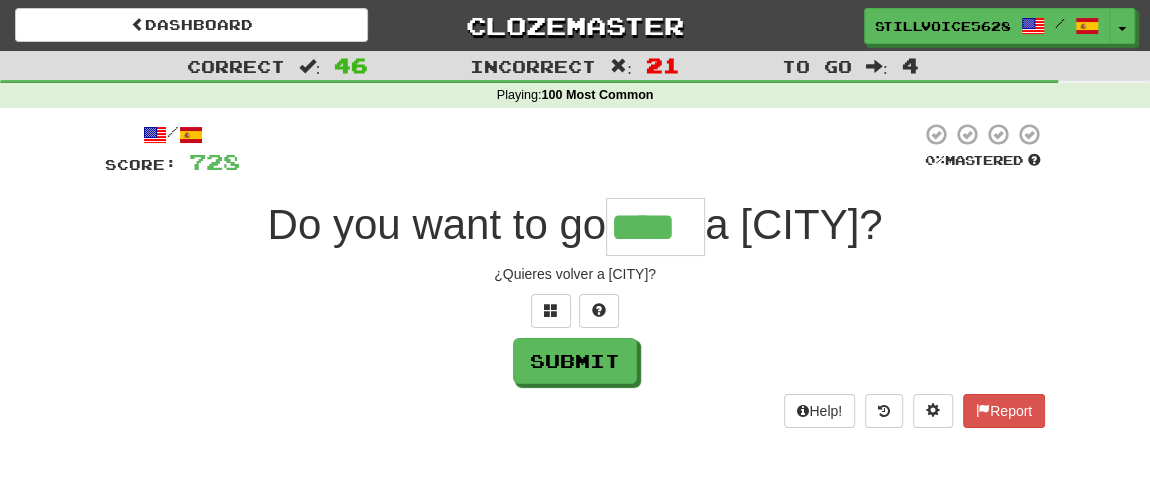 type on "****" 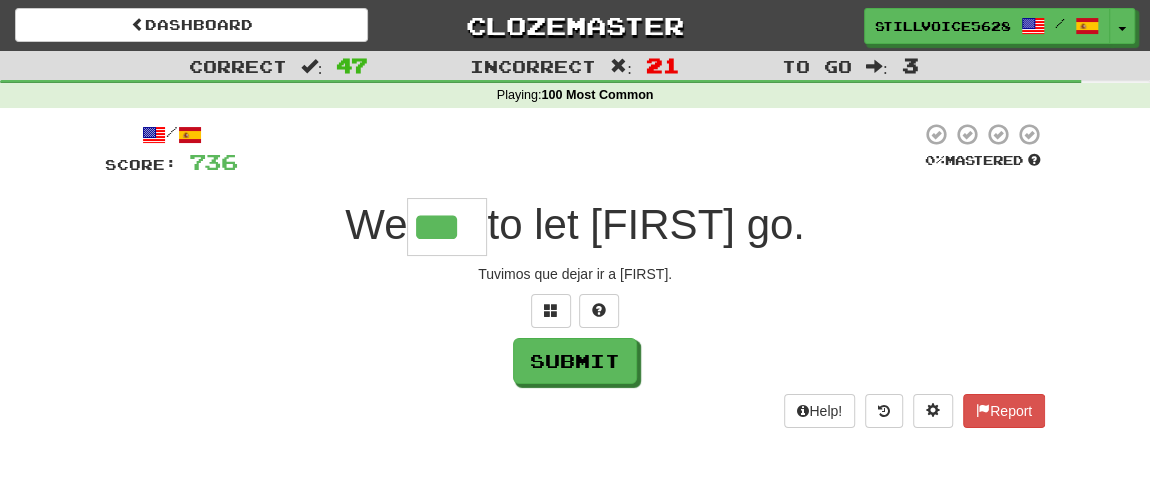 type on "***" 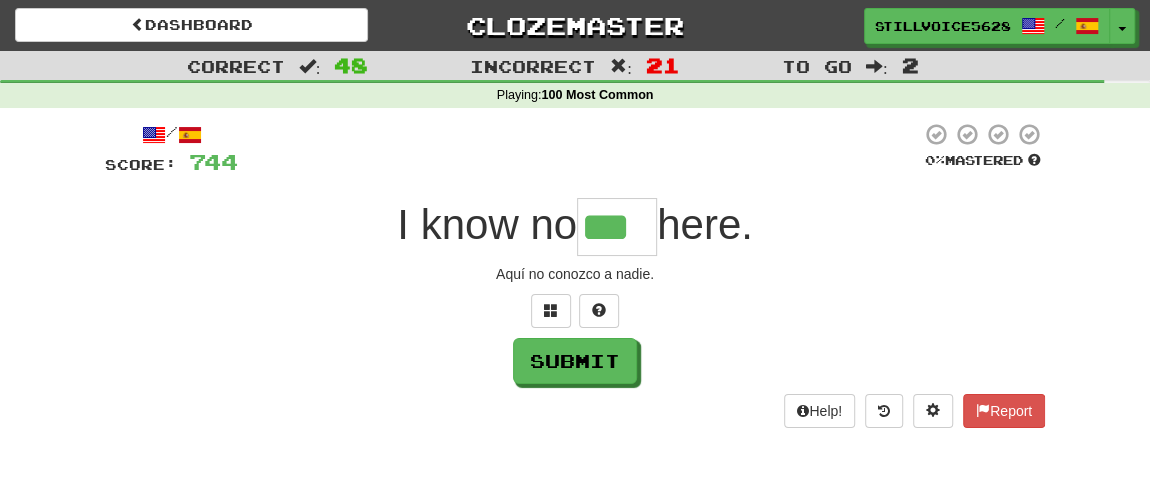 type on "***" 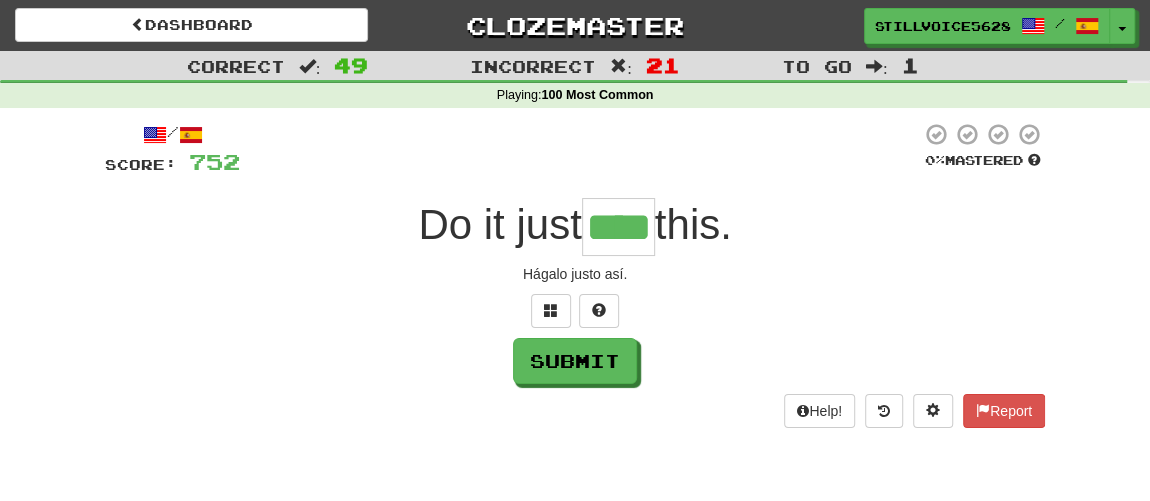 type on "****" 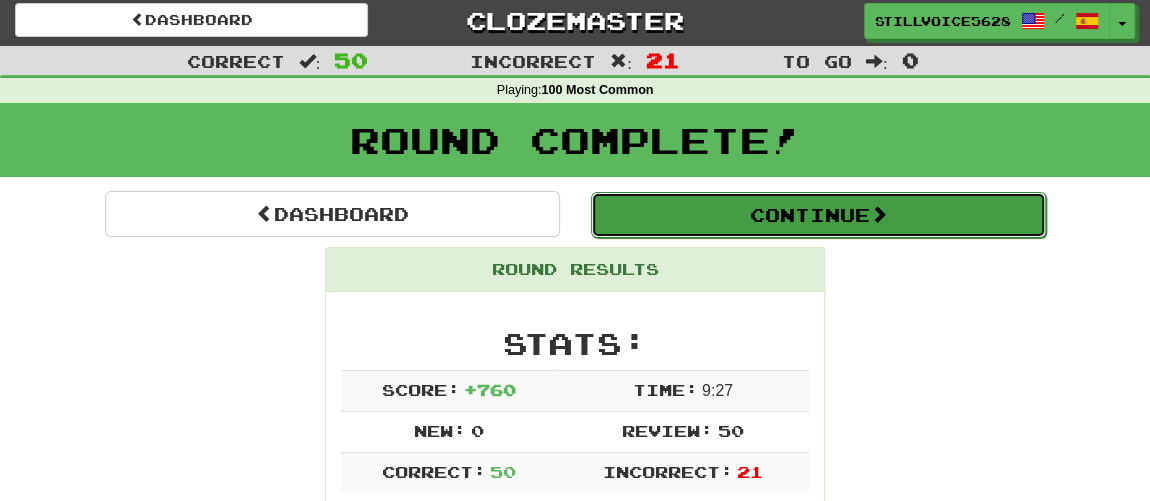 scroll, scrollTop: 0, scrollLeft: 0, axis: both 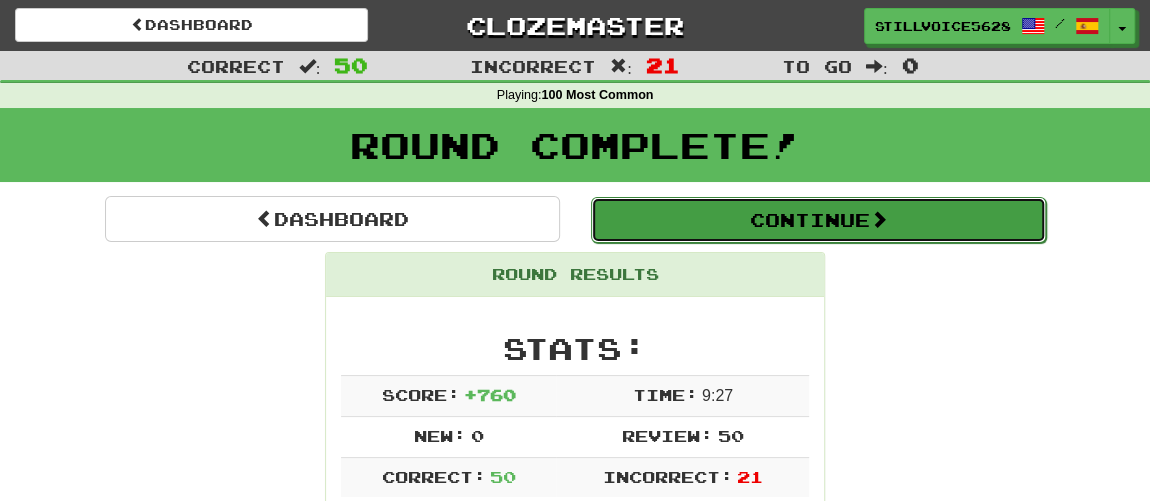click on "Continue" at bounding box center [818, 220] 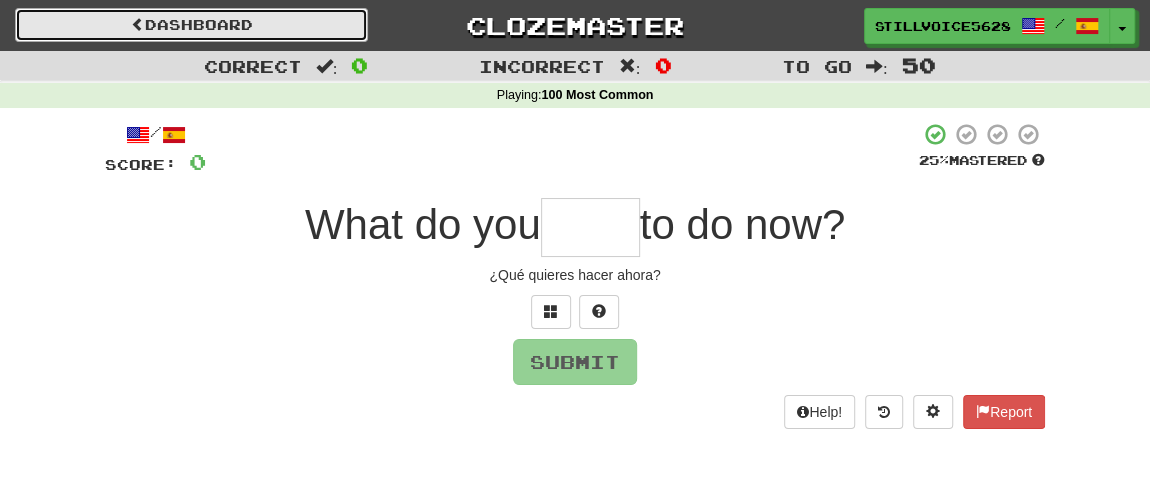 click on "Dashboard" at bounding box center (191, 25) 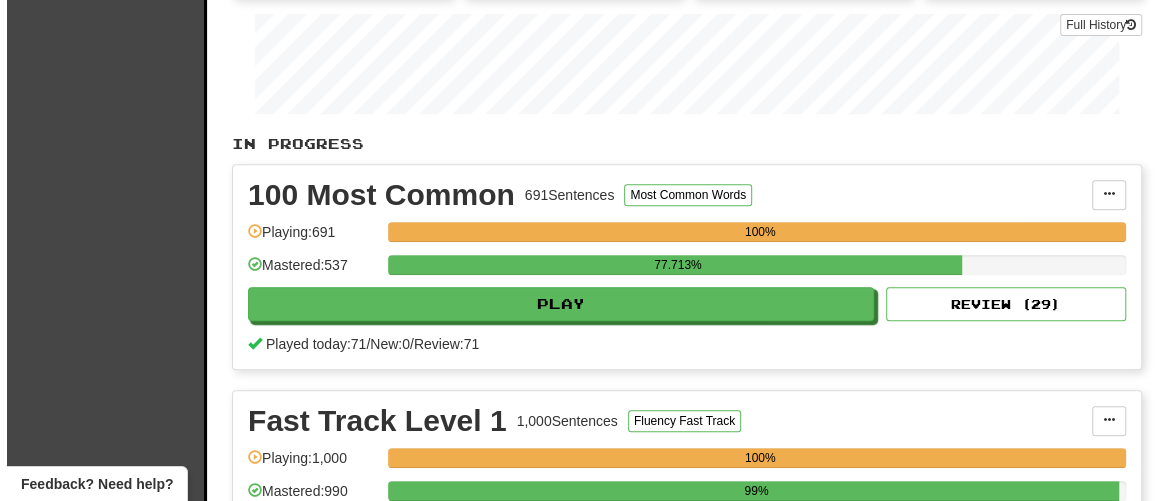 scroll, scrollTop: 454, scrollLeft: 0, axis: vertical 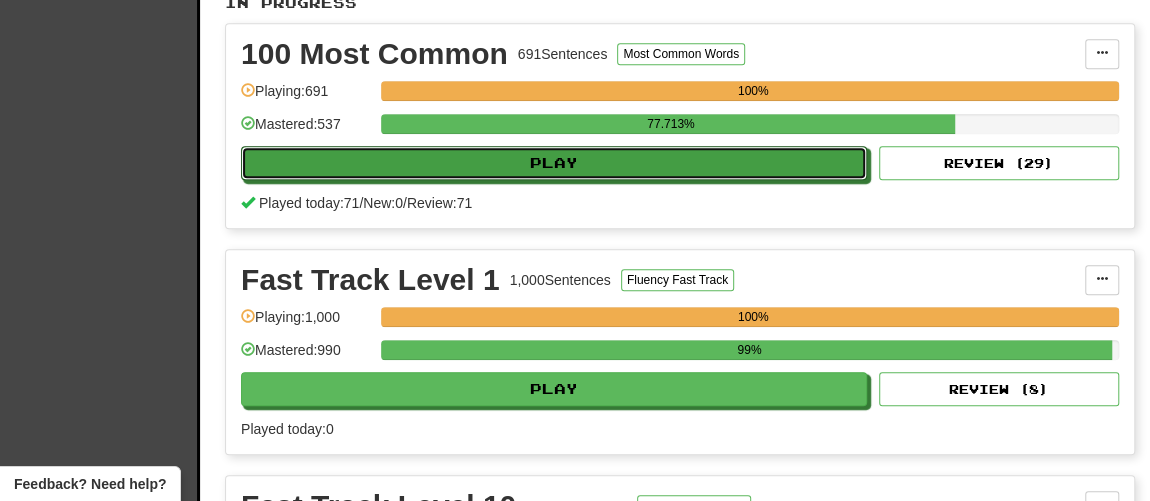 click on "Play" at bounding box center (554, 163) 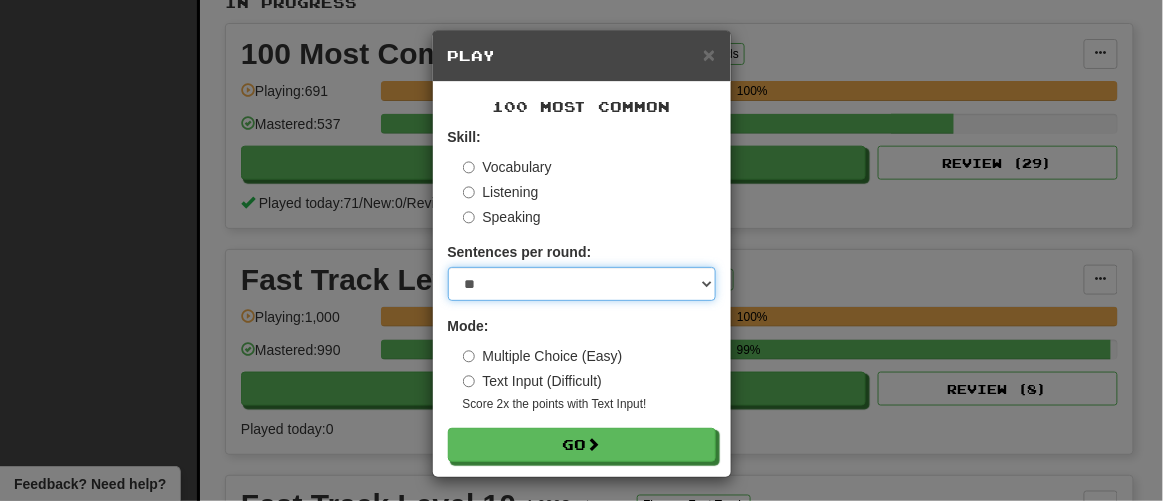 click on "* ** ** ** ** ** *** ********" at bounding box center [582, 284] 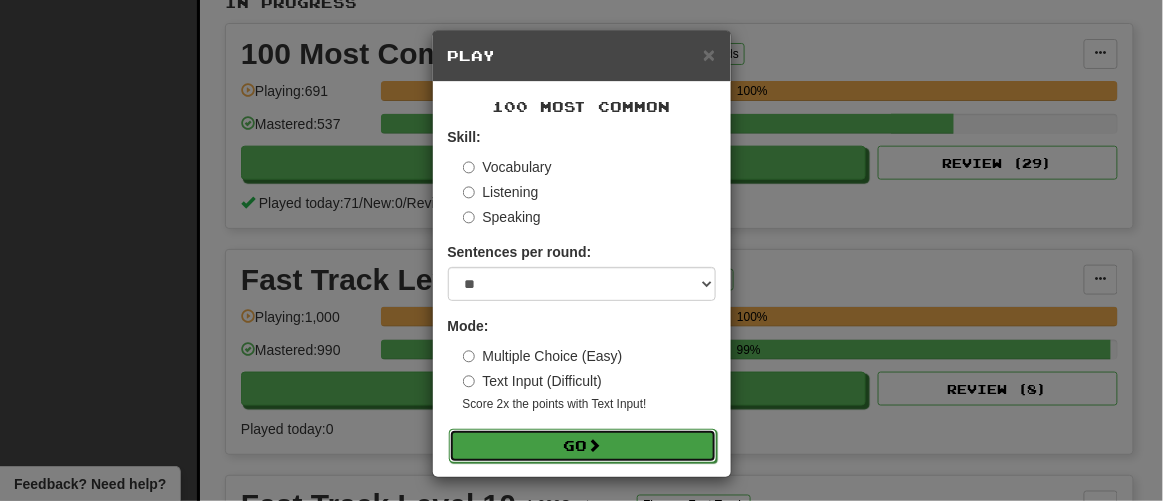 click on "Go" at bounding box center [583, 446] 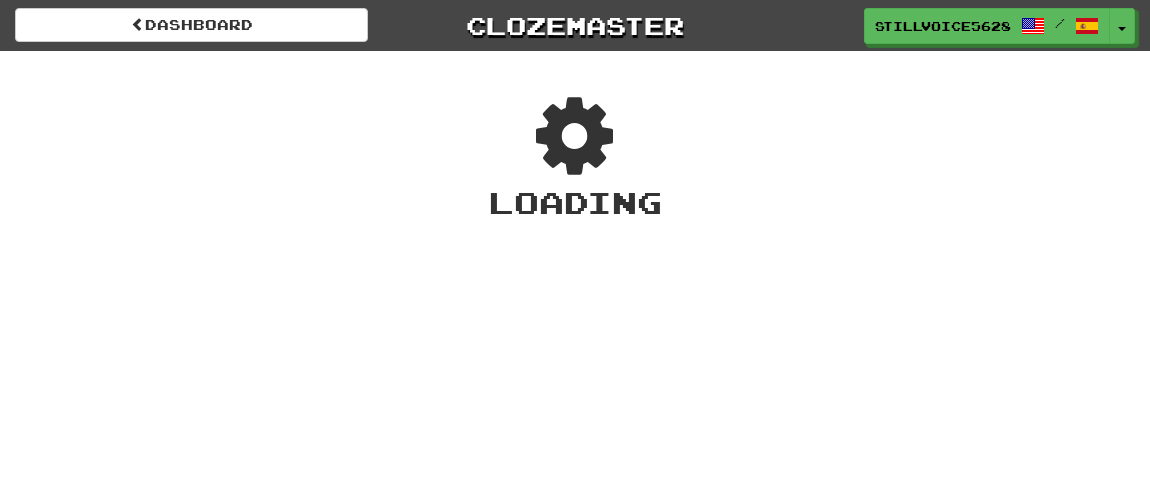 scroll, scrollTop: 0, scrollLeft: 0, axis: both 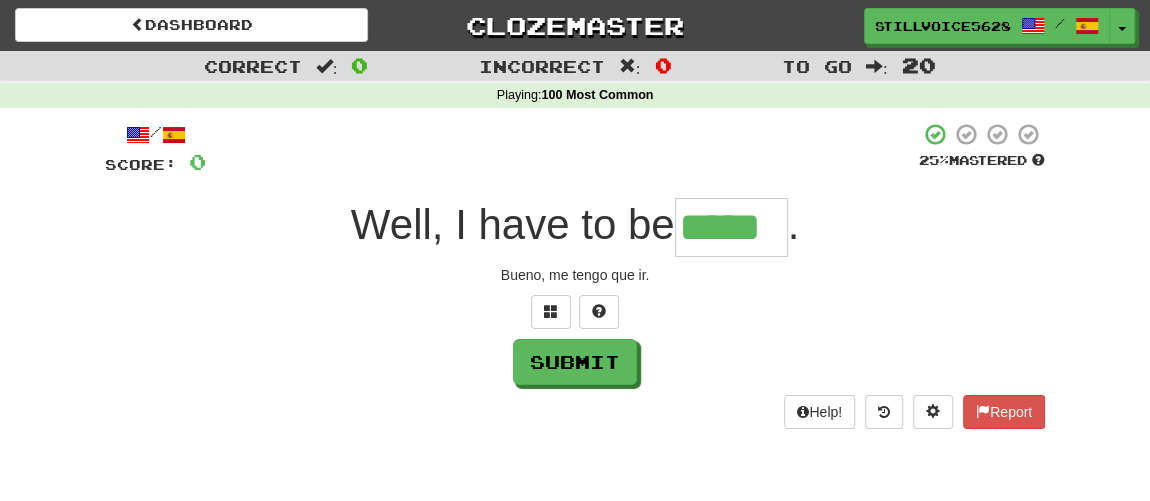 type on "*****" 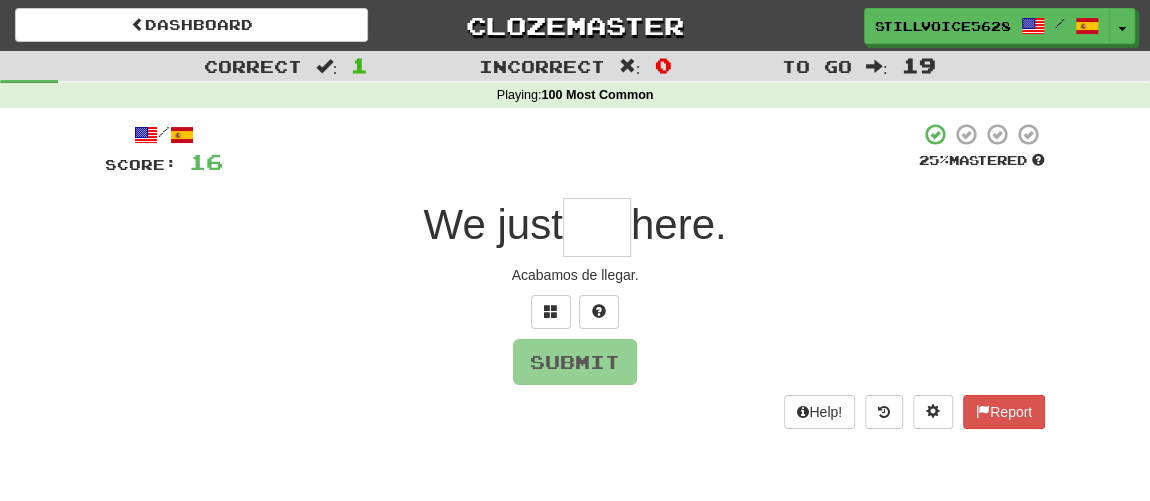 type on "*" 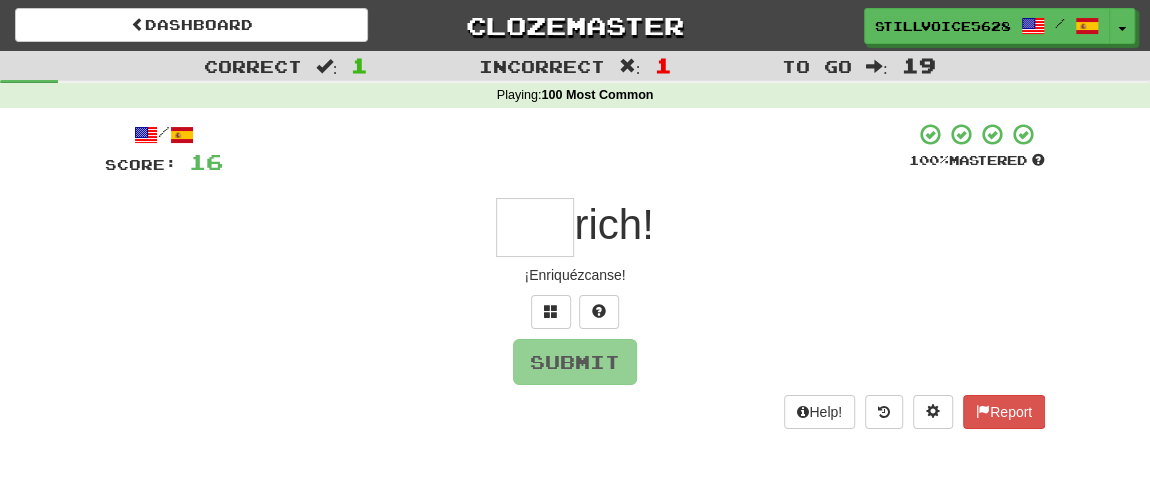 type on "***" 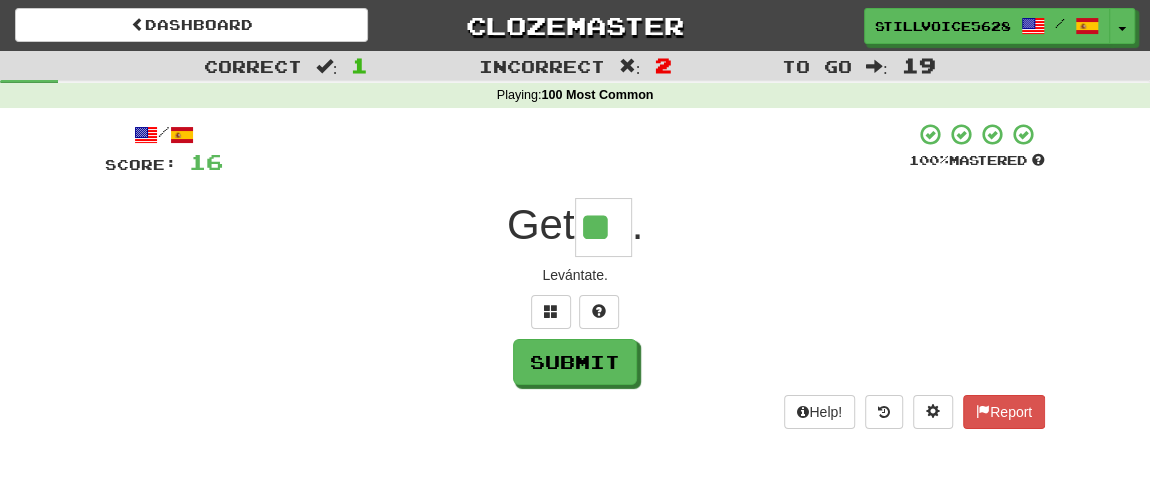 type on "**" 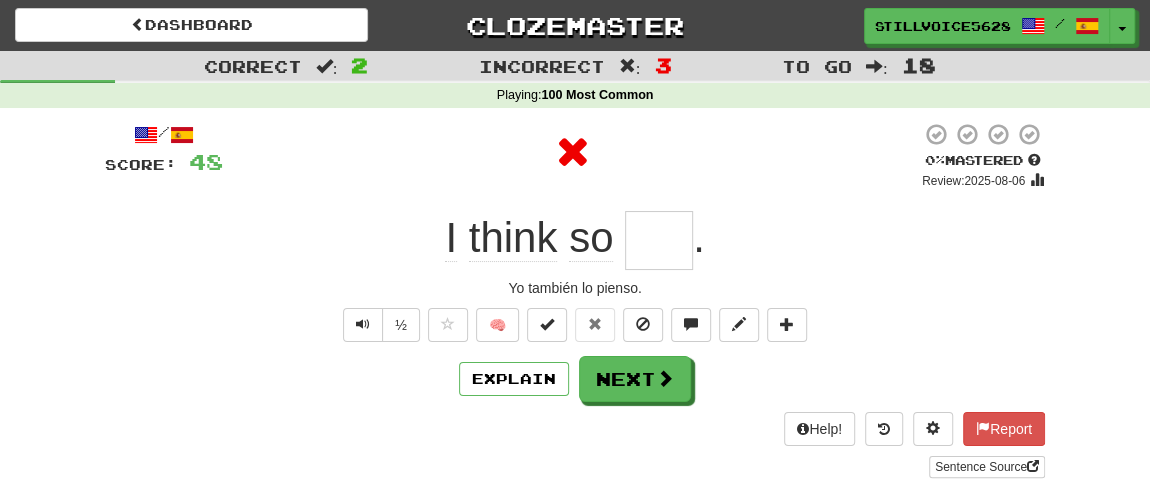 type on "***" 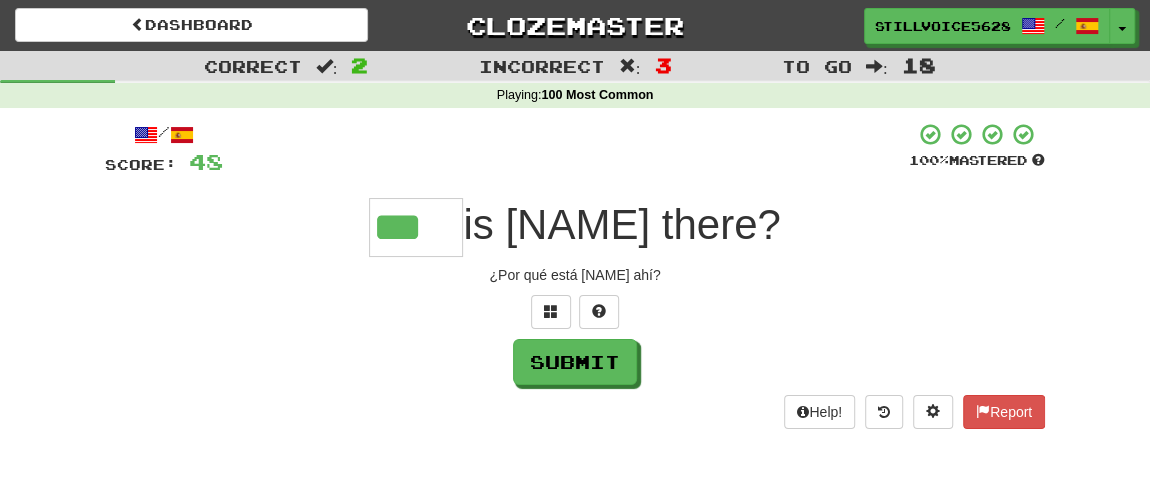 type on "***" 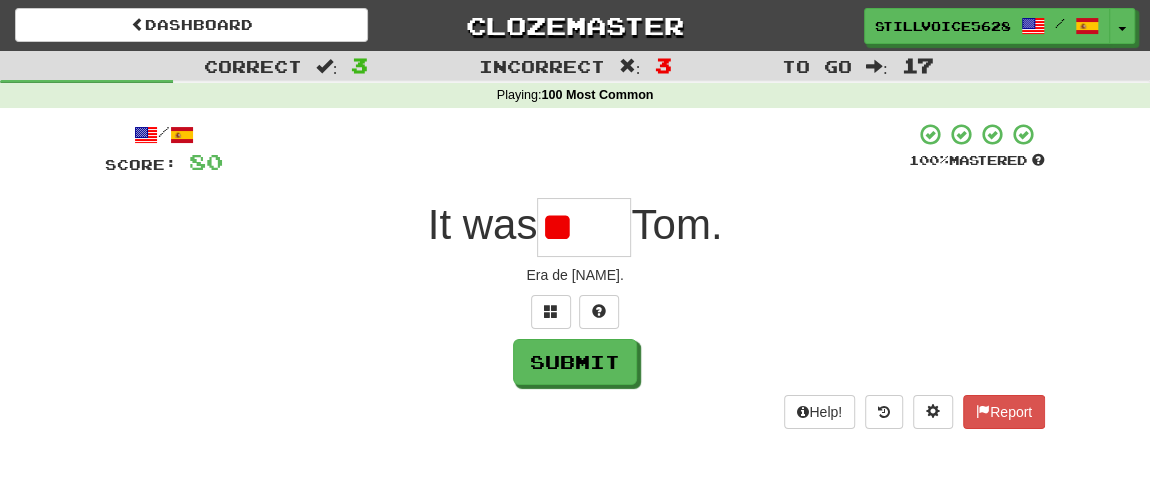 type on "*" 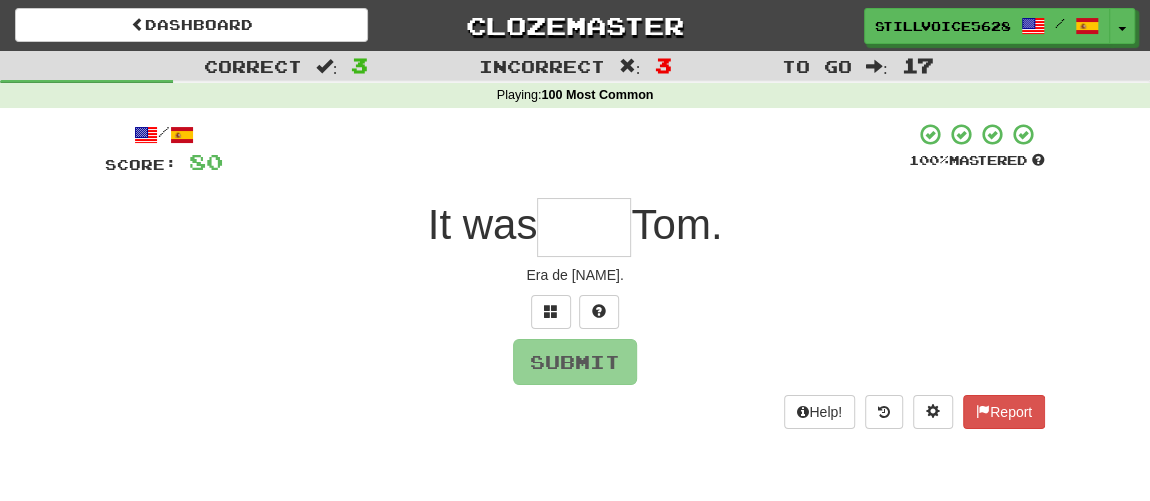 type on "****" 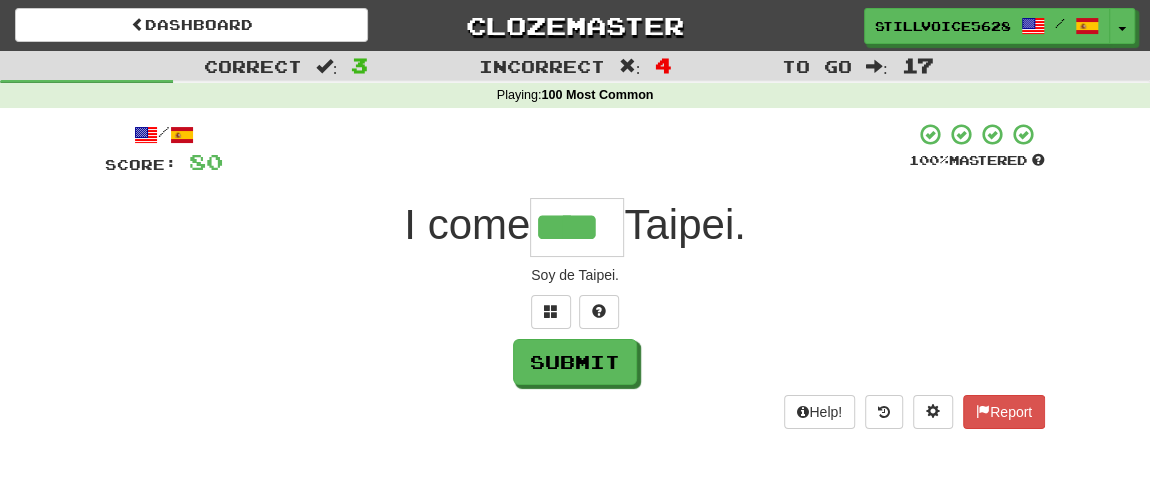 type on "****" 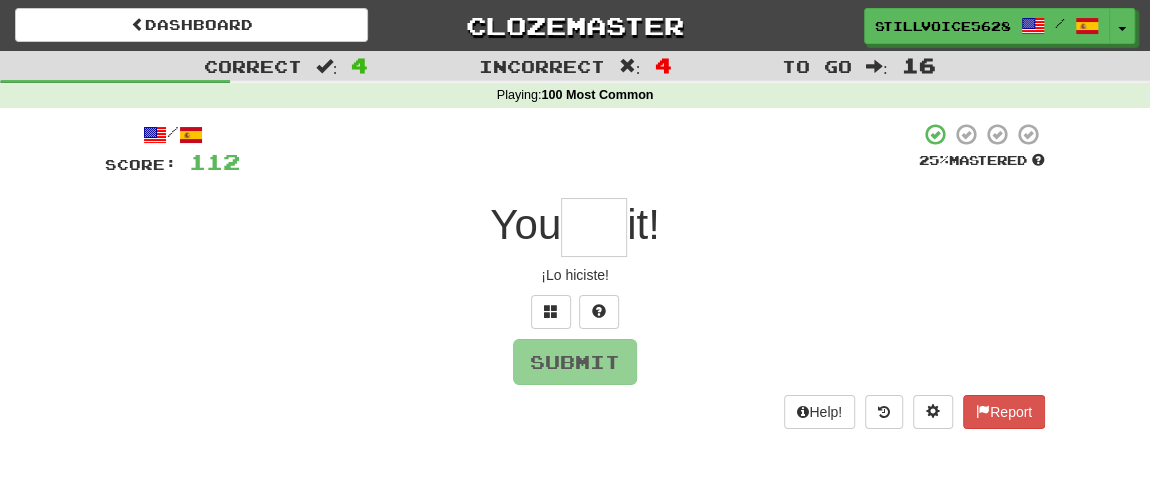 type on "*" 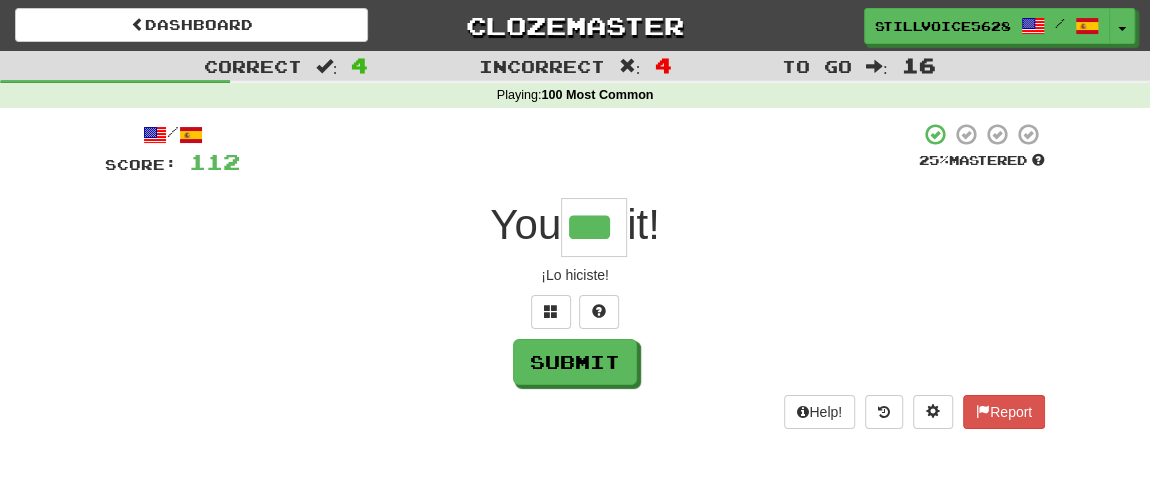 type on "***" 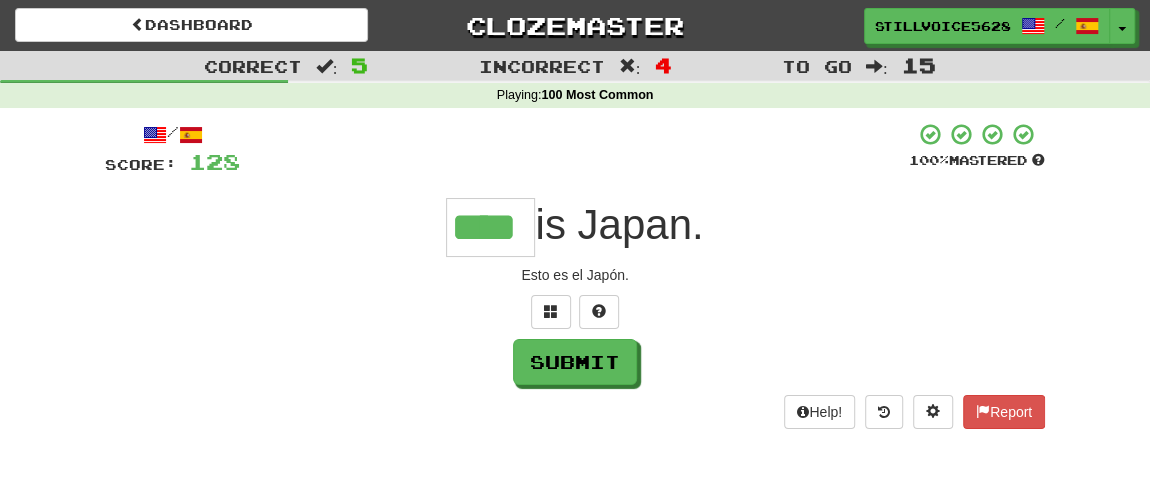 type on "****" 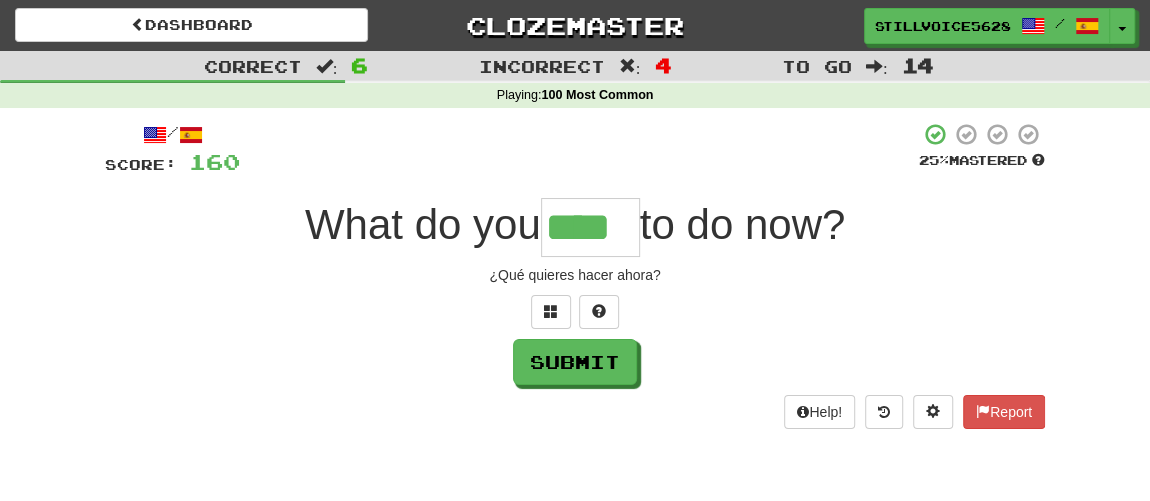 type on "****" 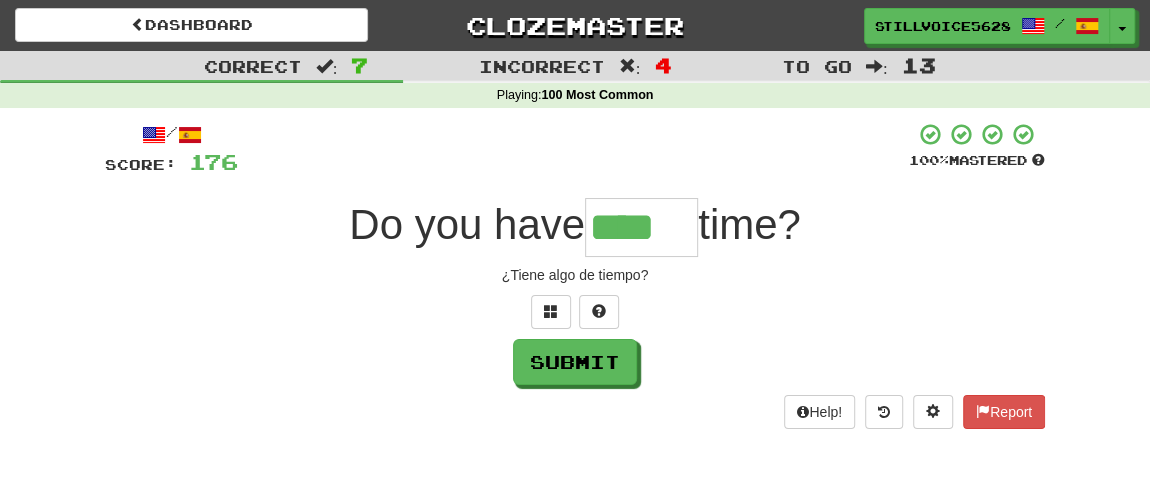 type on "****" 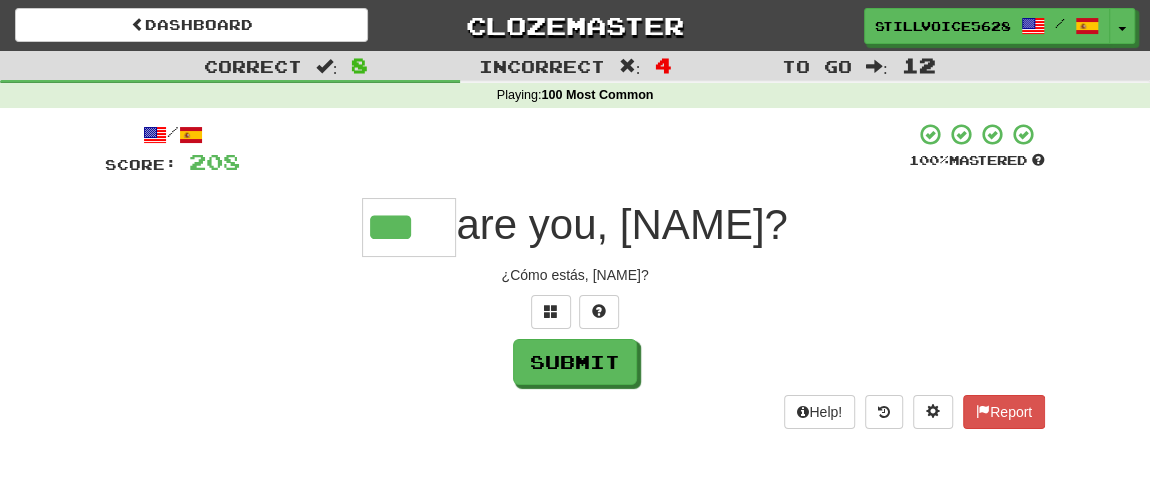 type on "***" 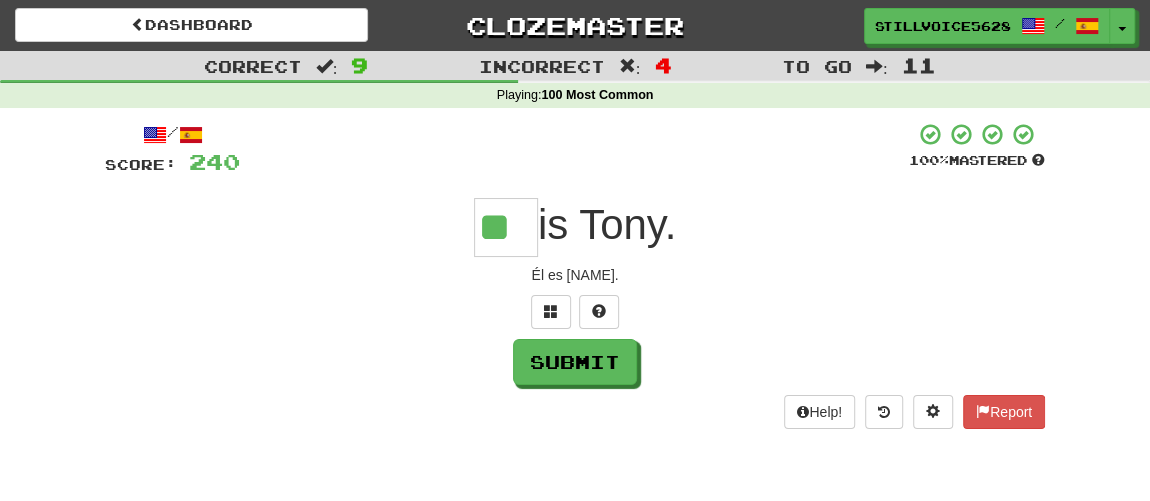 type on "**" 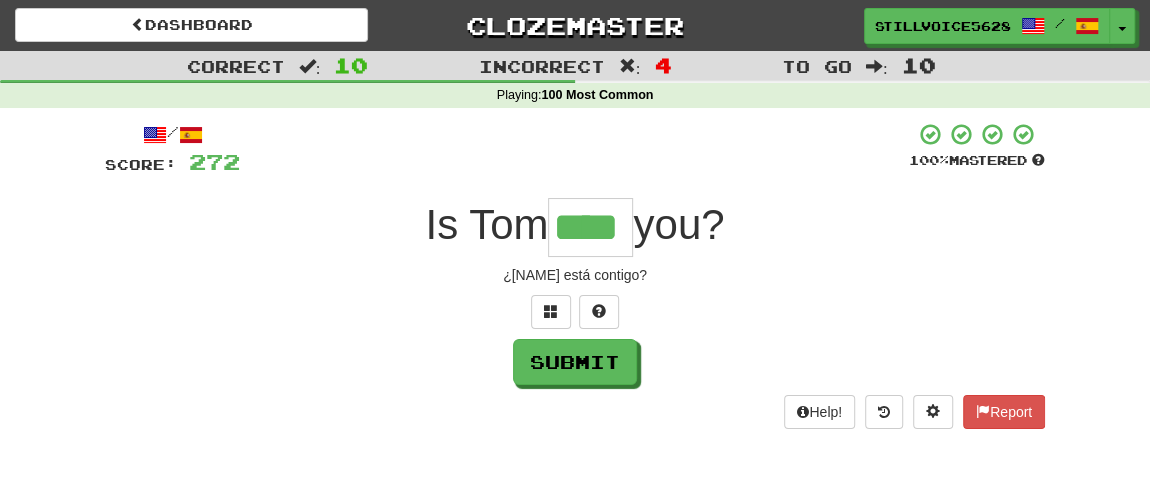 type on "****" 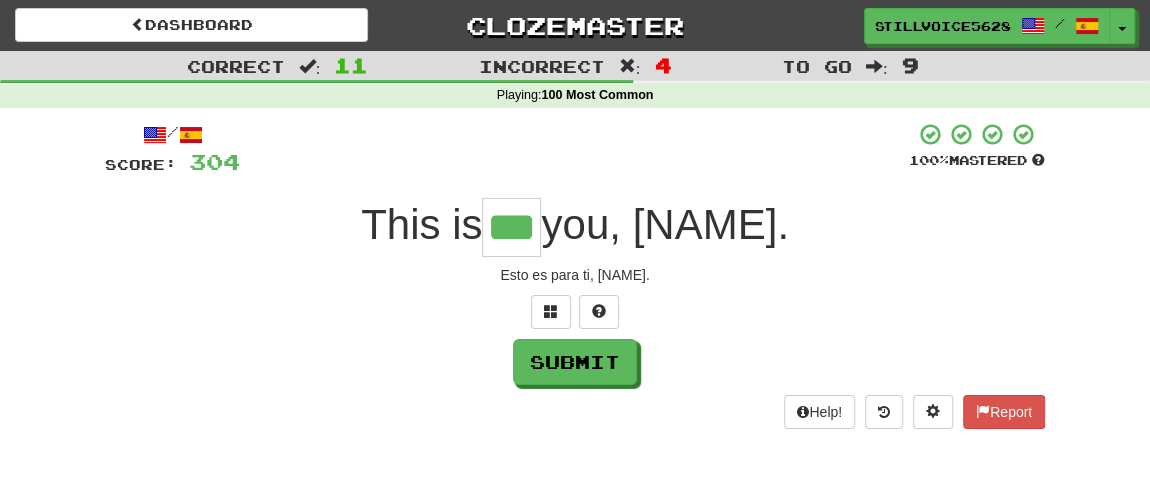 type on "***" 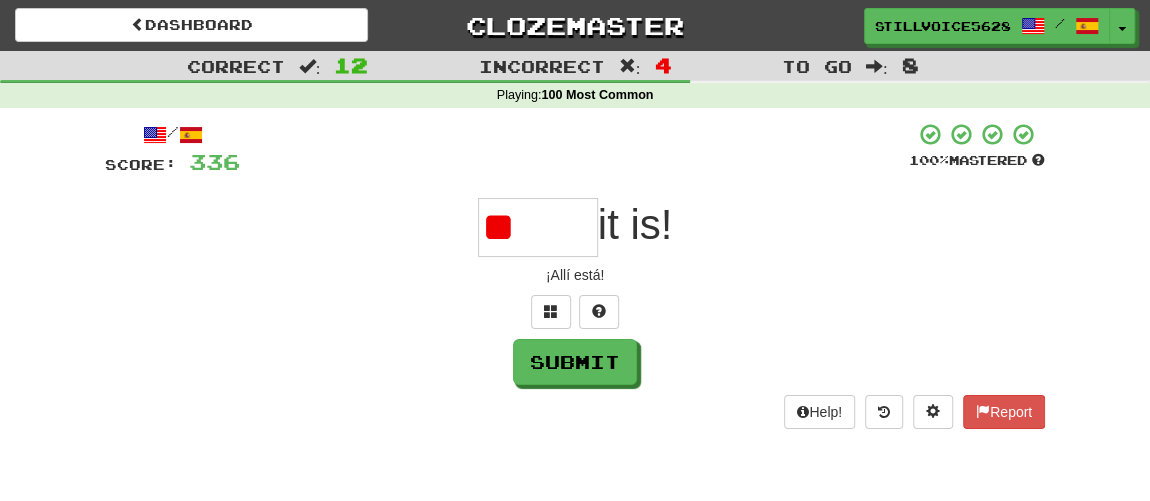 type on "*" 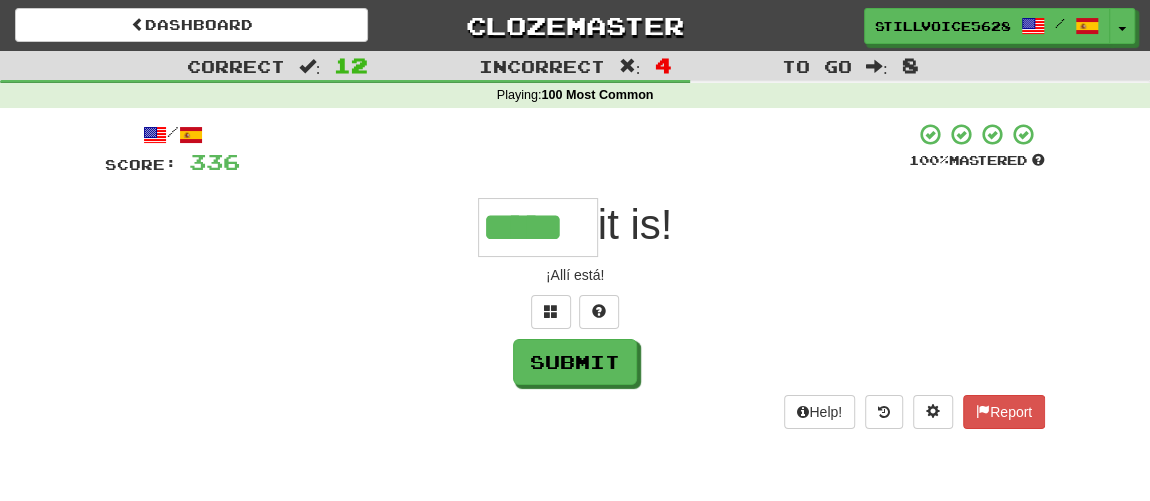 type on "*****" 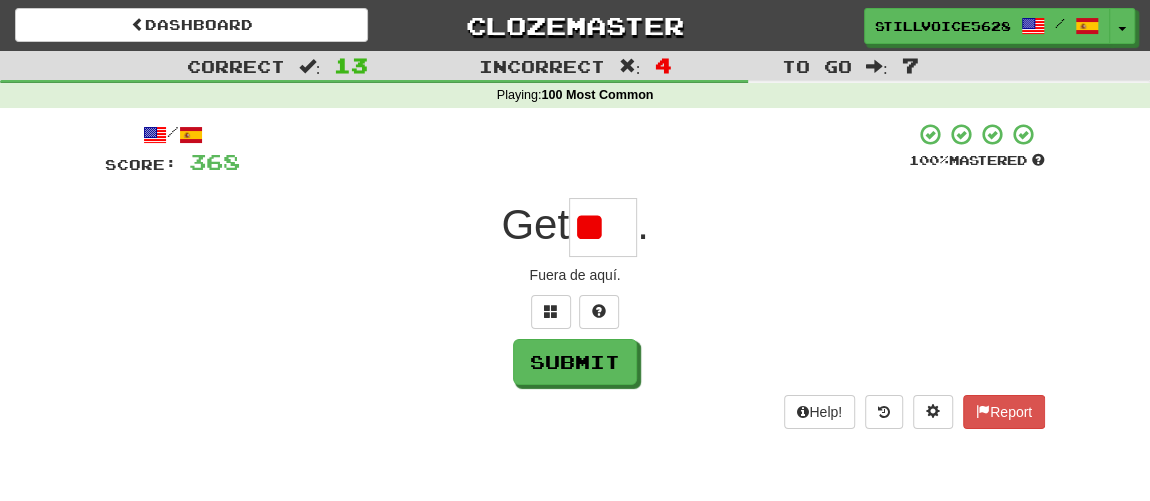 type on "*" 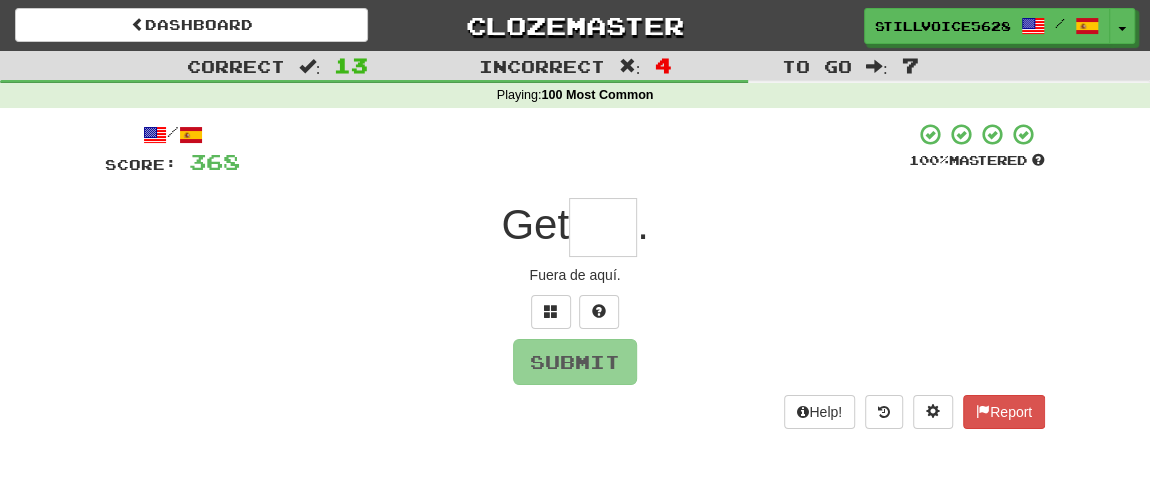 type on "***" 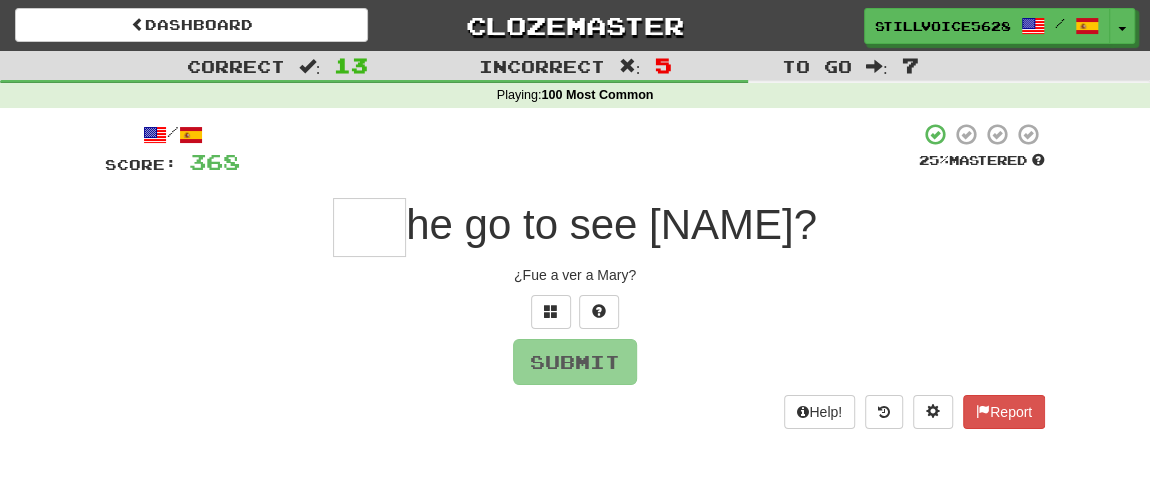 type on "***" 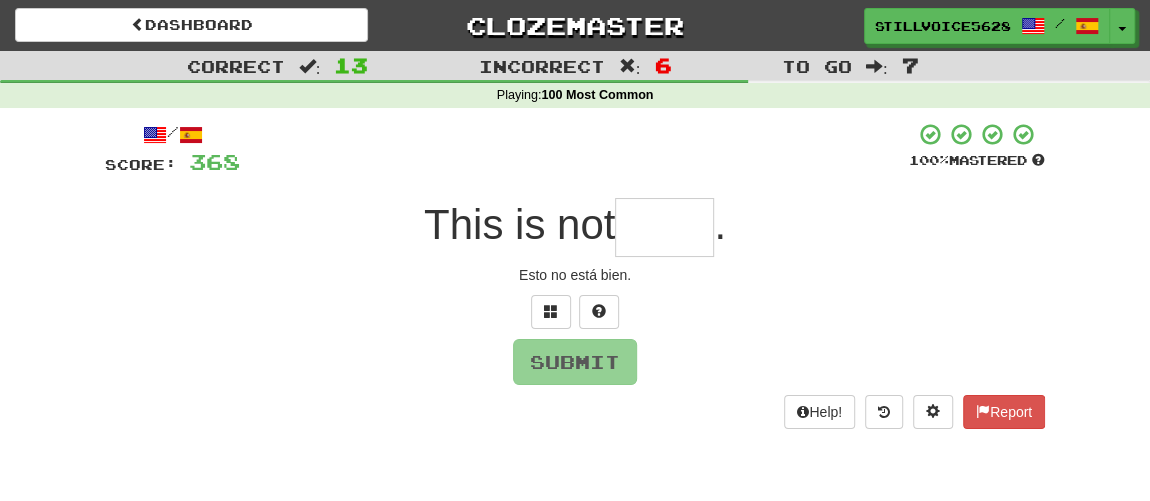 type on "*" 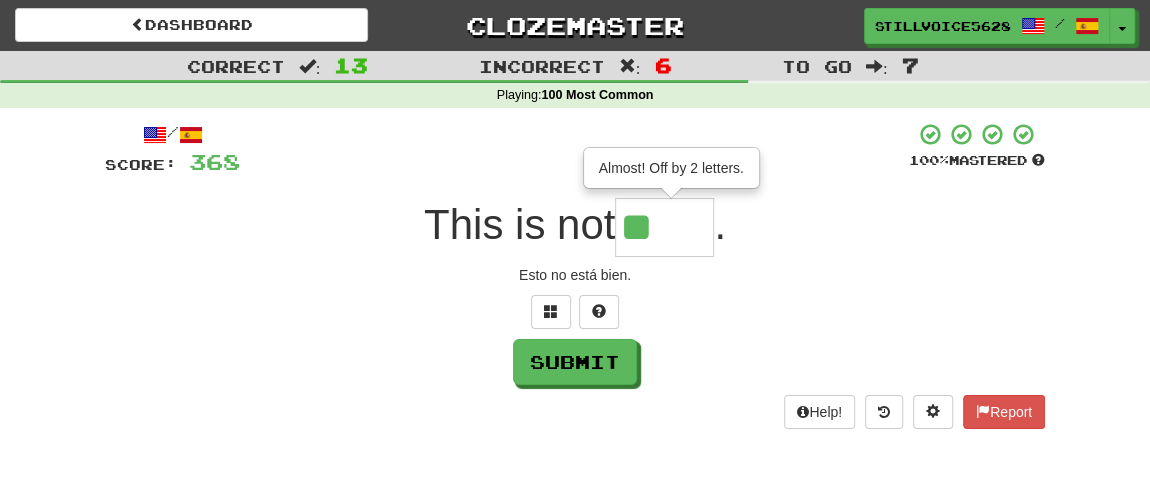 type on "****" 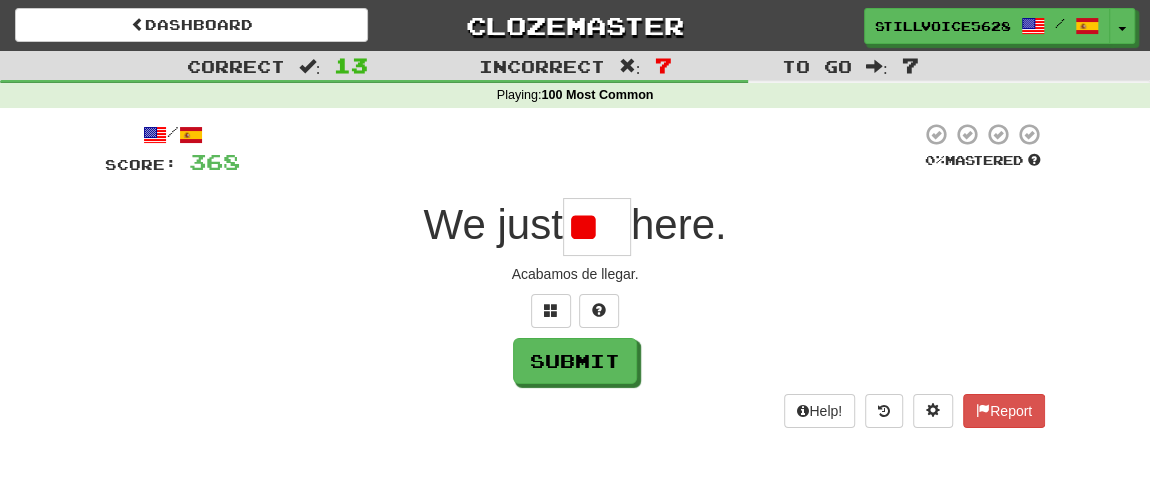 scroll, scrollTop: 0, scrollLeft: 0, axis: both 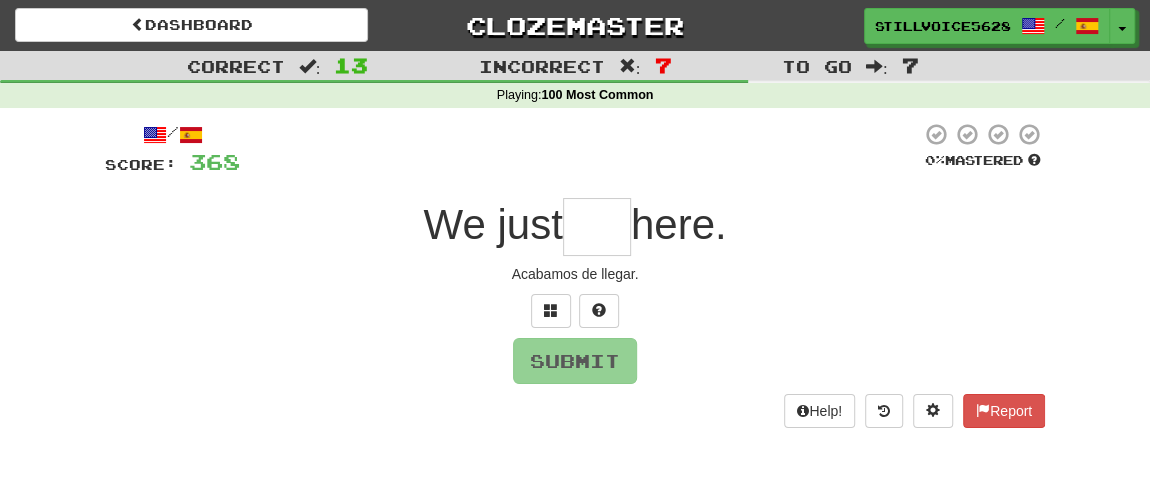 type on "***" 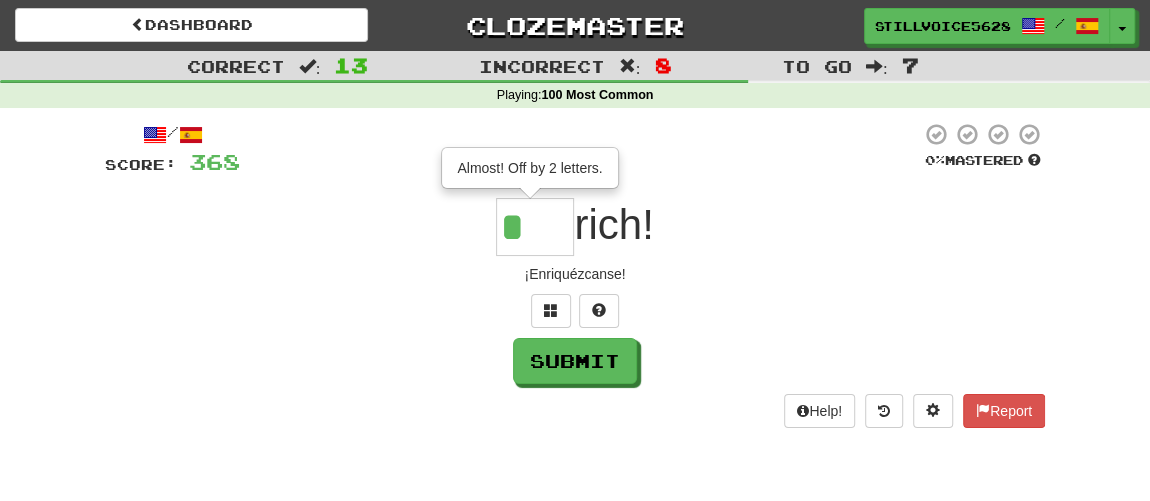 type on "***" 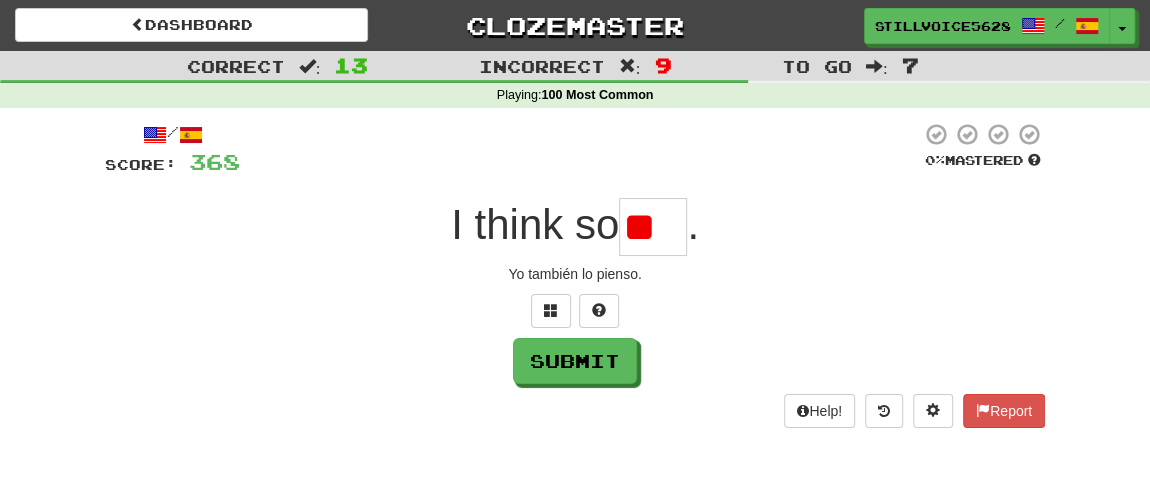 type on "*" 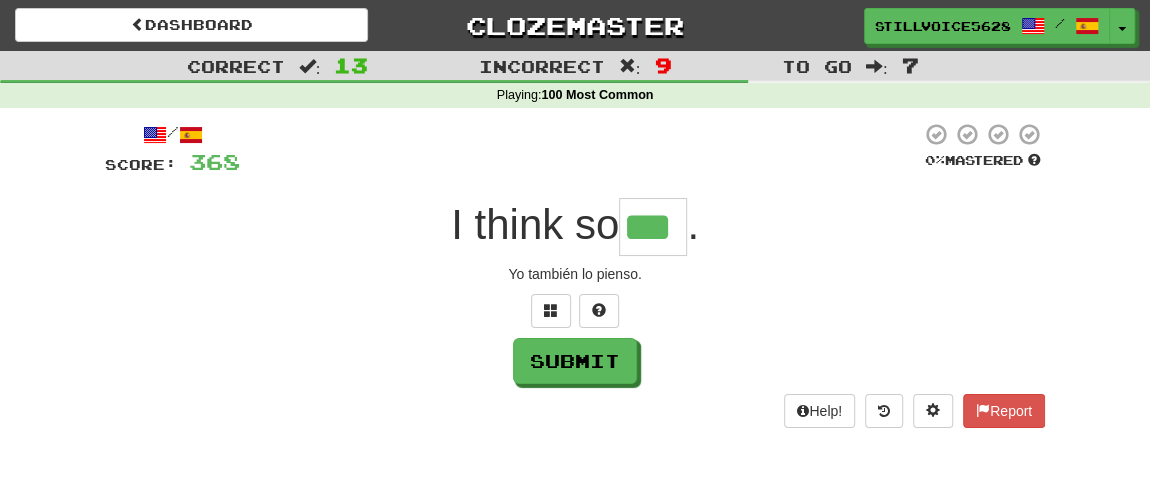 type on "***" 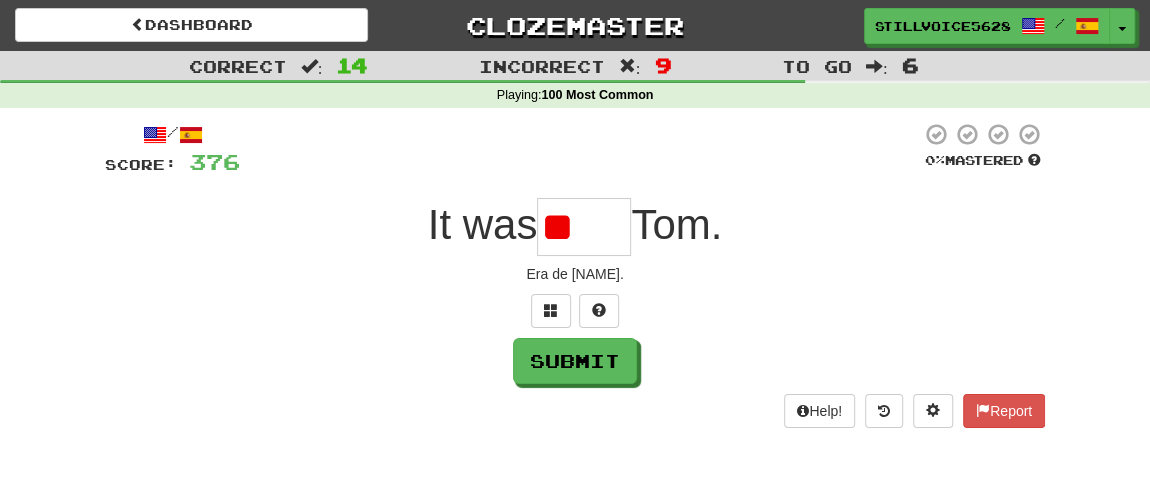 type on "*" 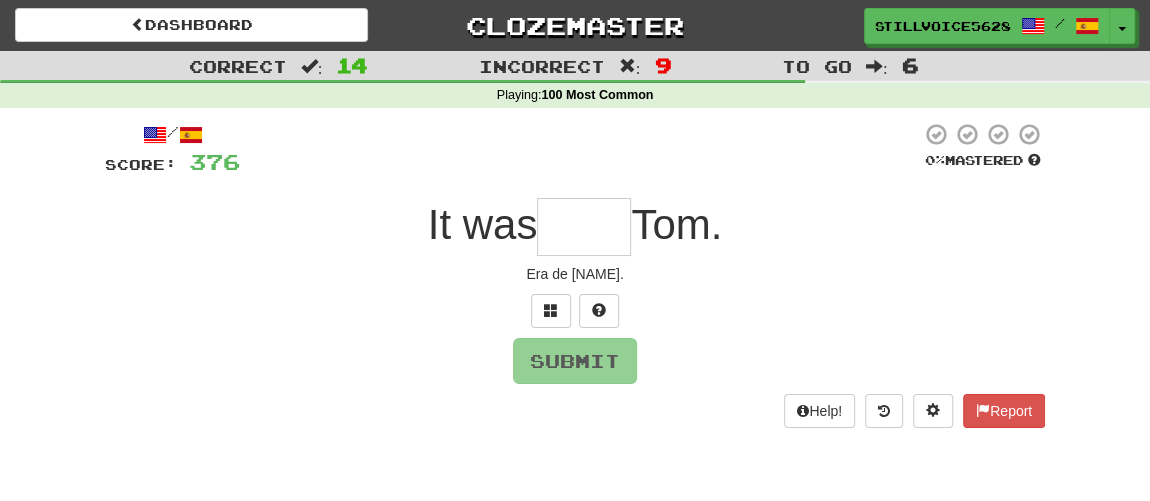 type on "****" 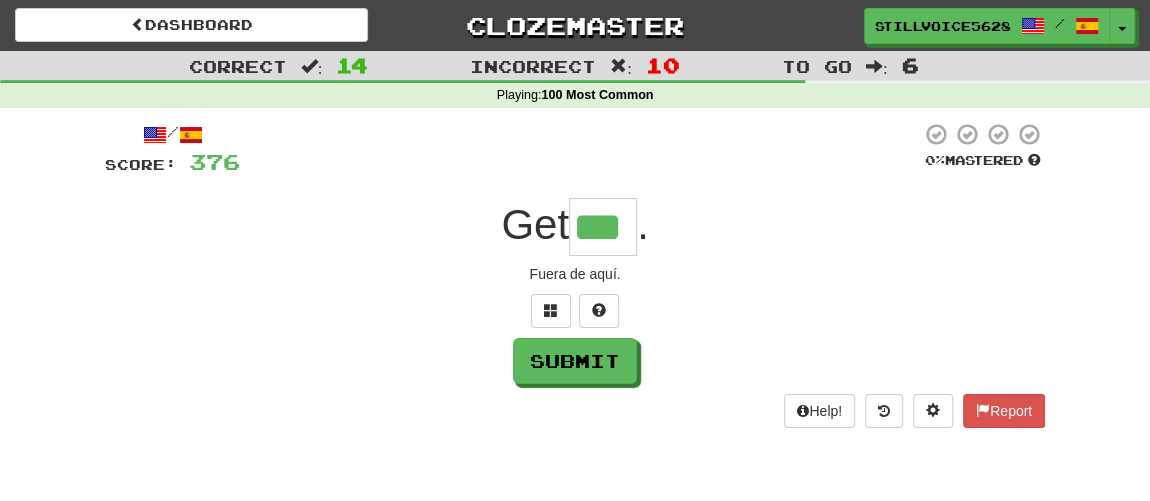 type on "***" 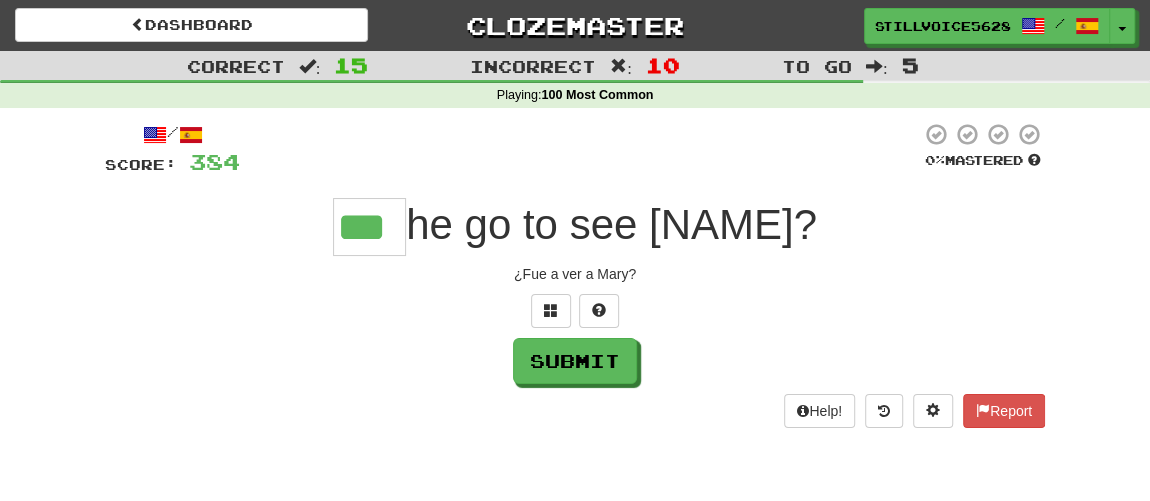 type on "***" 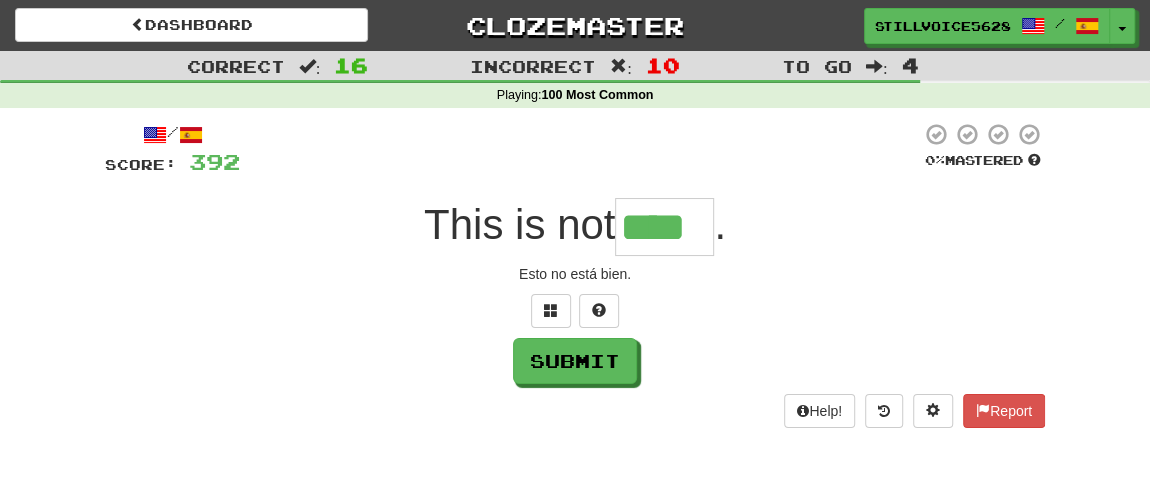type on "****" 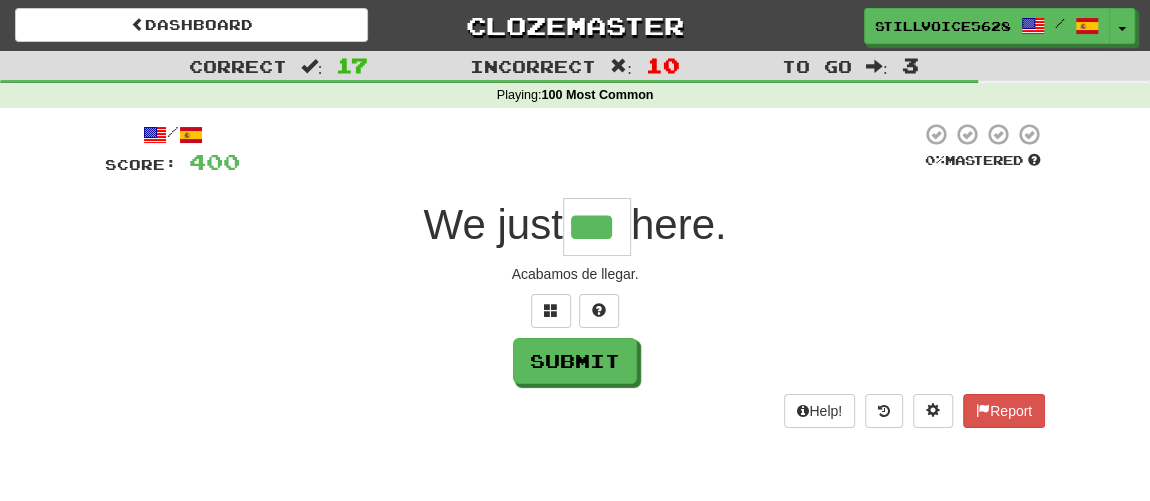 type on "***" 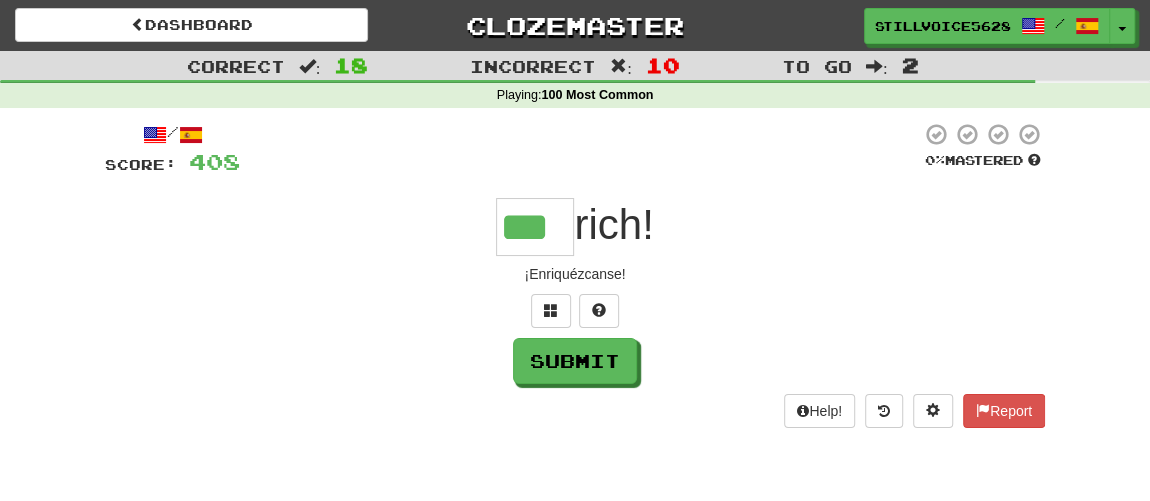 type on "***" 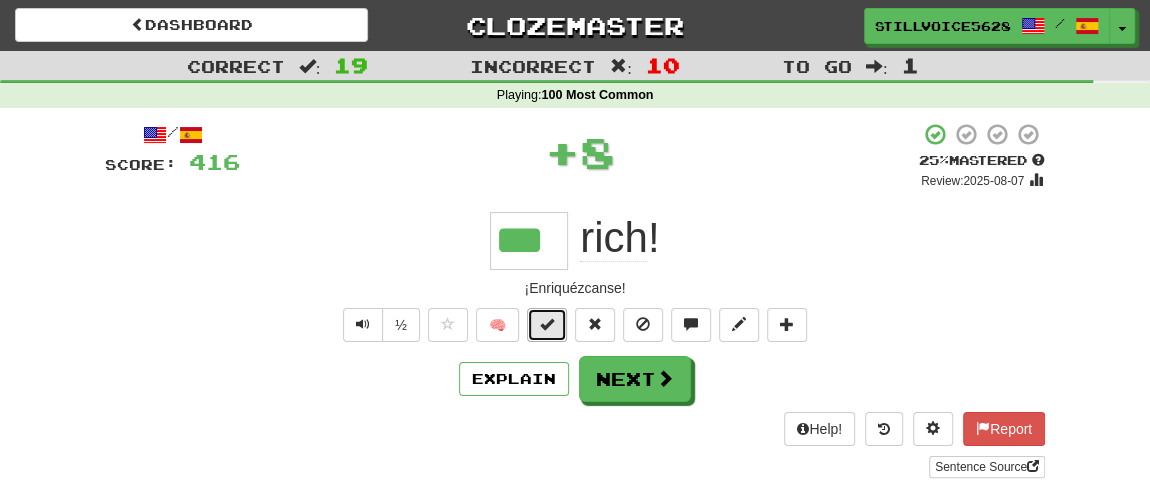 click at bounding box center (547, 324) 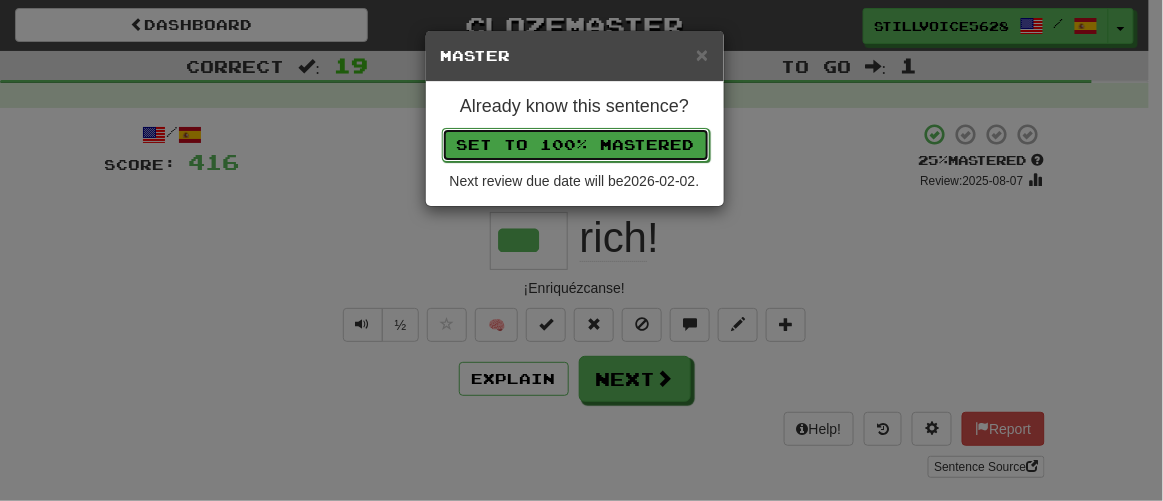 click on "Set to 100% Mastered" at bounding box center [576, 145] 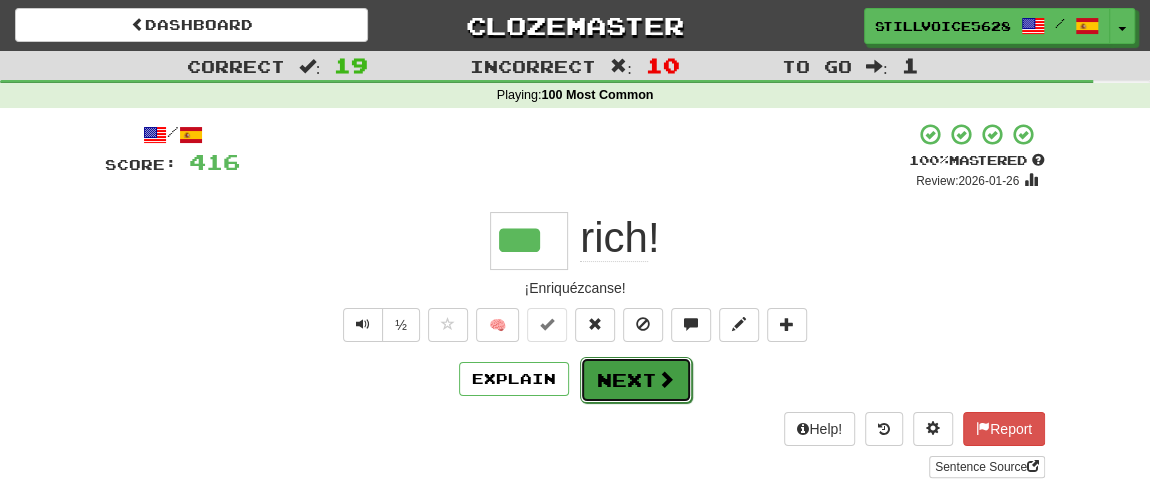 click on "Next" at bounding box center [636, 380] 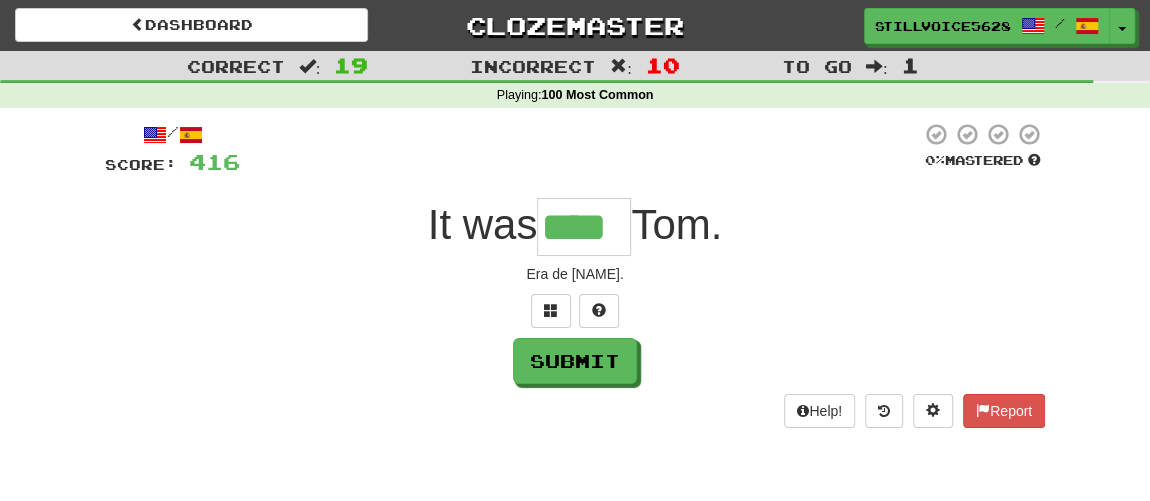 type on "****" 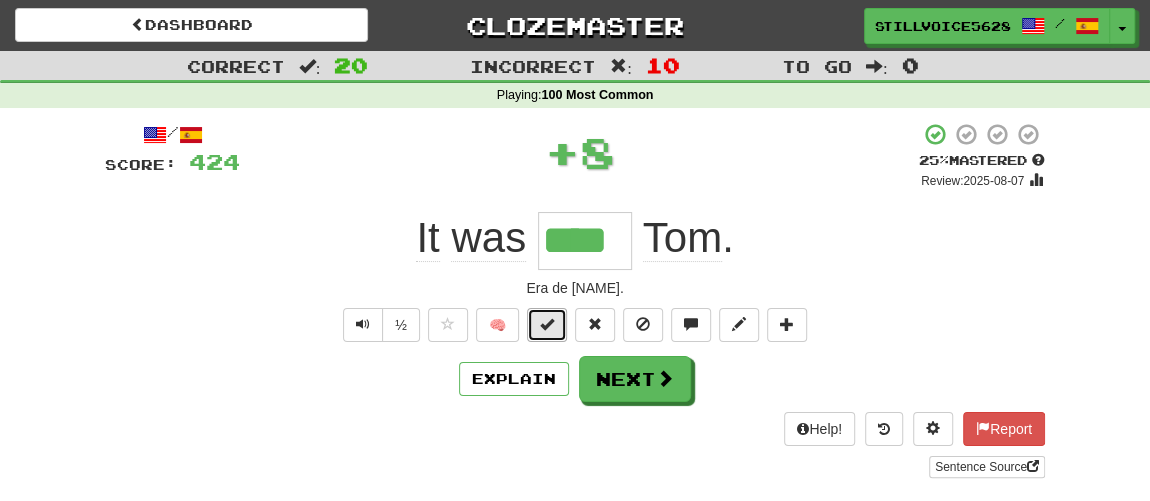 click at bounding box center [547, 325] 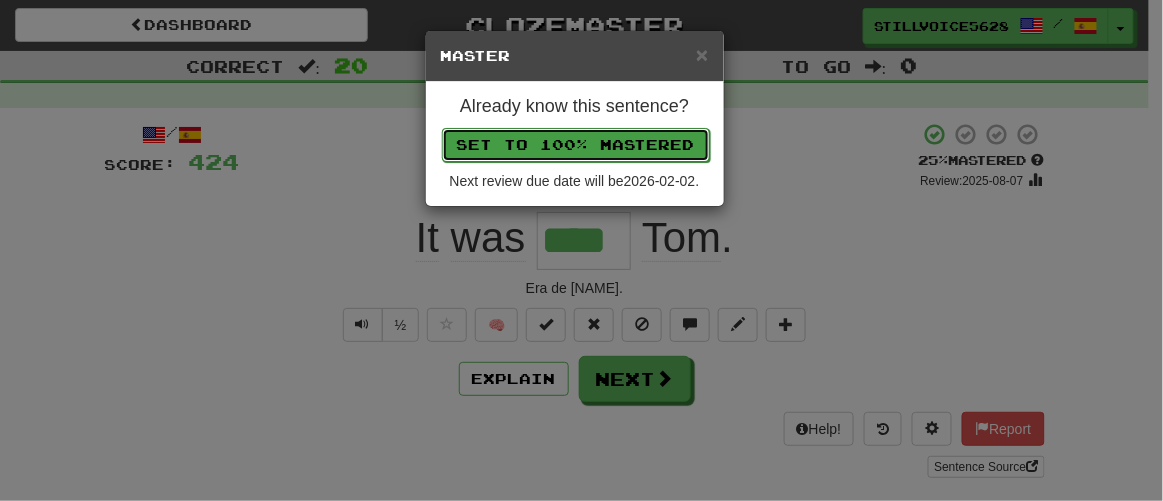 click on "Set to 100% Mastered" at bounding box center [576, 145] 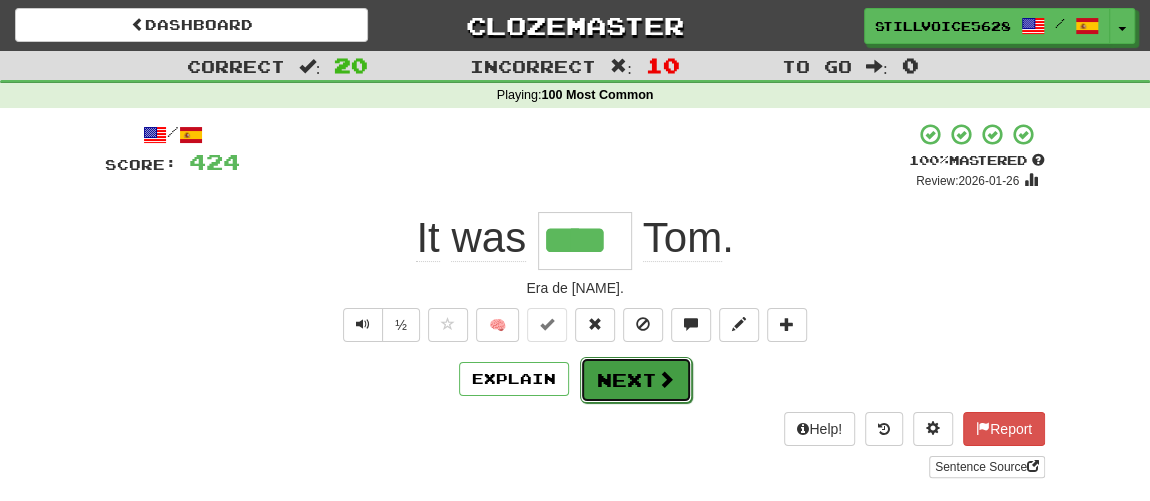click on "Next" at bounding box center [636, 380] 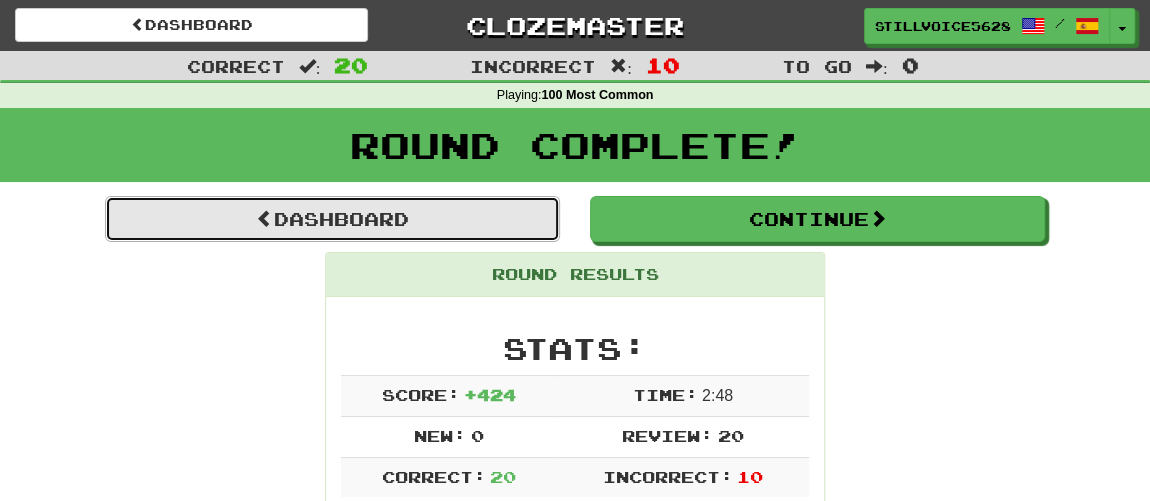 click on "Dashboard" at bounding box center [332, 219] 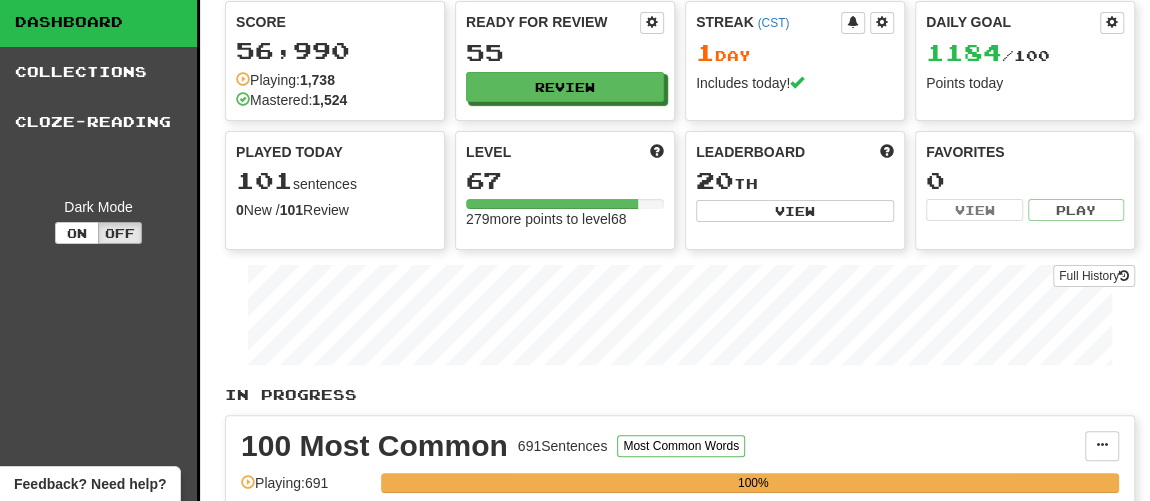 scroll, scrollTop: 0, scrollLeft: 0, axis: both 